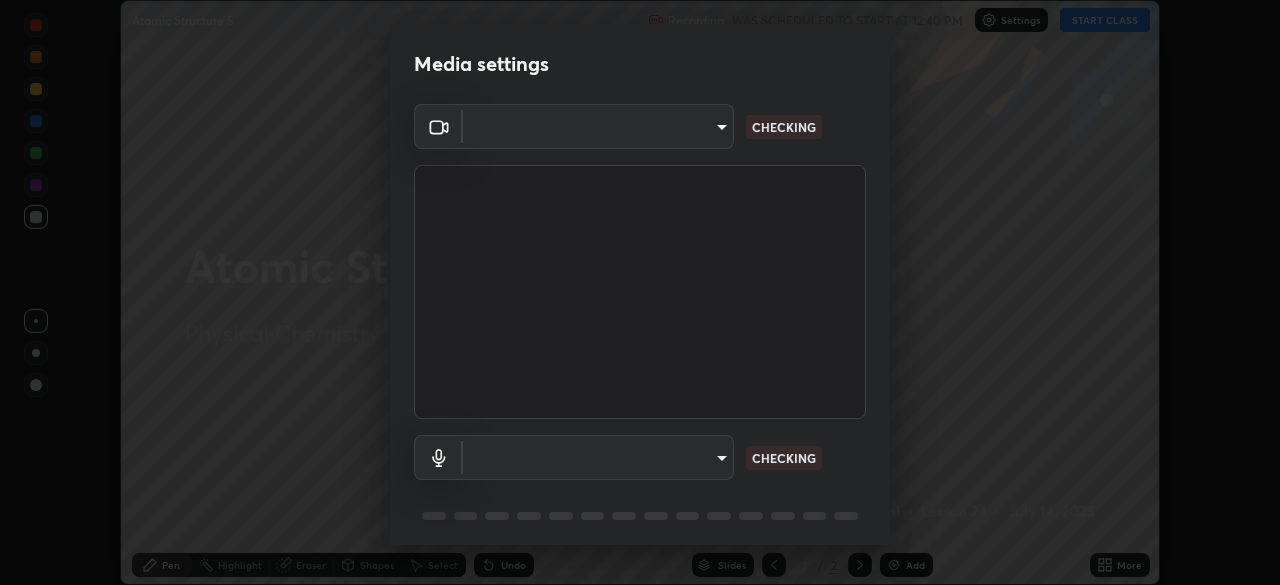 scroll, scrollTop: 0, scrollLeft: 0, axis: both 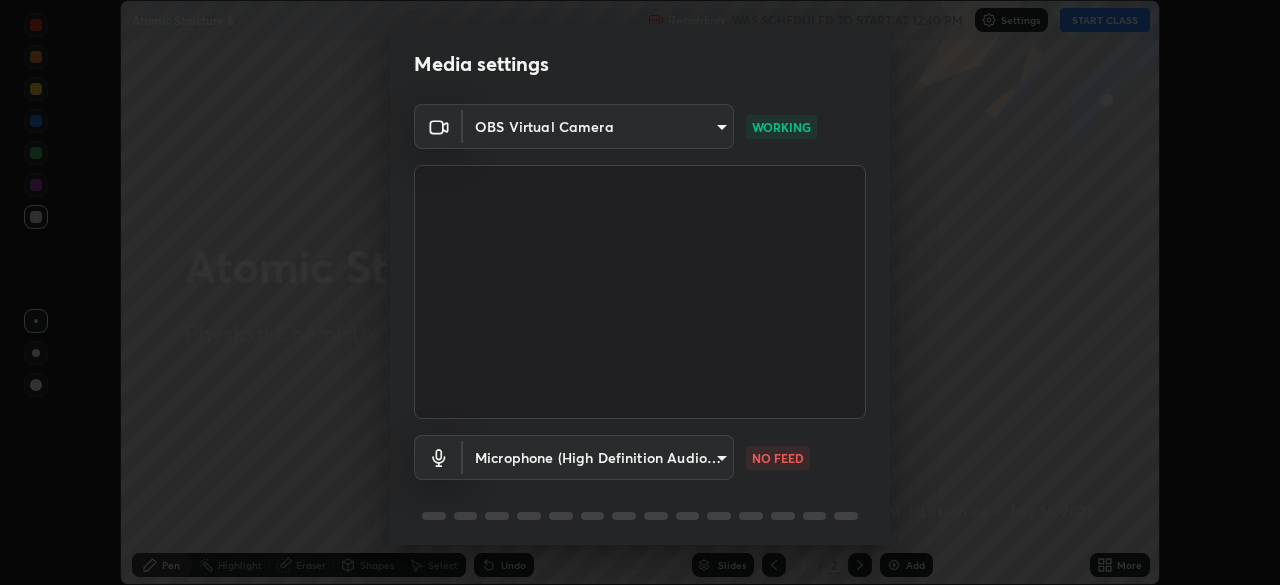 click on "Erase all Atomic Structure 5 Recording WAS SCHEDULED TO START AT  12:40 PM Settings START CLASS Setting up your live class Atomic Structure 5 • L24 of Physical Chemistry [PERSON_NAME] Pen Highlight Eraser Shapes Select Undo Slides 2 / 2 Add More No doubts shared Encourage your learners to ask a doubt for better clarity Report an issue Reason for reporting Buffering Chat not working Audio - Video sync issue Educator video quality low ​ Attach an image Report Media settings OBS Virtual Camera d659f93d249e9a2924898813e11761a9c398e88a6a2aa06401e29d1ba7a5a2b7 WORKING Microphone (High Definition Audio Device) ebba66dcd260f3b60226ac2c0d59dcd403a6ca704c946fe0d3d74c85589f2fa0 NO FEED 1 / 5 Next" at bounding box center [640, 292] 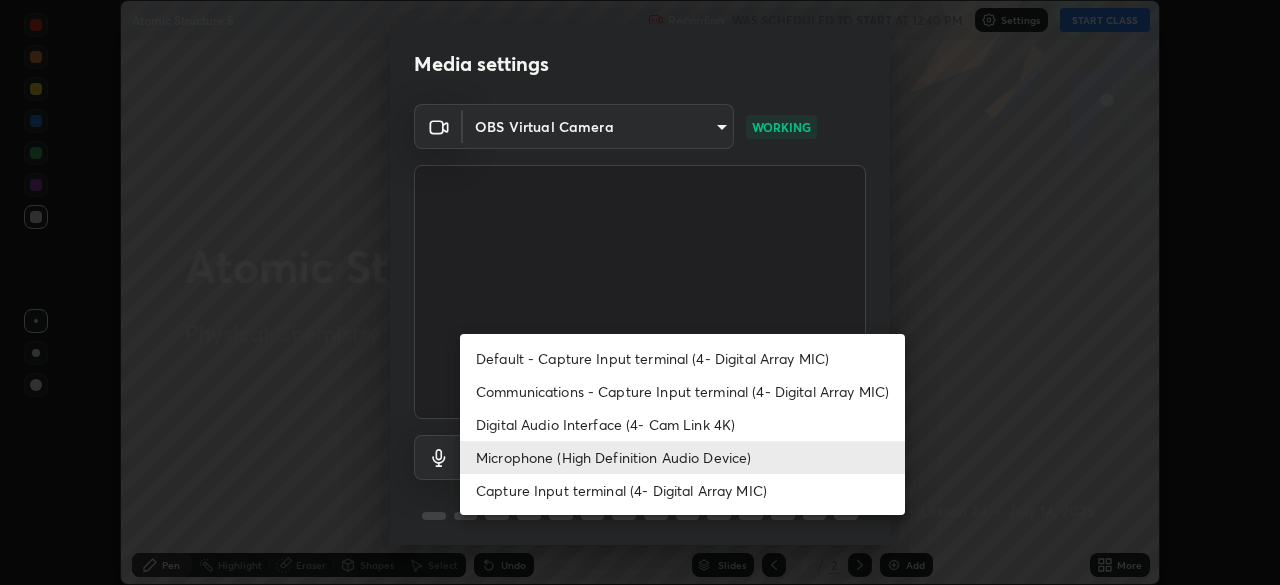 click on "Capture Input terminal (4- Digital Array MIC)" at bounding box center (682, 490) 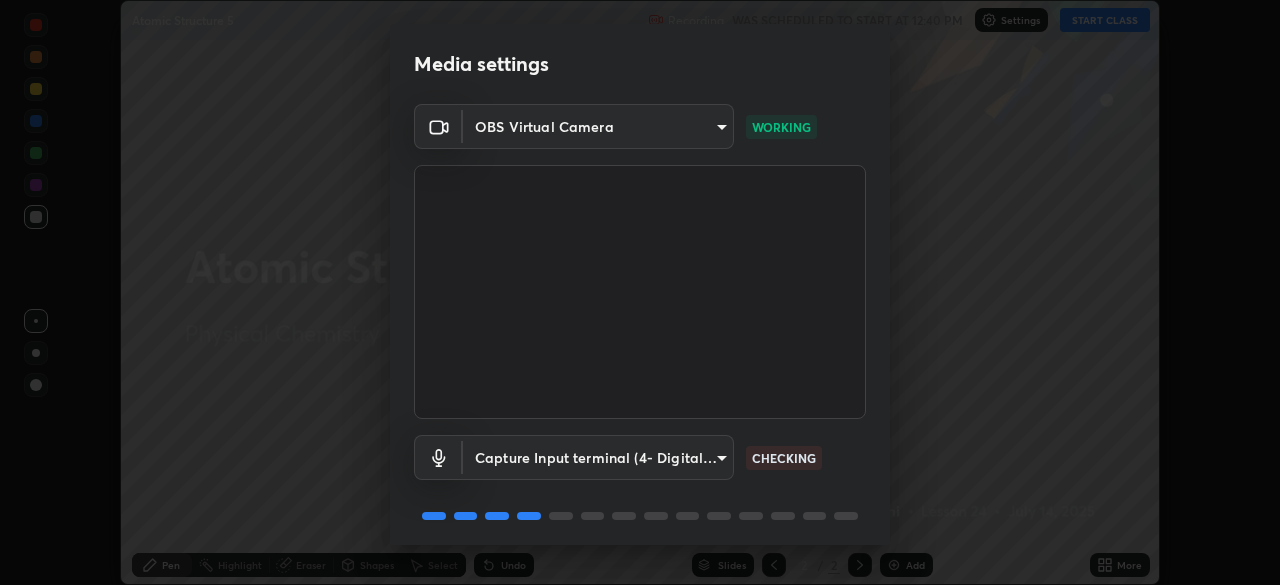 click on "Erase all Atomic Structure 5 Recording WAS SCHEDULED TO START AT  12:40 PM Settings START CLASS Setting up your live class Atomic Structure 5 • L24 of Physical Chemistry [PERSON_NAME] Pen Highlight Eraser Shapes Select Undo Slides 2 / 2 Add More No doubts shared Encourage your learners to ask a doubt for better clarity Report an issue Reason for reporting Buffering Chat not working Audio - Video sync issue Educator video quality low ​ Attach an image Report Media settings OBS Virtual Camera d659f93d249e9a2924898813e11761a9c398e88a6a2aa06401e29d1ba7a5a2b7 WORKING Capture Input terminal (4- Digital Array MIC) d1a17606681df7b4f4e3fbf375f273ec9b29f9431b01c6c53cc144a7105beb29 CHECKING 1 / 5 Next" at bounding box center (640, 292) 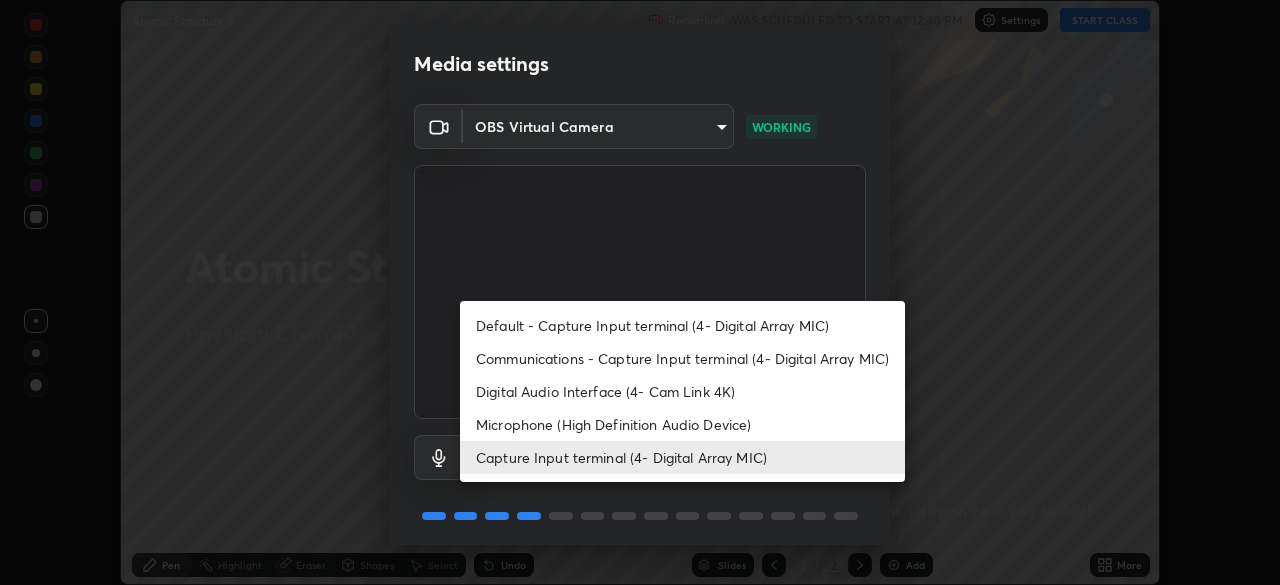 click on "Default - Capture Input terminal (4- Digital Array MIC)" at bounding box center (682, 325) 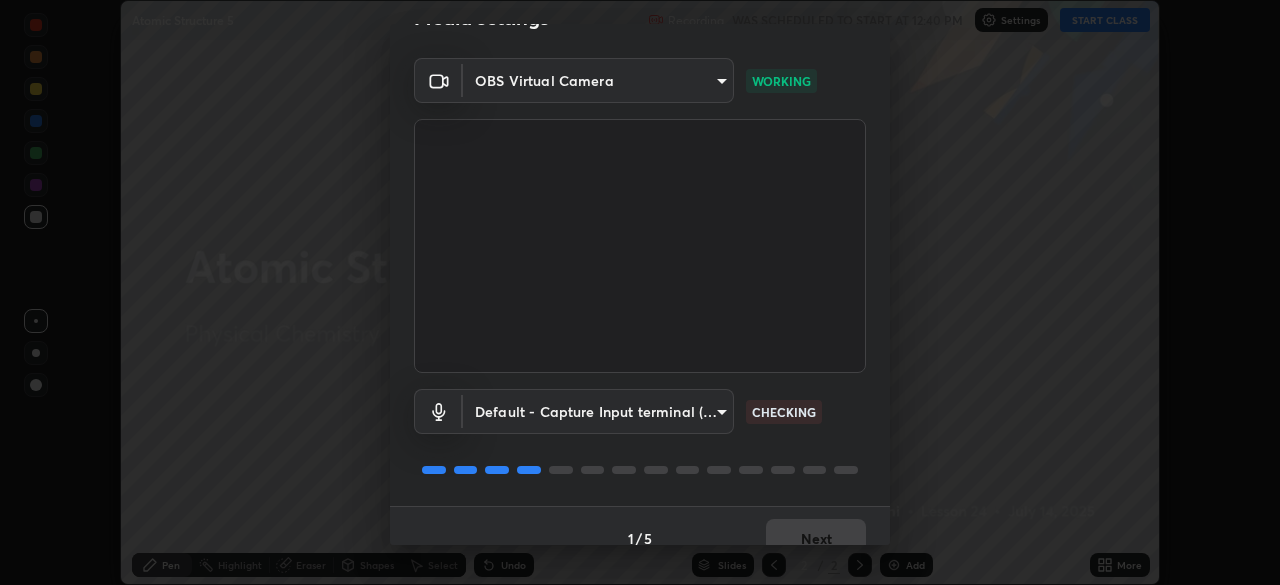 scroll, scrollTop: 71, scrollLeft: 0, axis: vertical 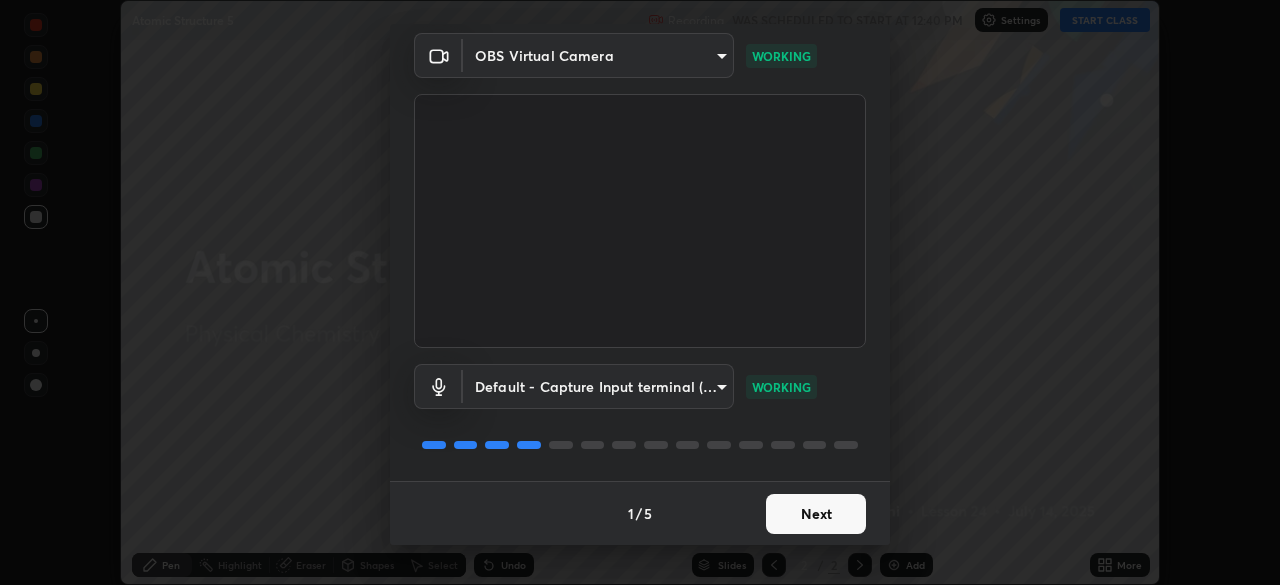 click on "Next" at bounding box center (816, 514) 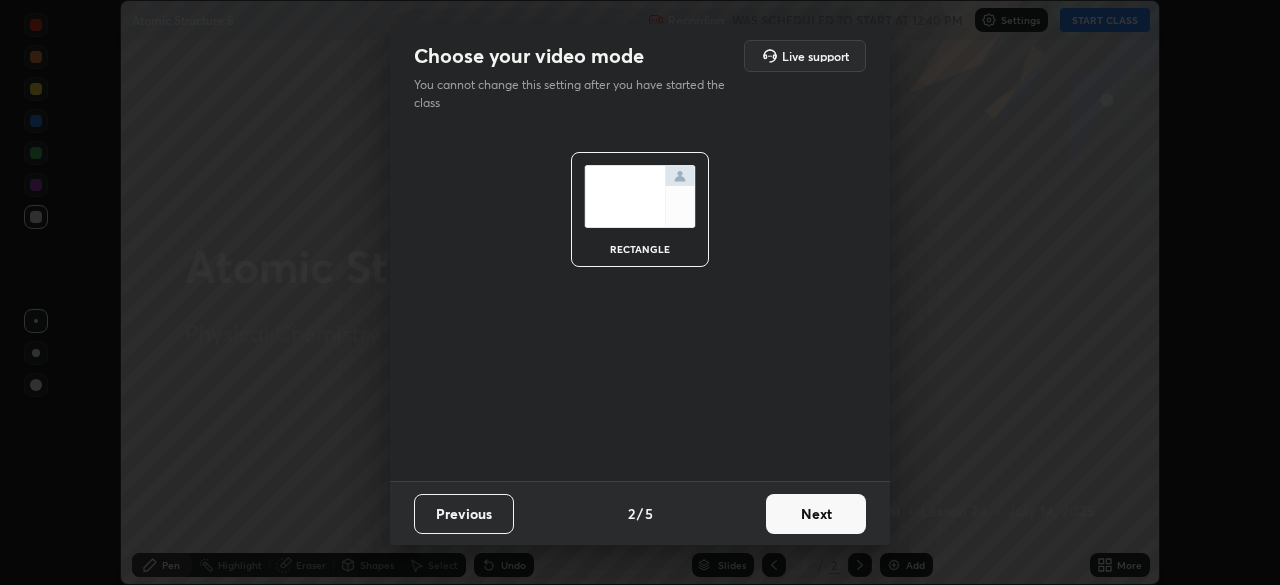 click on "Next" at bounding box center [816, 514] 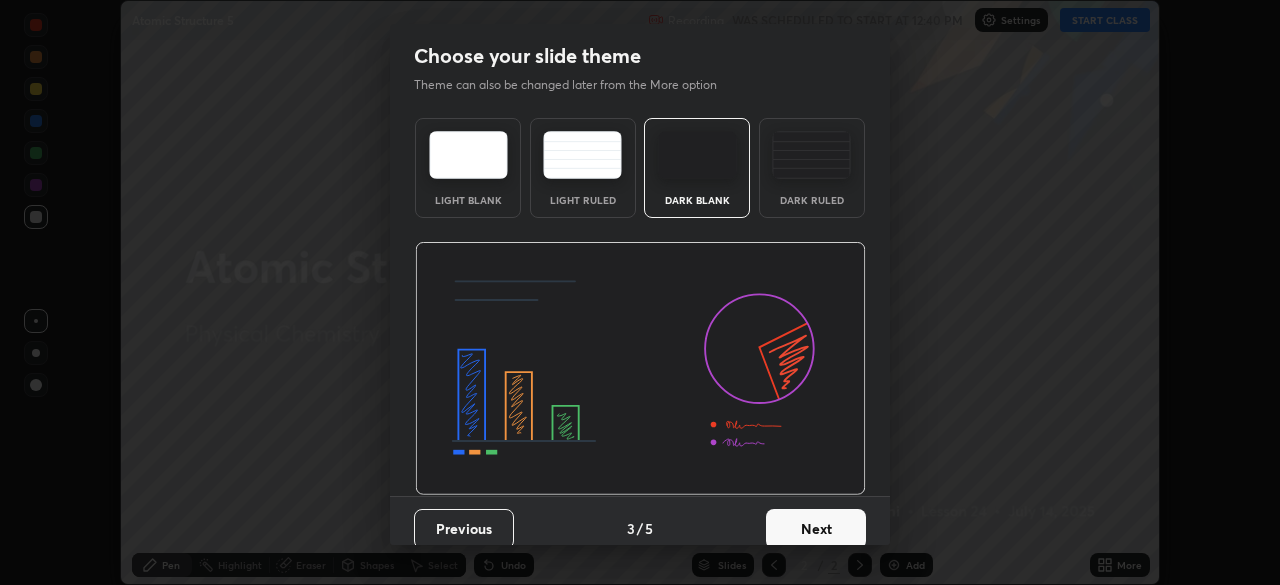 click on "Next" at bounding box center (816, 529) 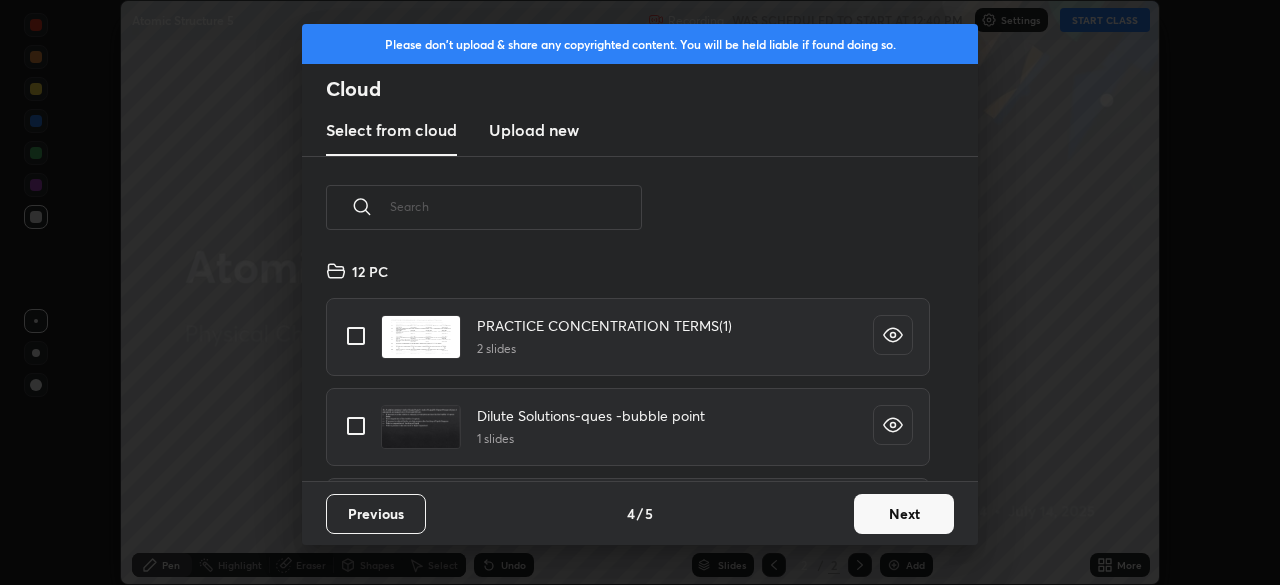 scroll, scrollTop: 7, scrollLeft: 11, axis: both 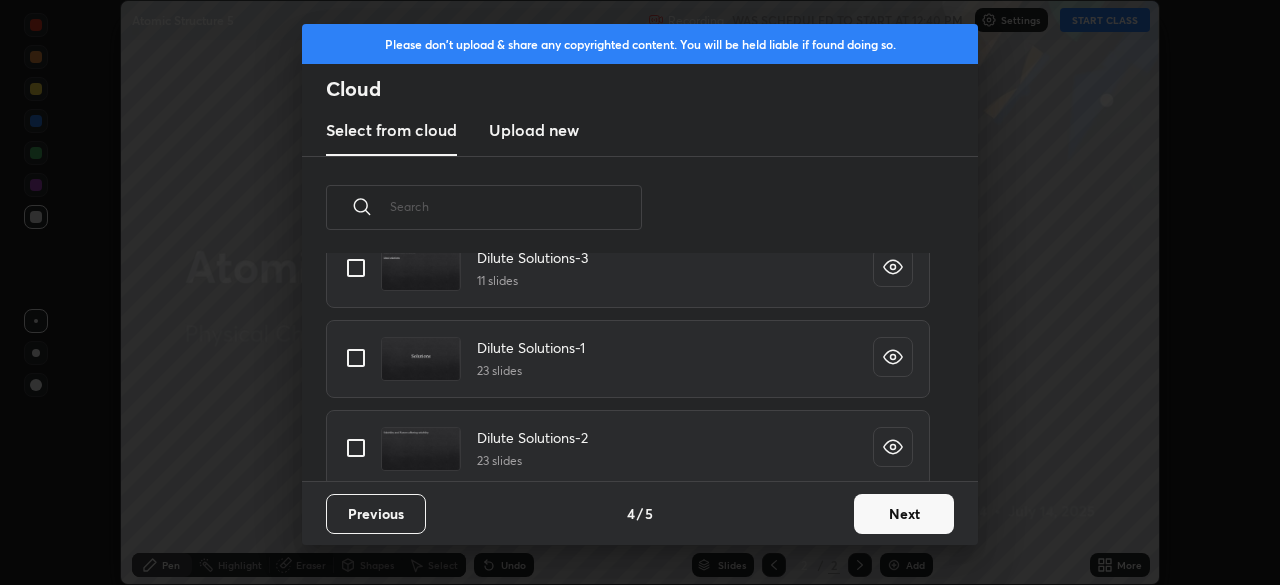 click on "Dilute Solutions-ques -bubble point 1 slides Dilute Solutions-3 11 slides Dilute Solutions-1 23 slides Dilute Solutions-2 23 slides Dilute Solutions-4 30 slides 11 PC Concentration Terms Conversion -4-1-24 1 slides Mole Concept-1-23-24 19 slides Mole Concept-3-23-24 9 slides" at bounding box center [628, 367] 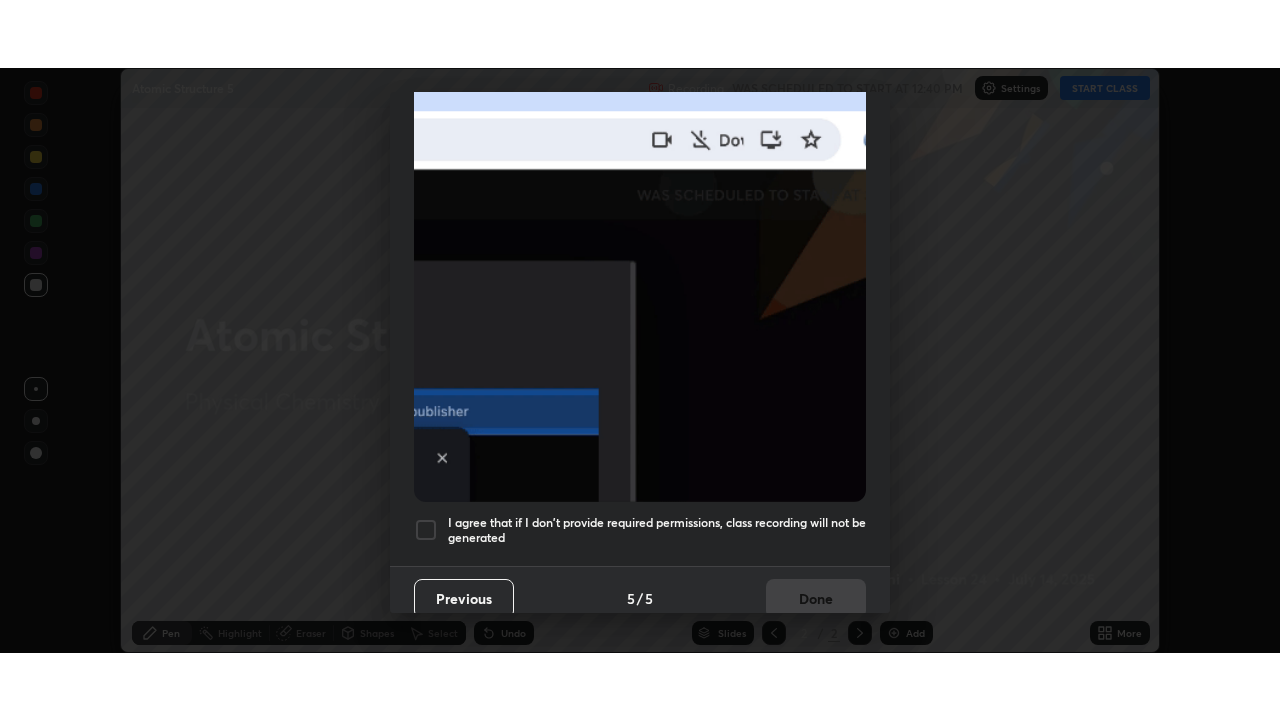 scroll, scrollTop: 479, scrollLeft: 0, axis: vertical 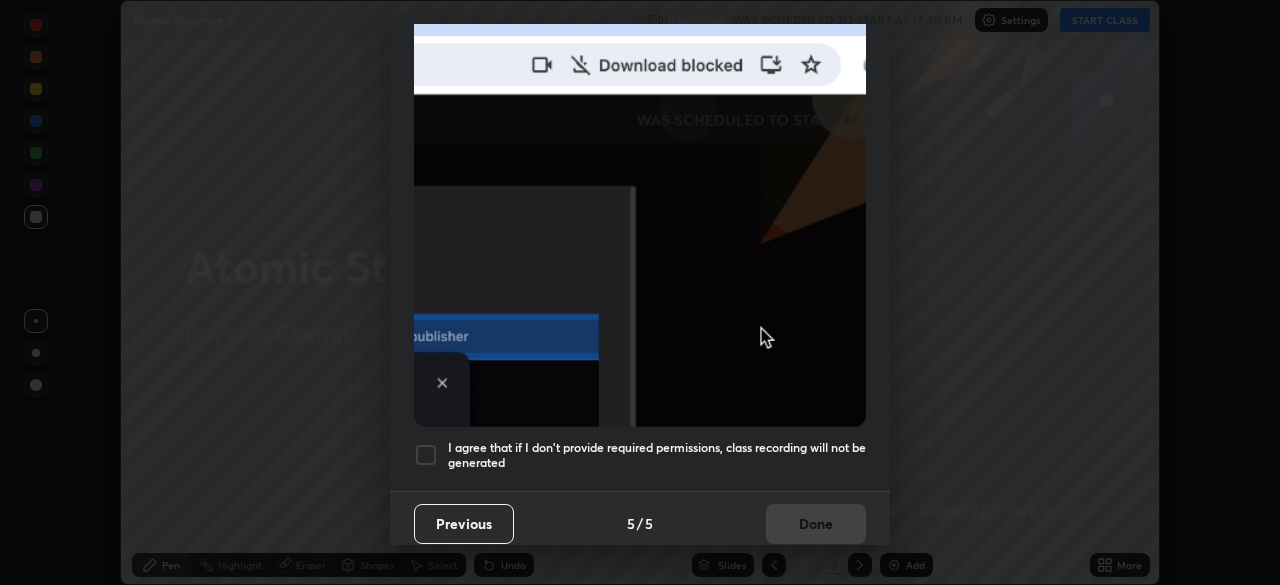 click at bounding box center [426, 455] 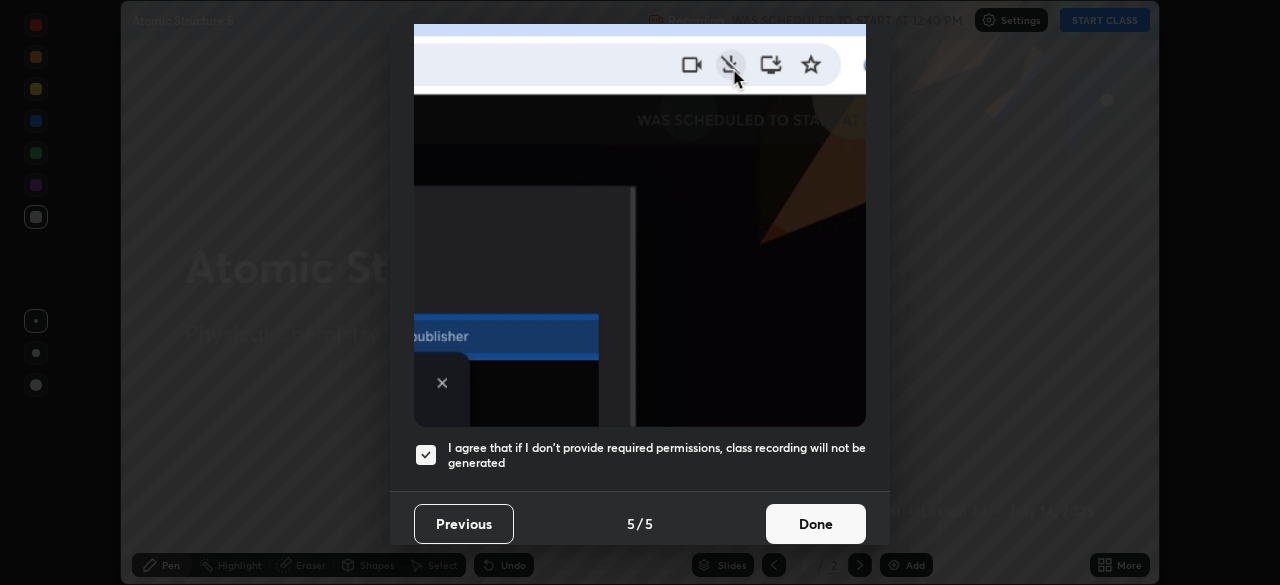 click on "Done" at bounding box center [816, 524] 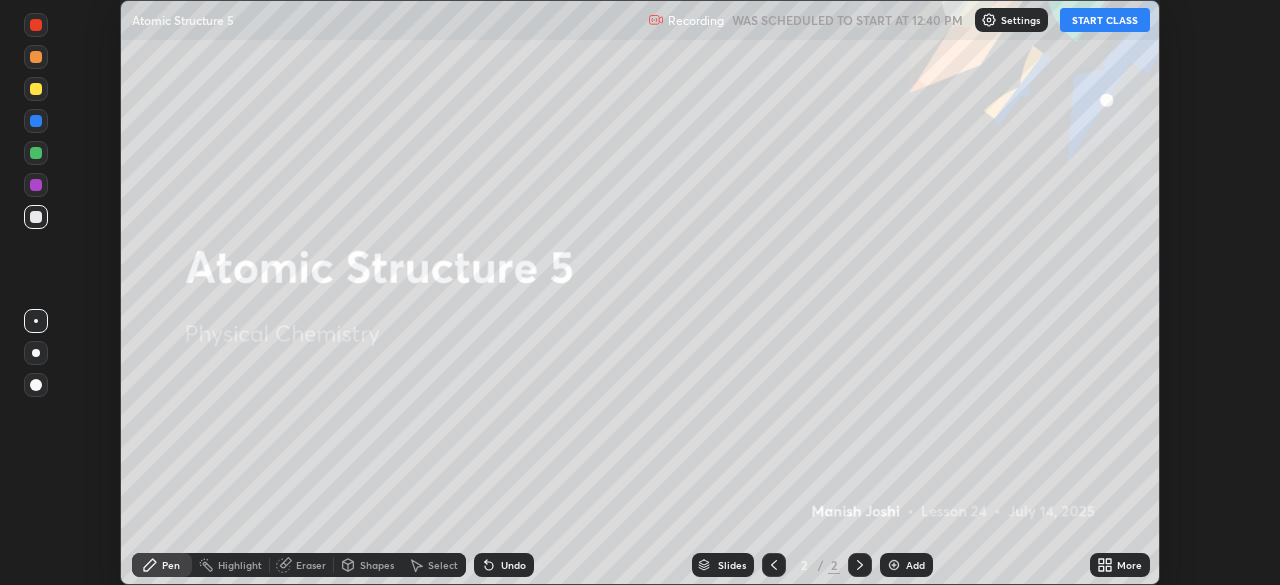 click on "START CLASS" at bounding box center [1105, 20] 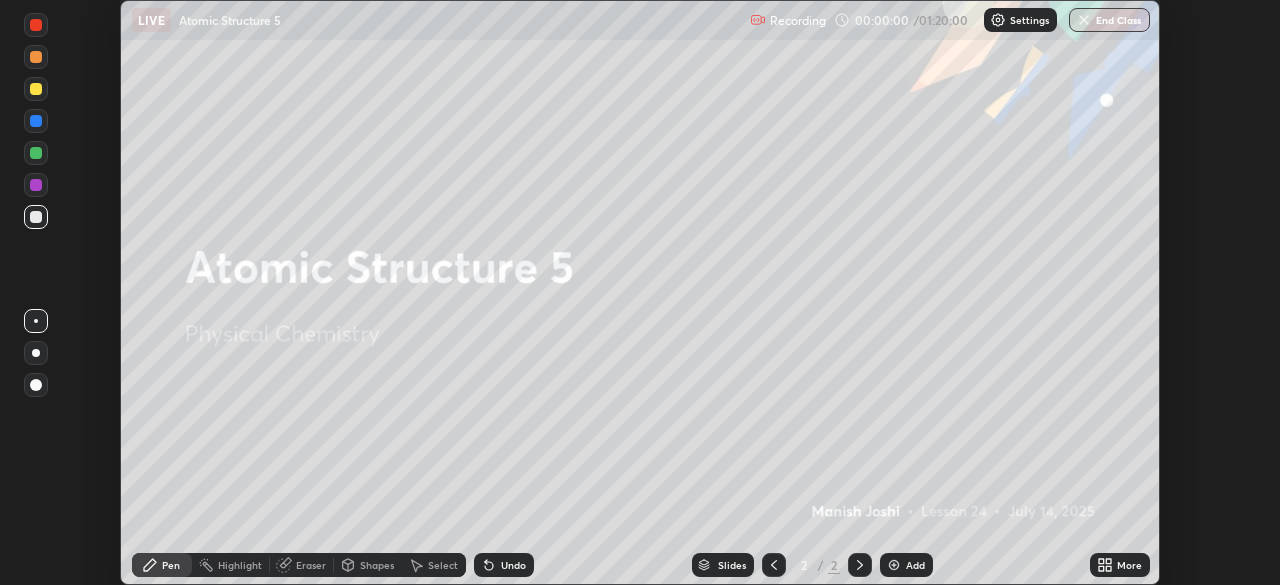 click 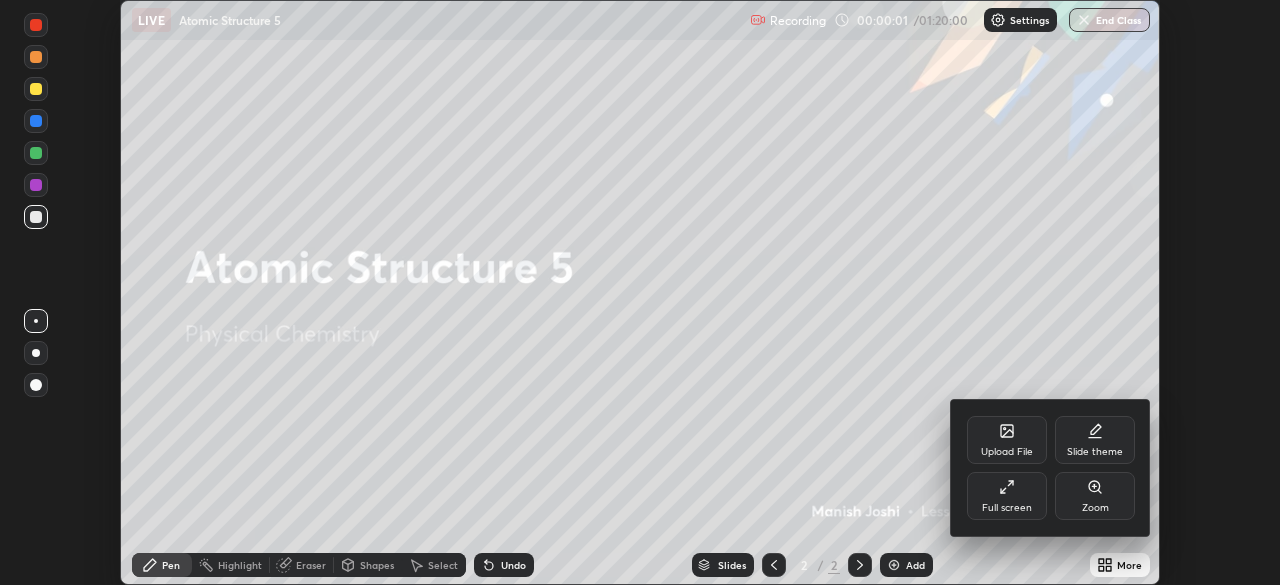 click on "Full screen" at bounding box center (1007, 496) 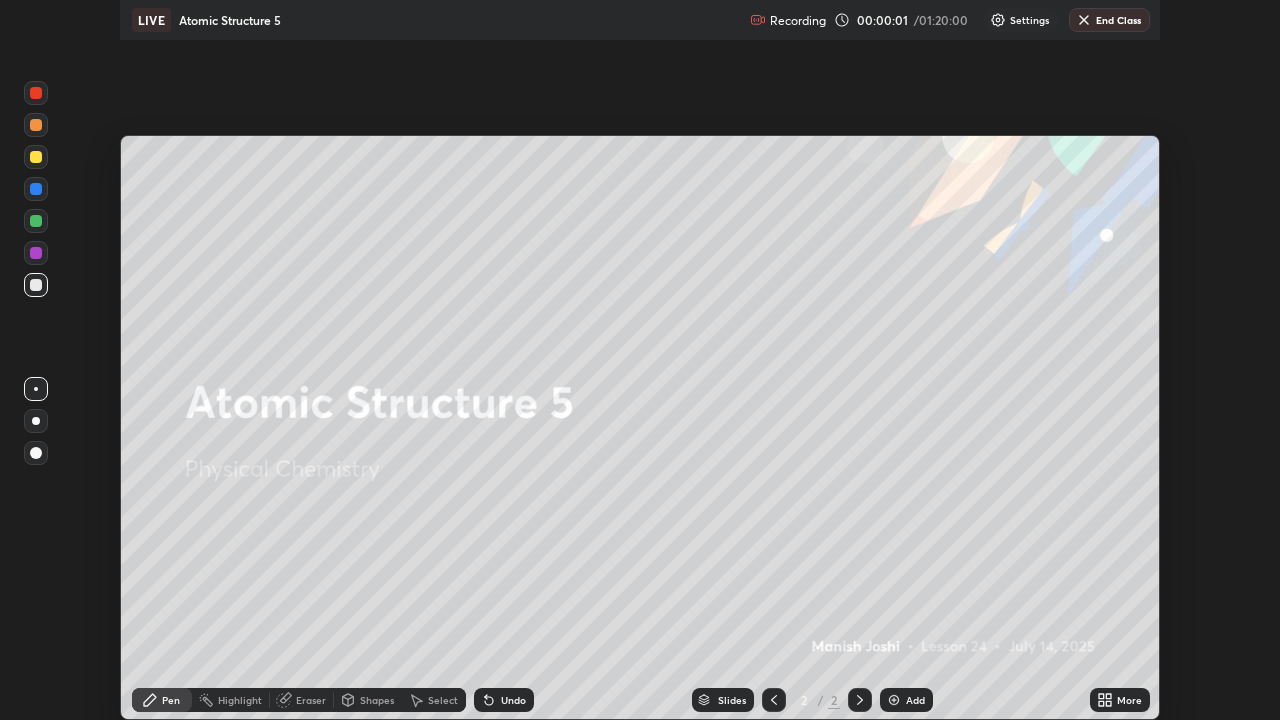 scroll, scrollTop: 99280, scrollLeft: 98720, axis: both 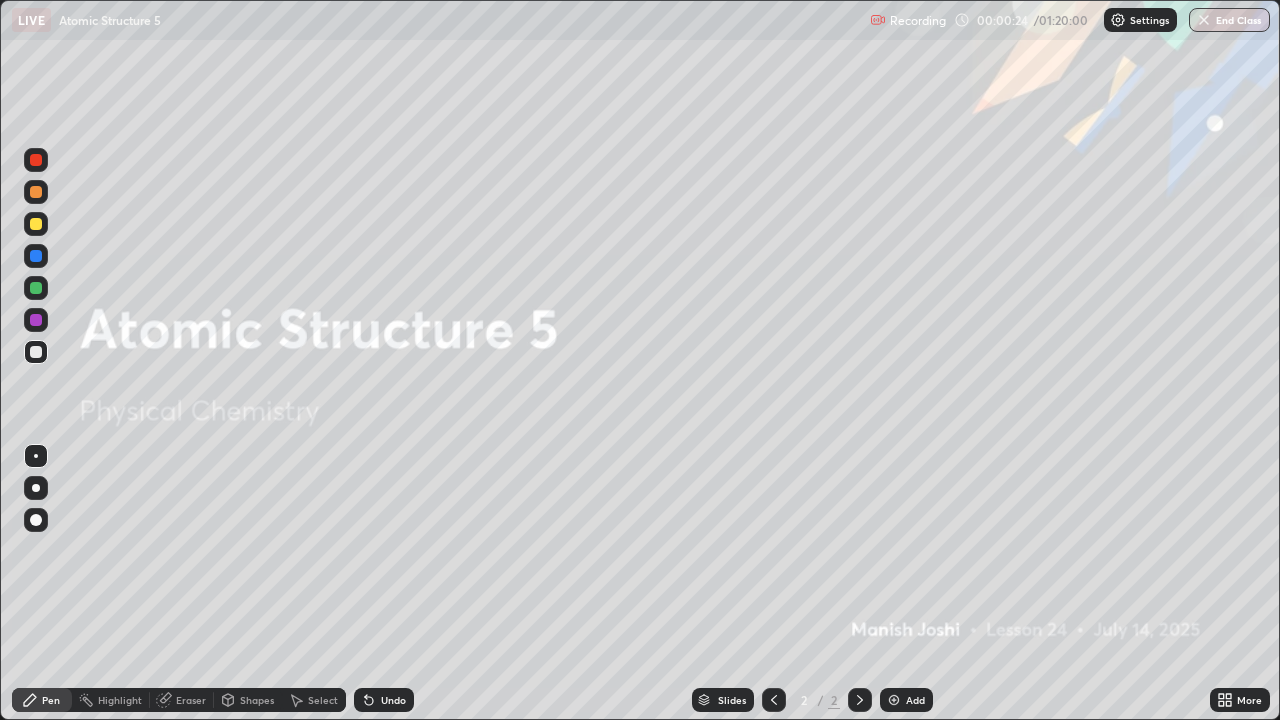 click at bounding box center (894, 700) 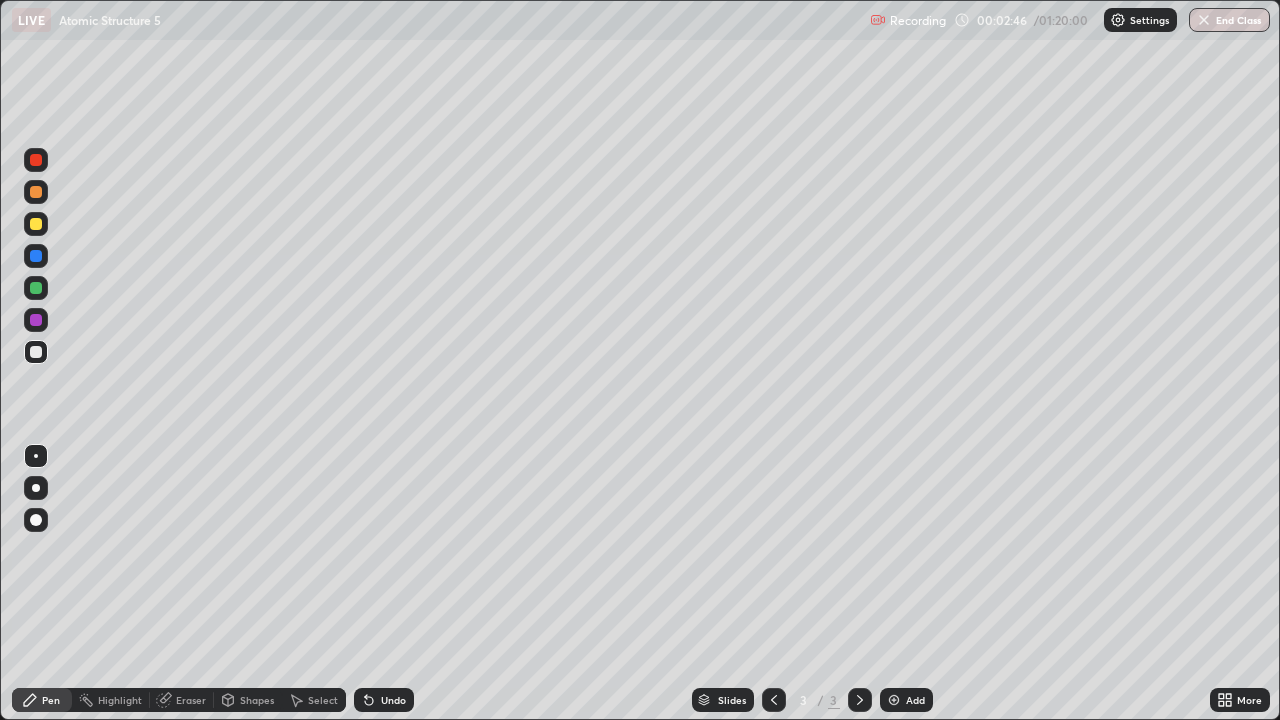 click at bounding box center (36, 352) 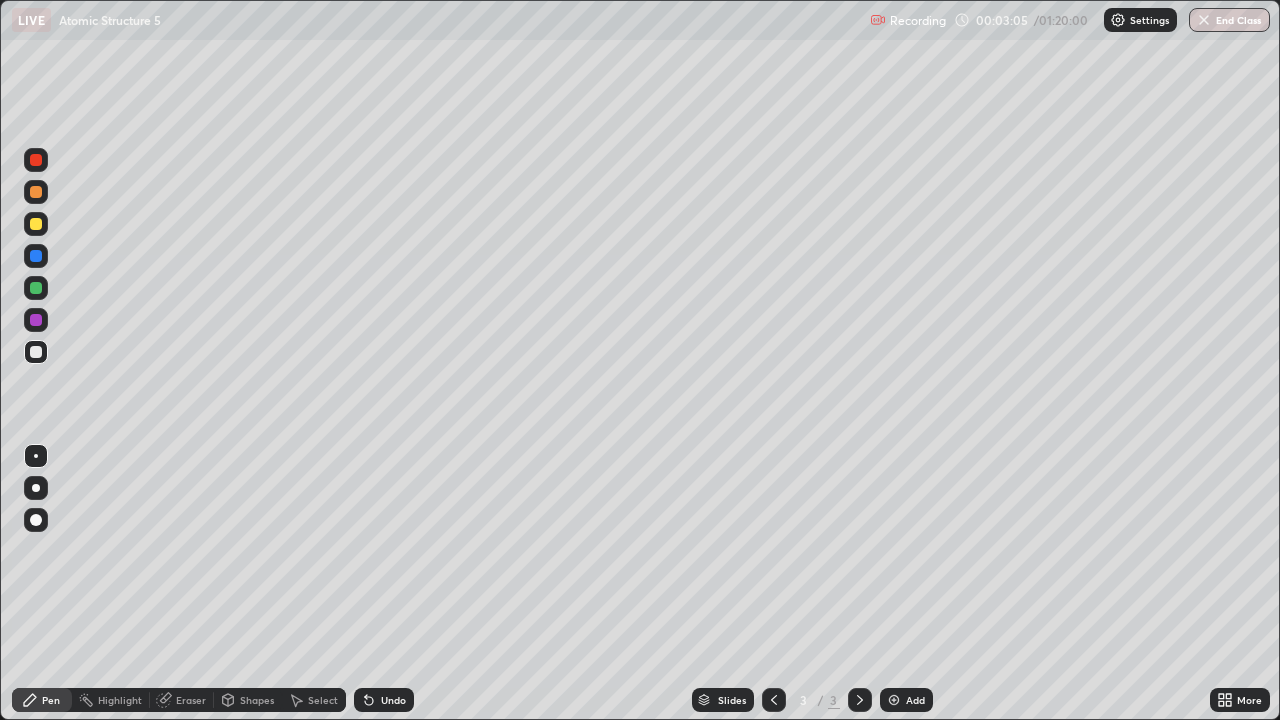 click 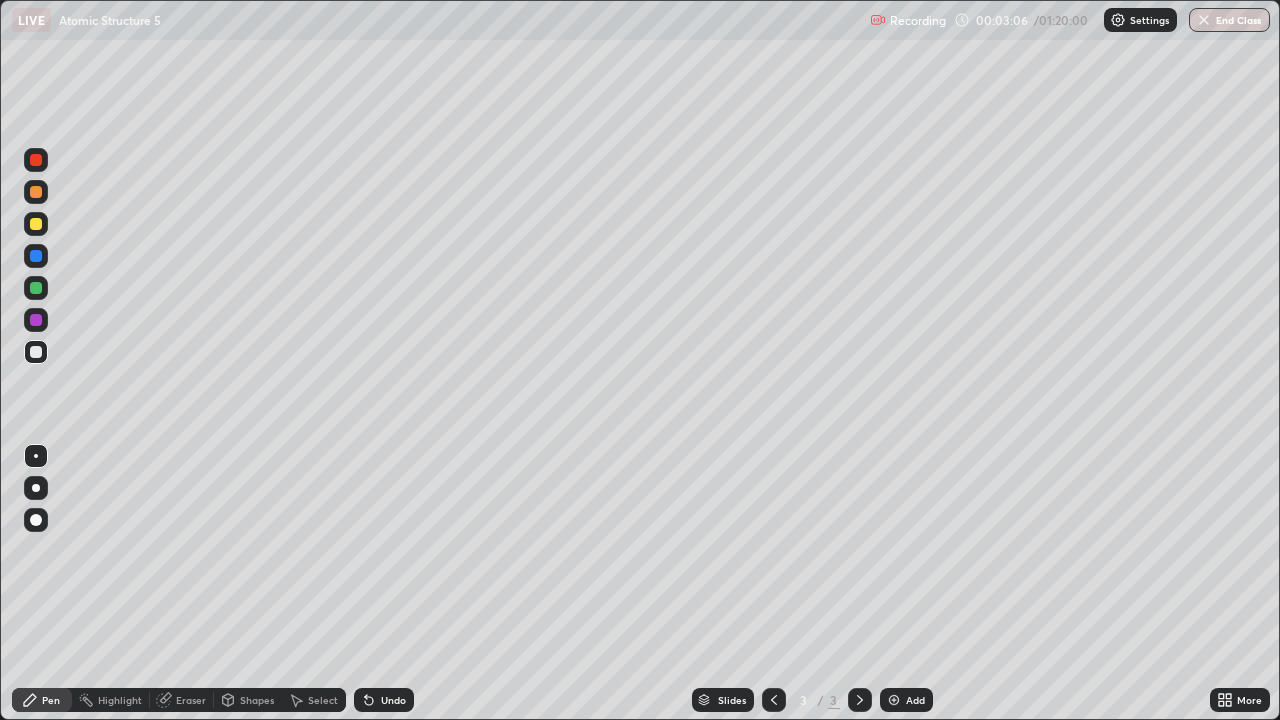 click 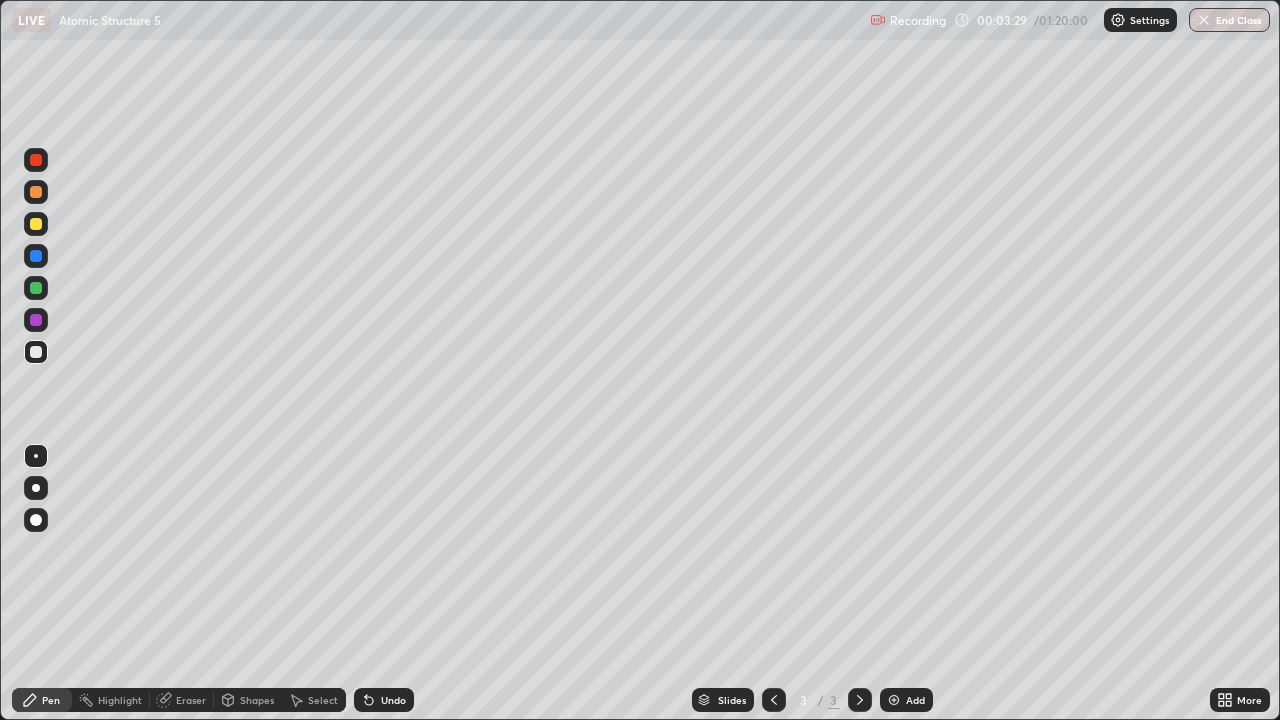 click on "Undo" at bounding box center (393, 700) 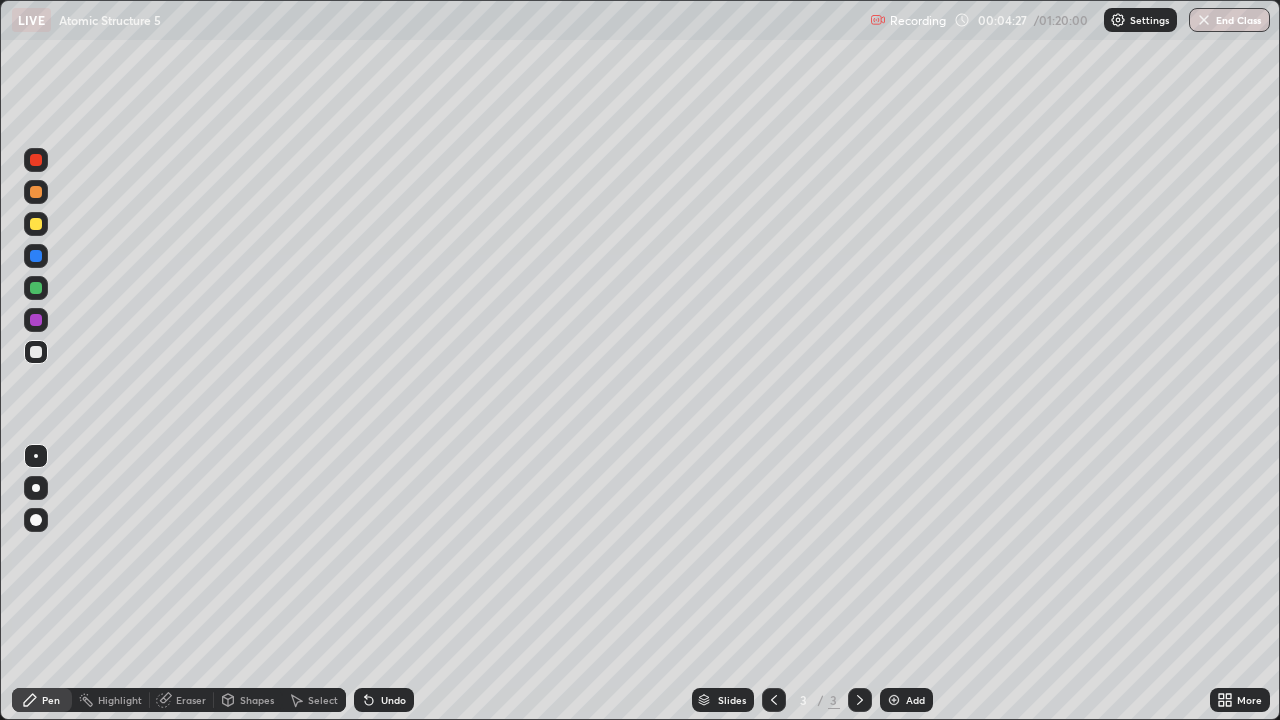 click at bounding box center [894, 700] 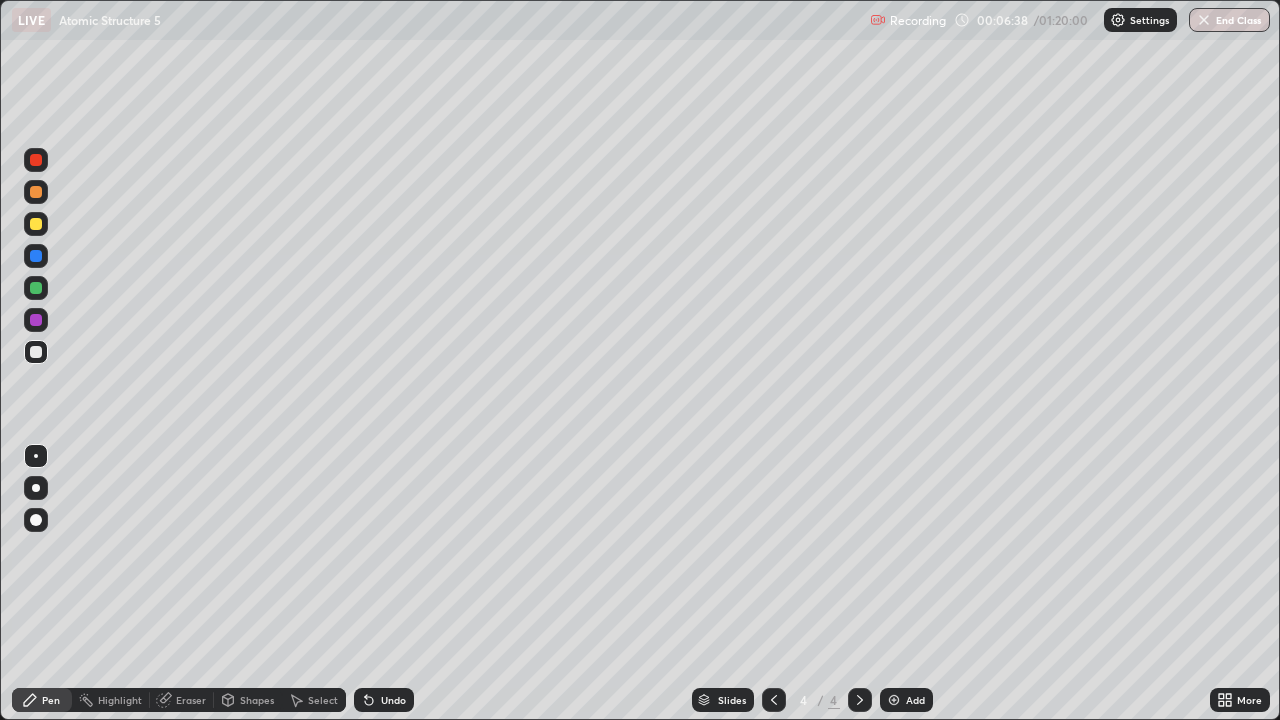click on "Add" at bounding box center [906, 700] 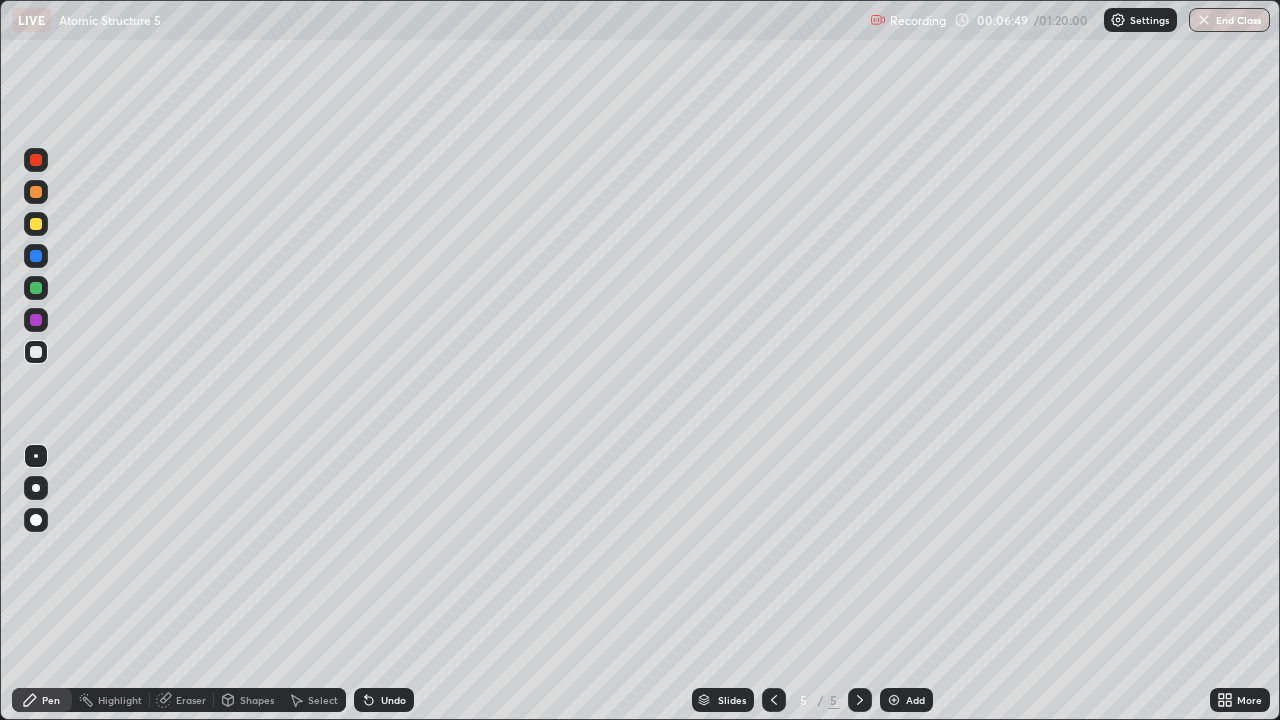 click at bounding box center (36, 352) 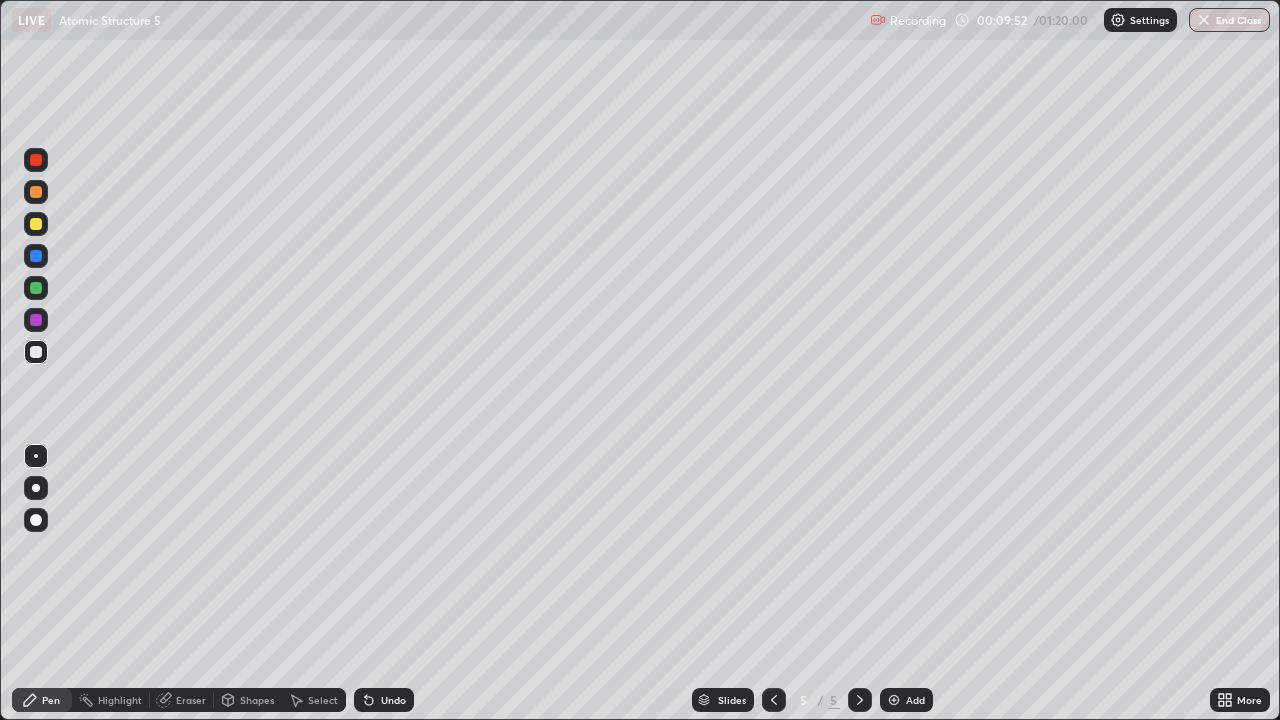 click on "Add" at bounding box center [915, 700] 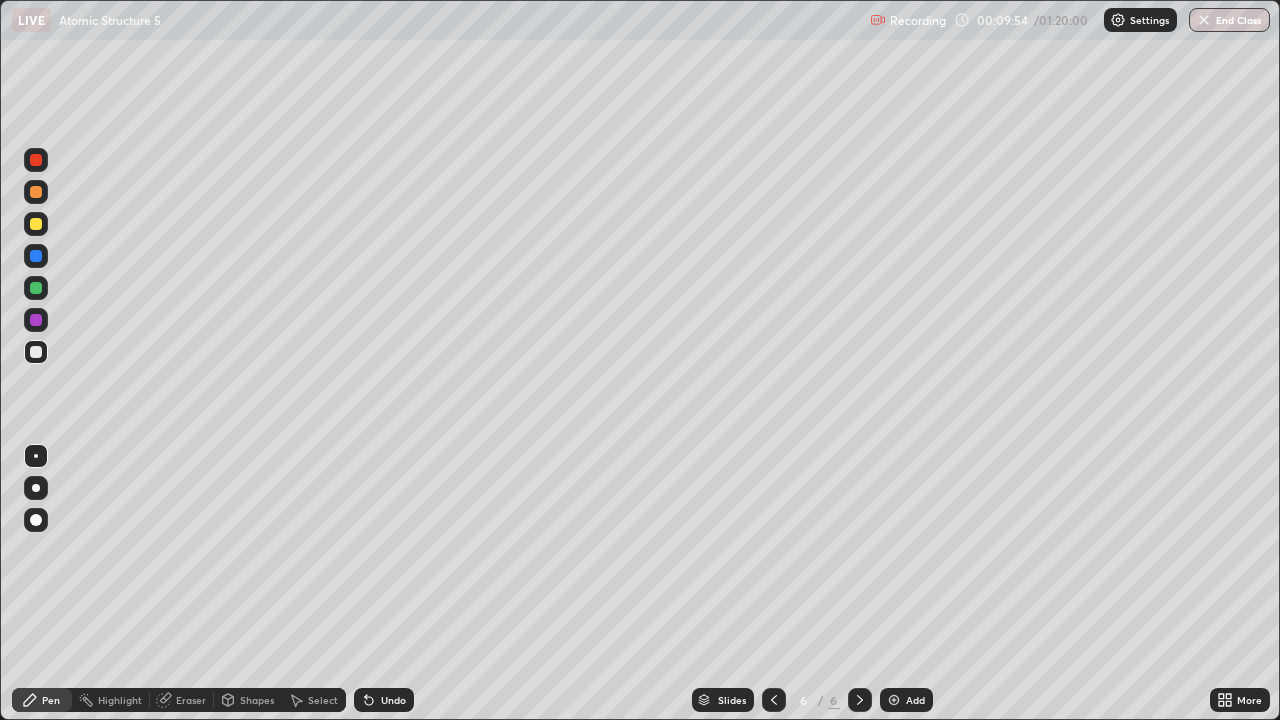 click at bounding box center [36, 352] 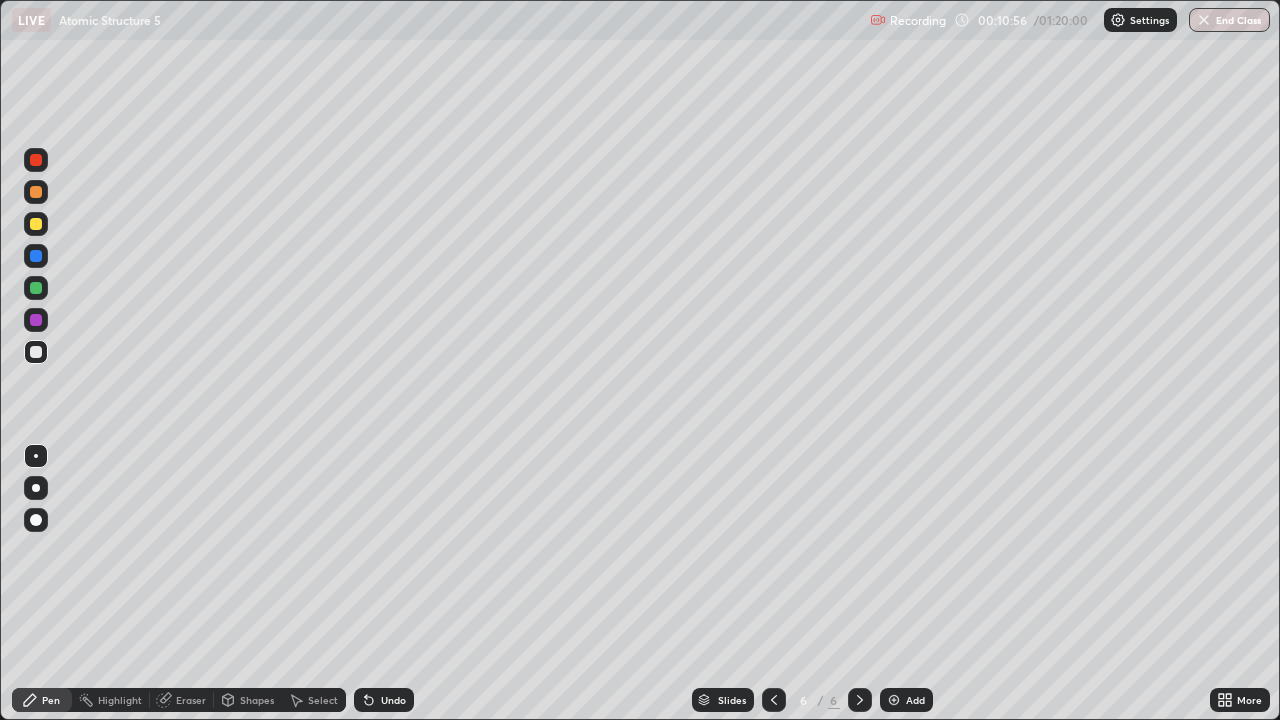 click on "Select" at bounding box center (314, 700) 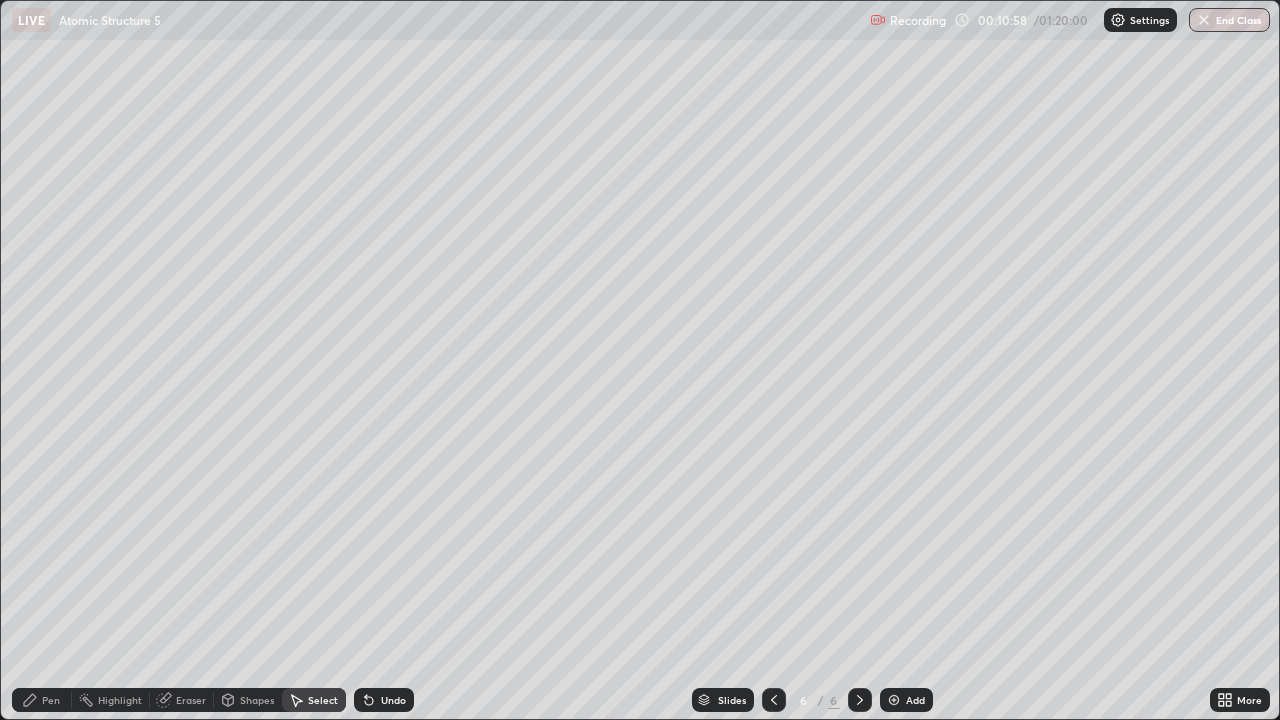 click on "Eraser" at bounding box center (191, 700) 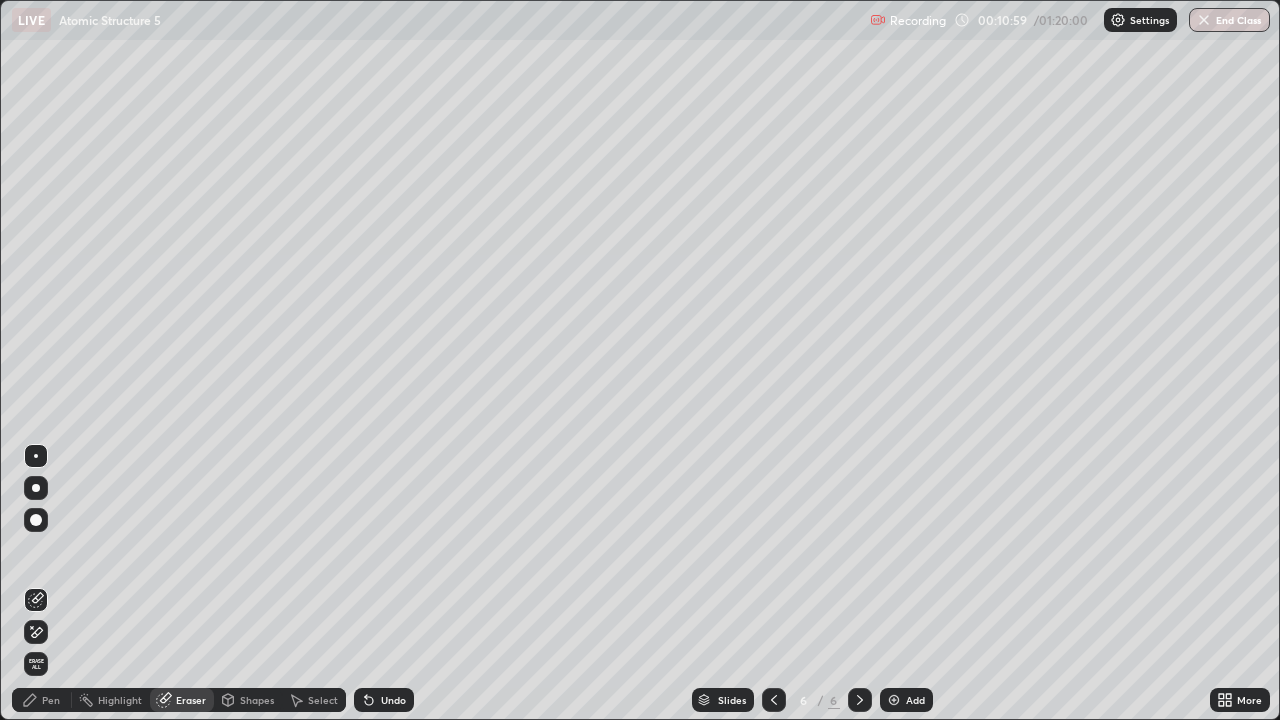 click on "Erase all" at bounding box center [36, 664] 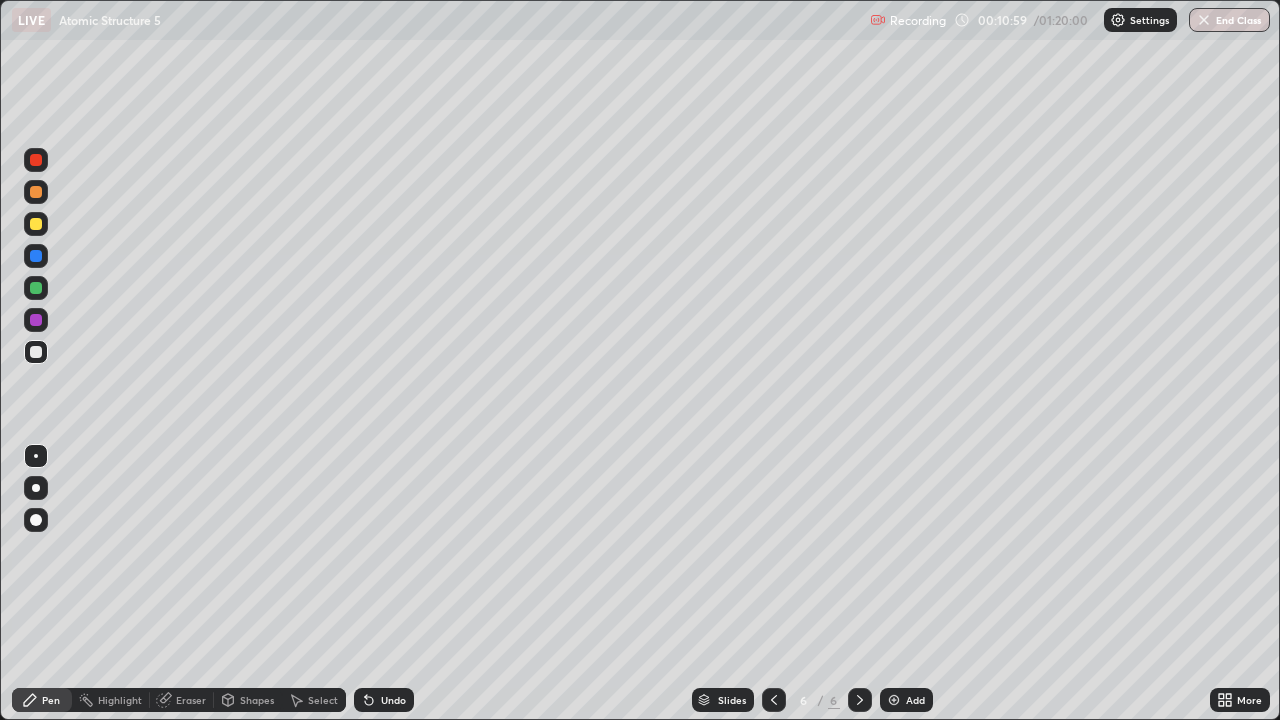 click on "Pen" at bounding box center [42, 700] 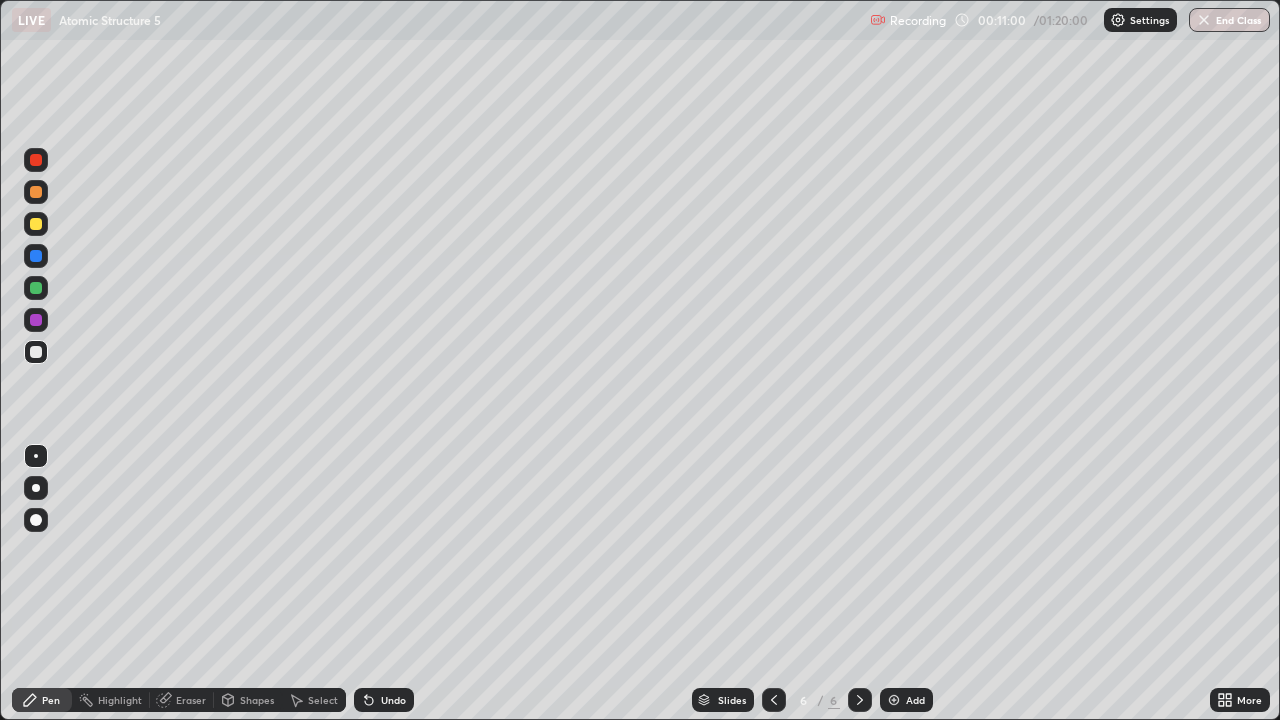 click at bounding box center [36, 352] 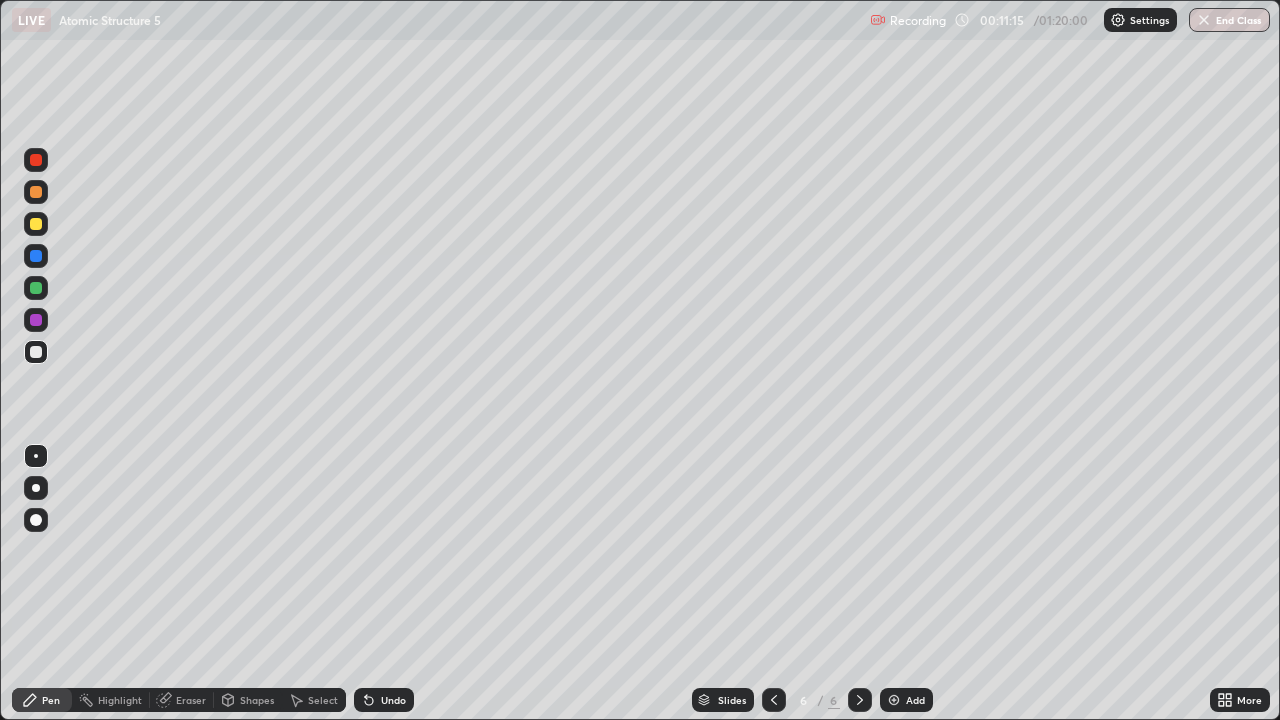click at bounding box center [36, 256] 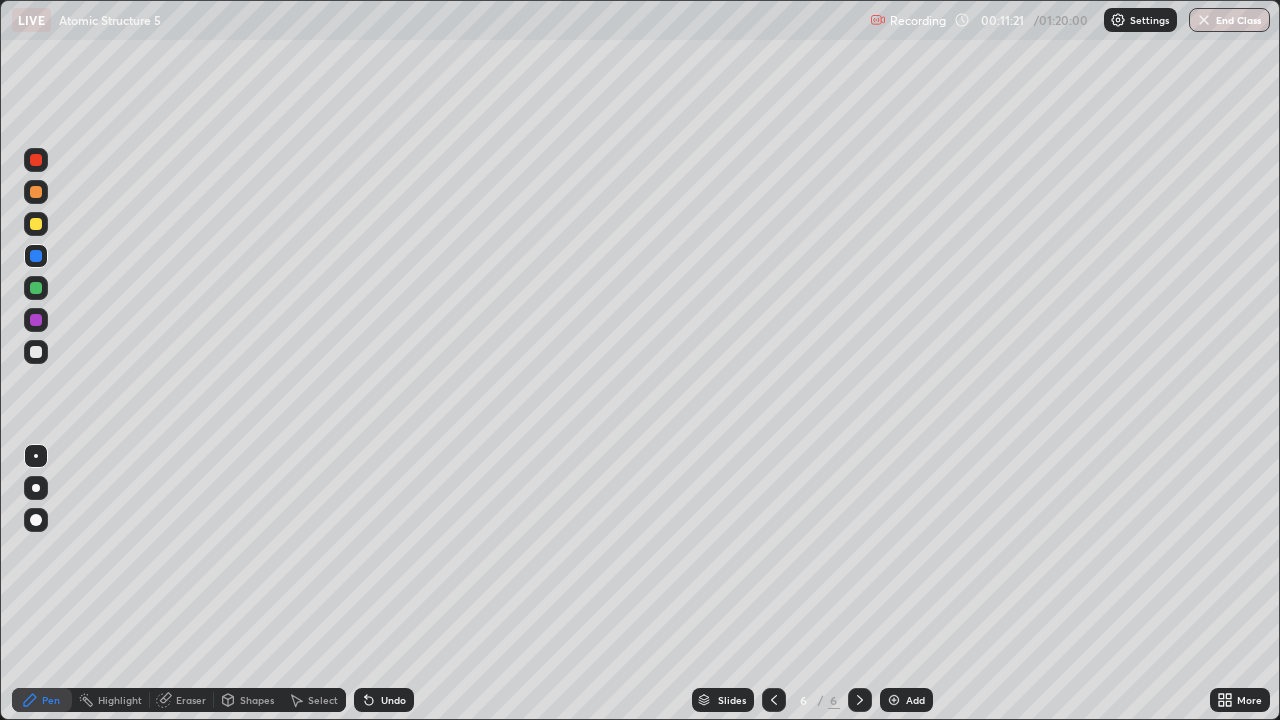 click at bounding box center [36, 224] 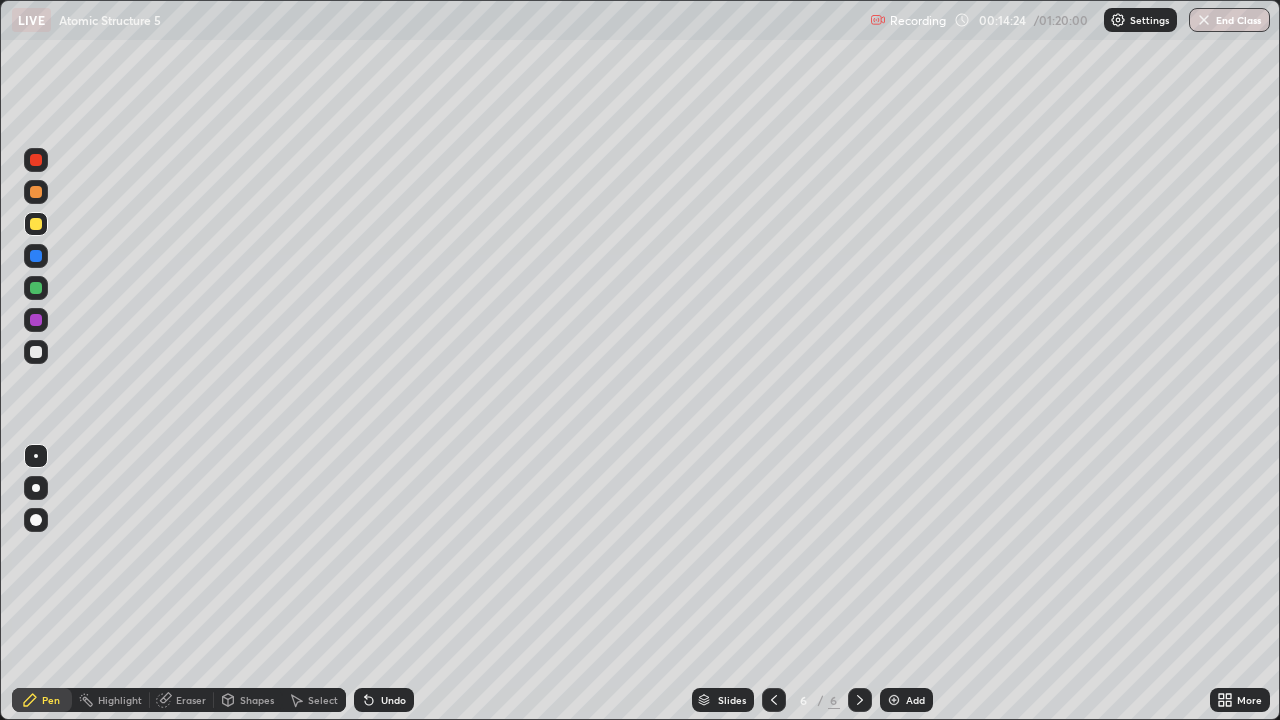 click on "Shapes" at bounding box center [248, 700] 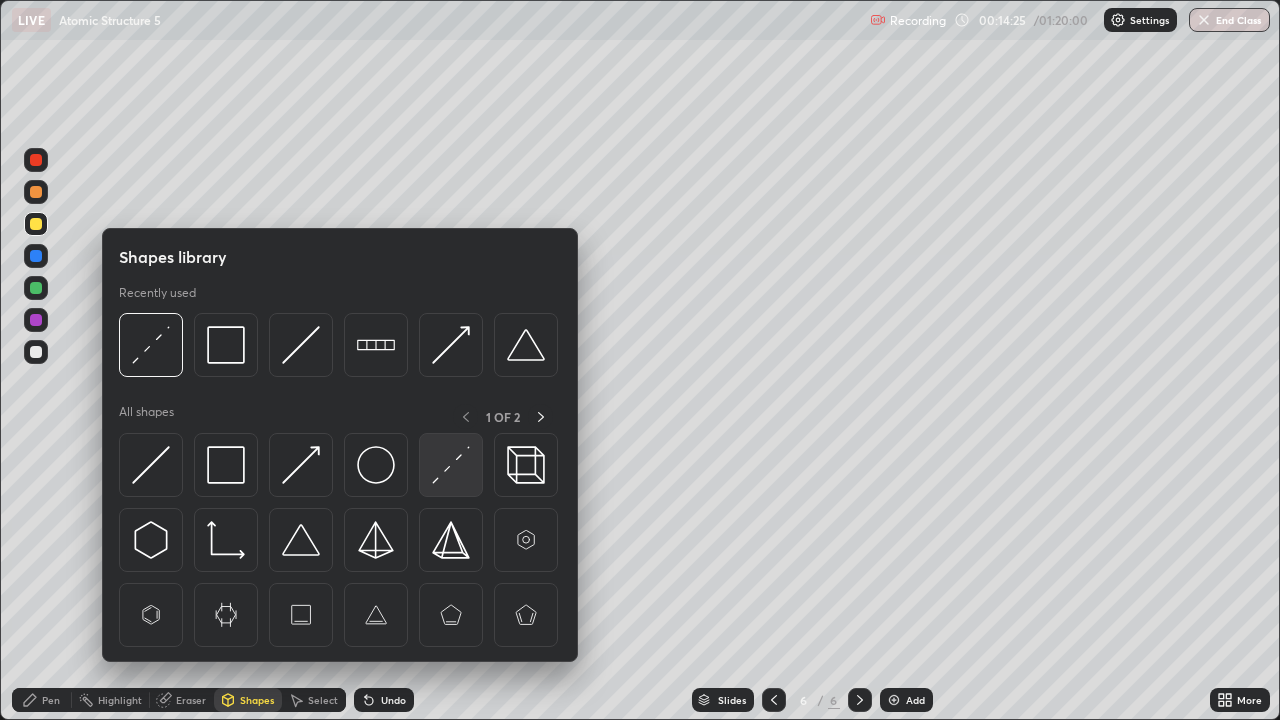 click at bounding box center (451, 465) 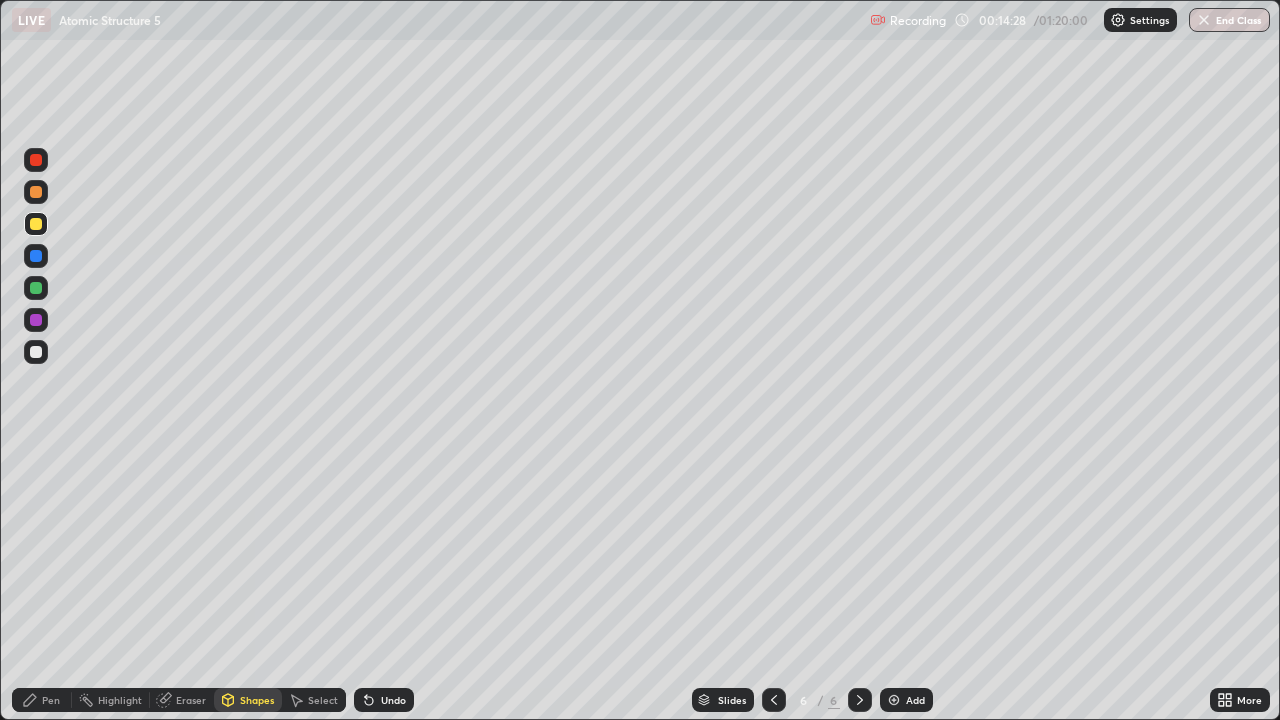 click on "Pen" at bounding box center [42, 700] 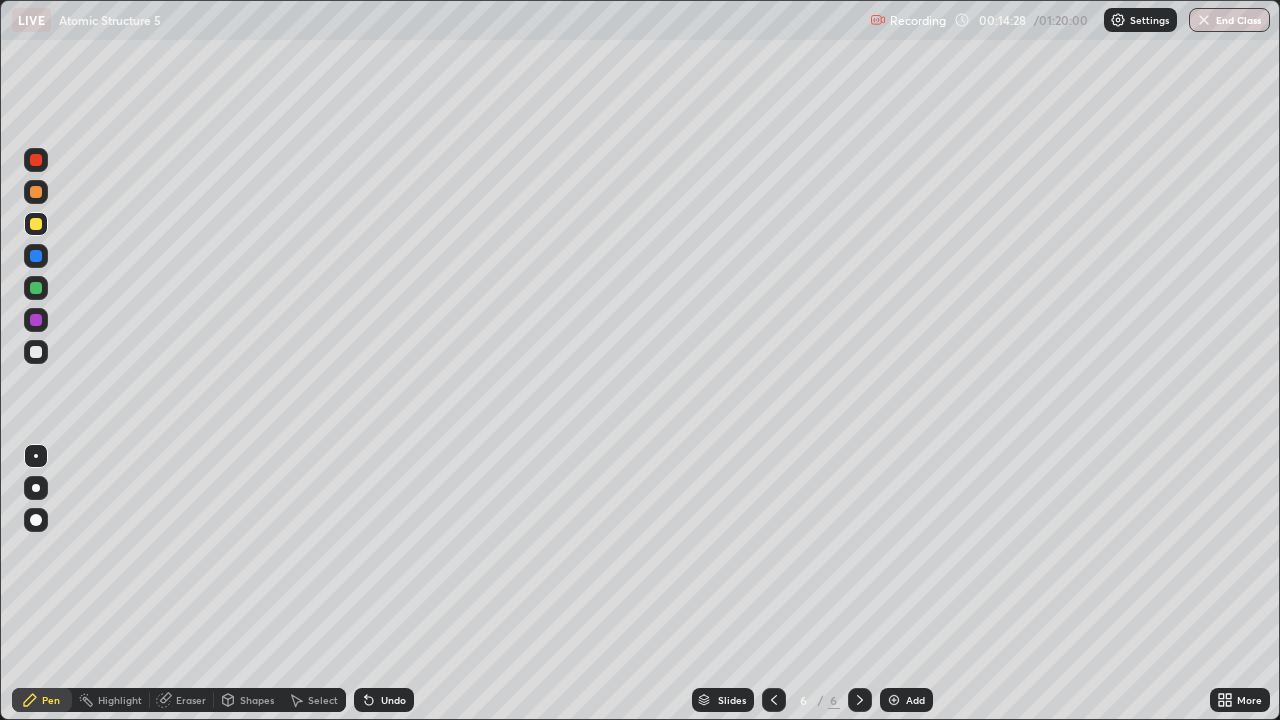 click at bounding box center (36, 352) 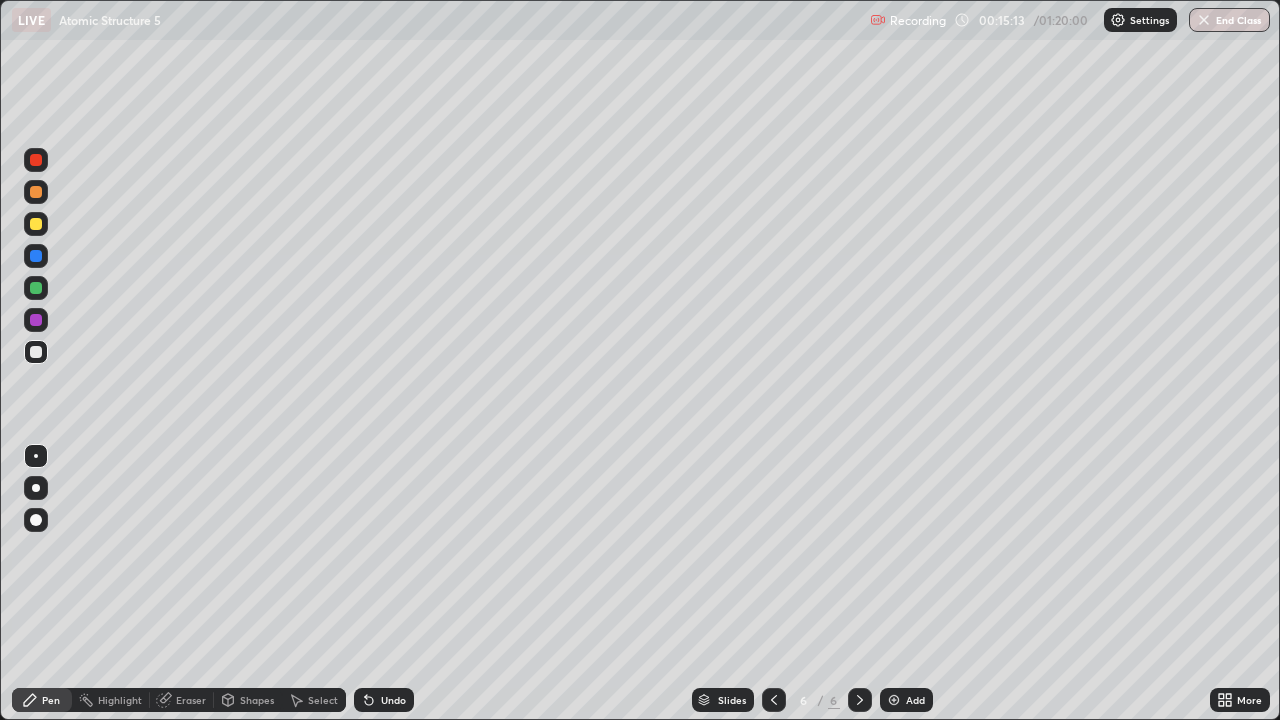click at bounding box center [36, 224] 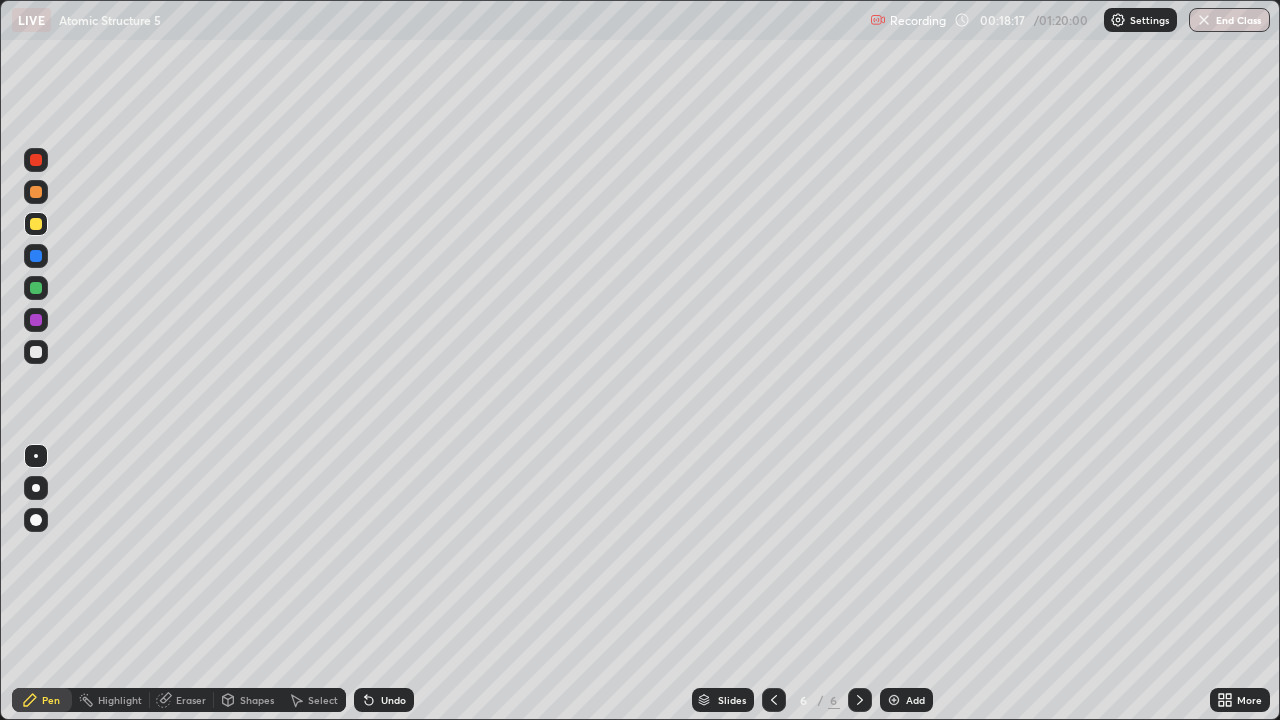 click at bounding box center (894, 700) 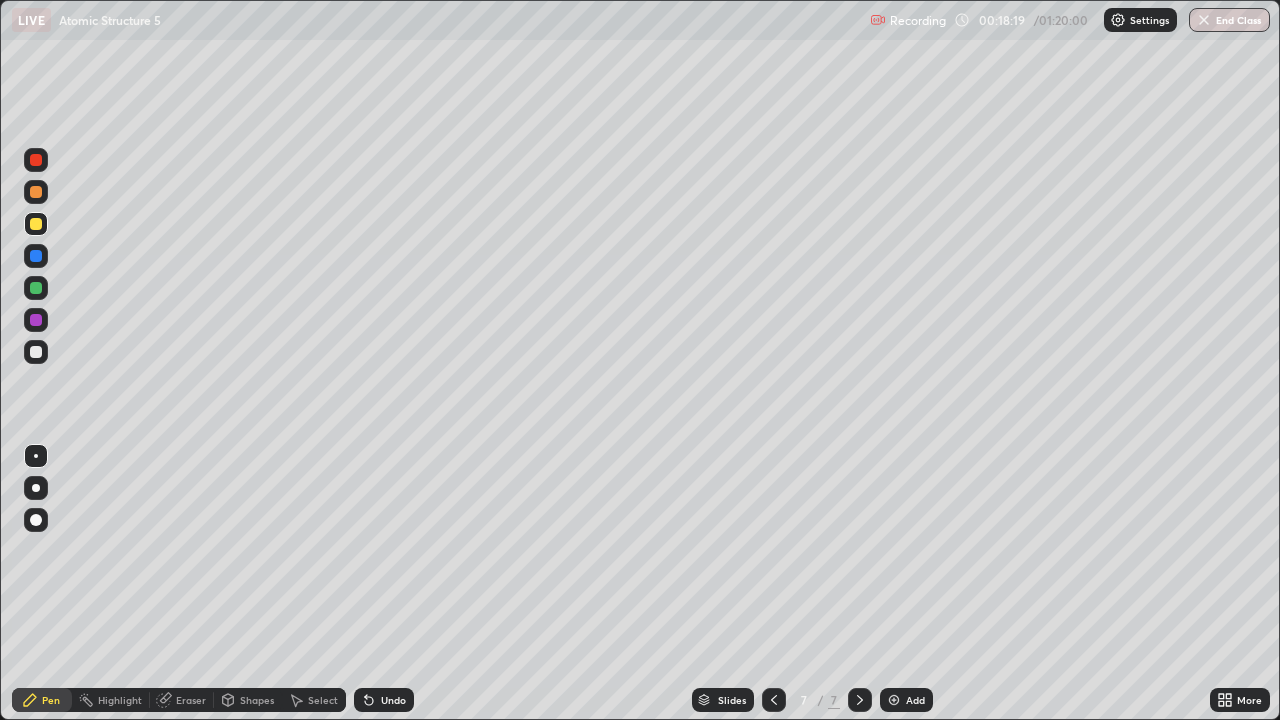 click at bounding box center (36, 352) 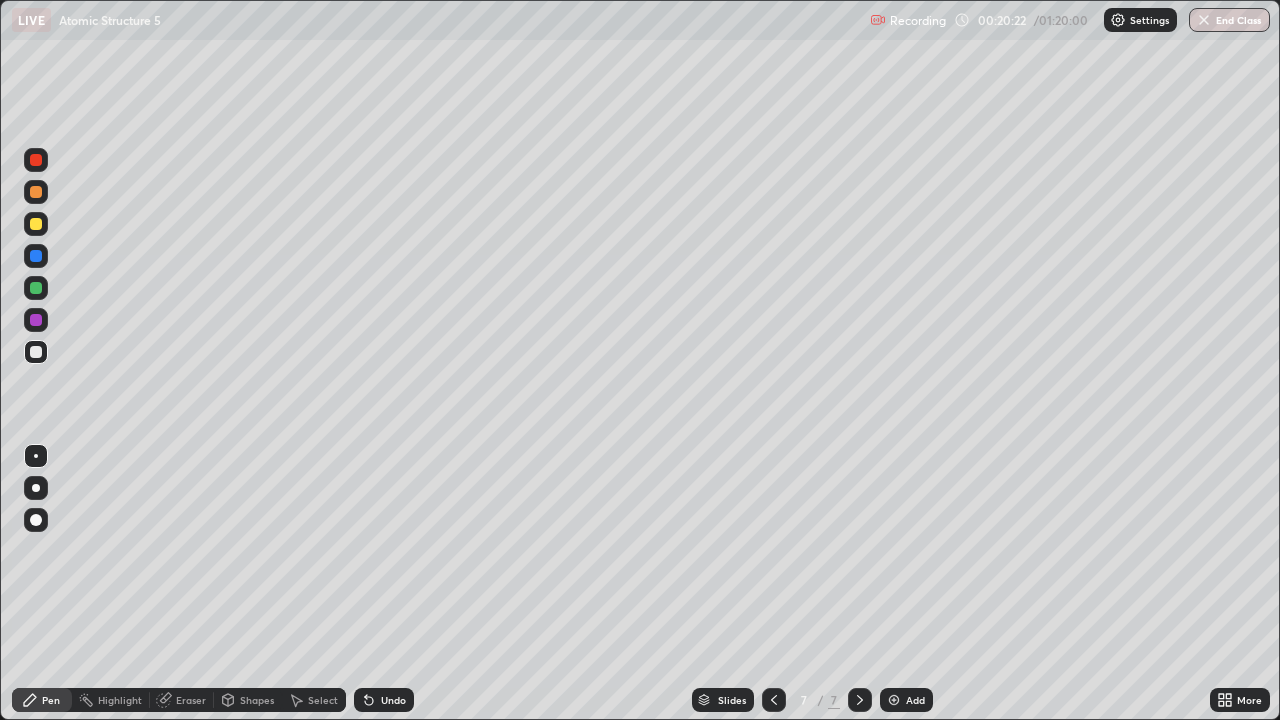 click at bounding box center [894, 700] 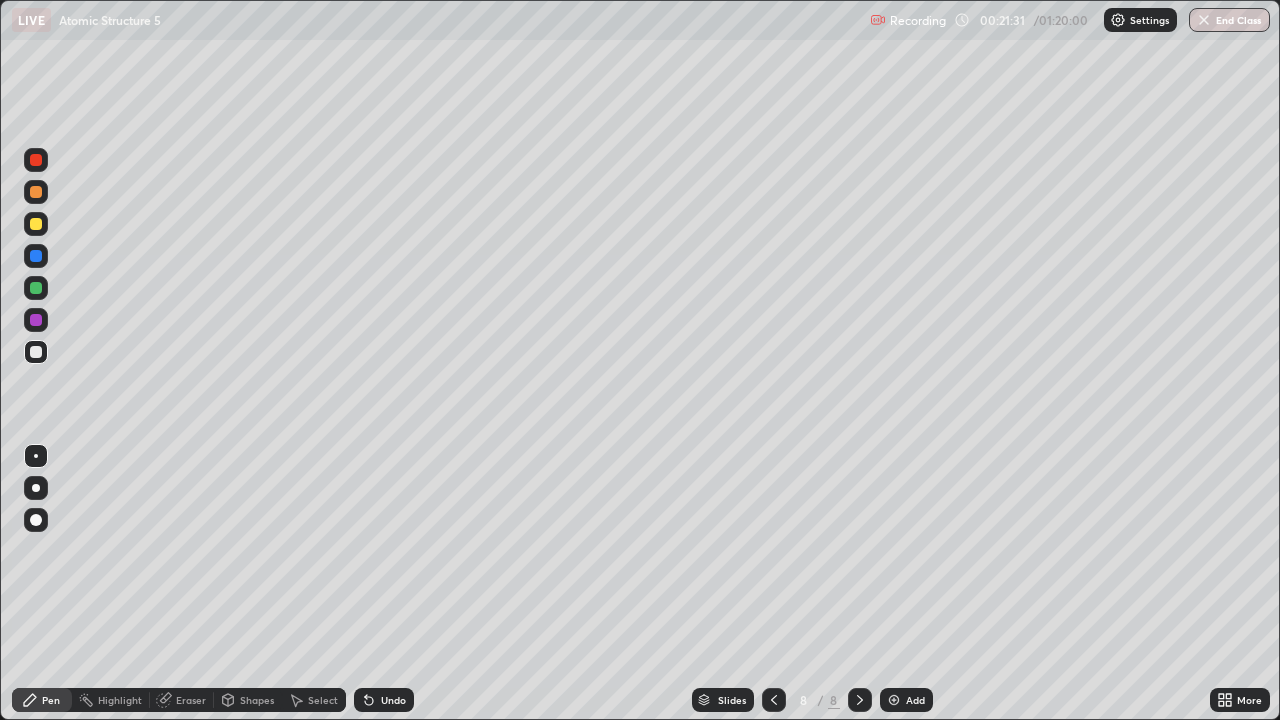 click at bounding box center [36, 224] 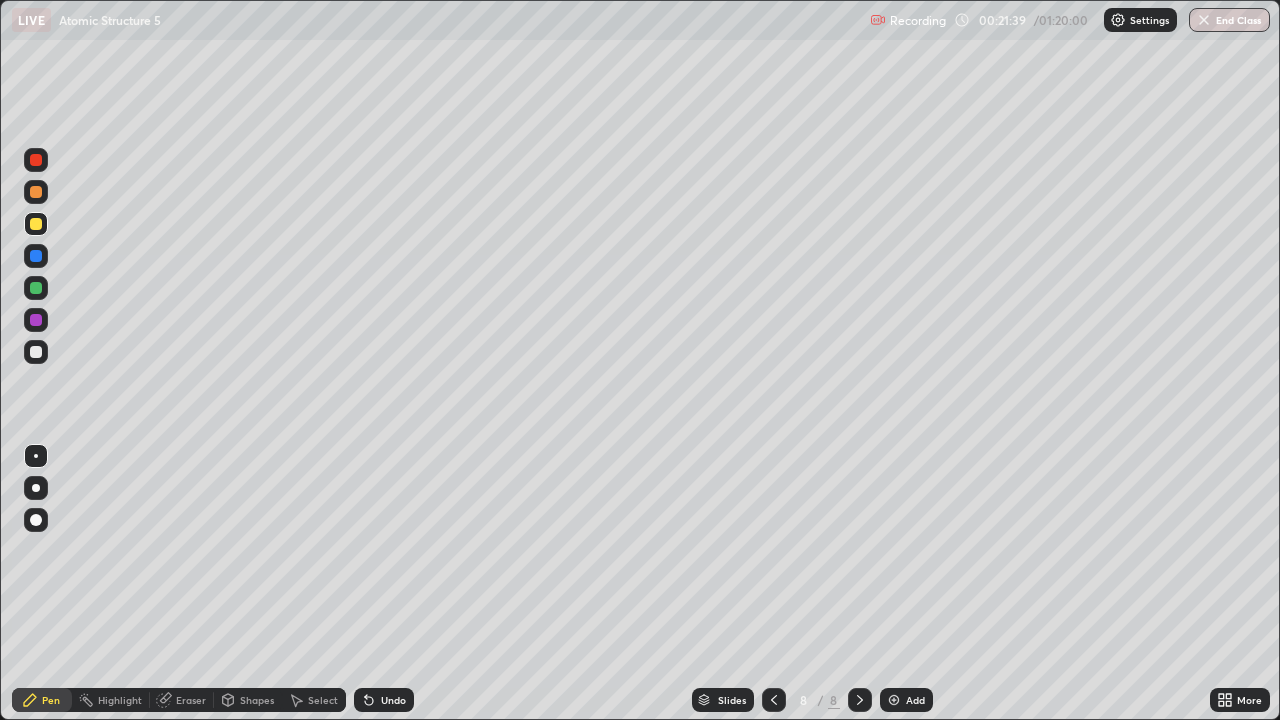 click on "Undo" at bounding box center [384, 700] 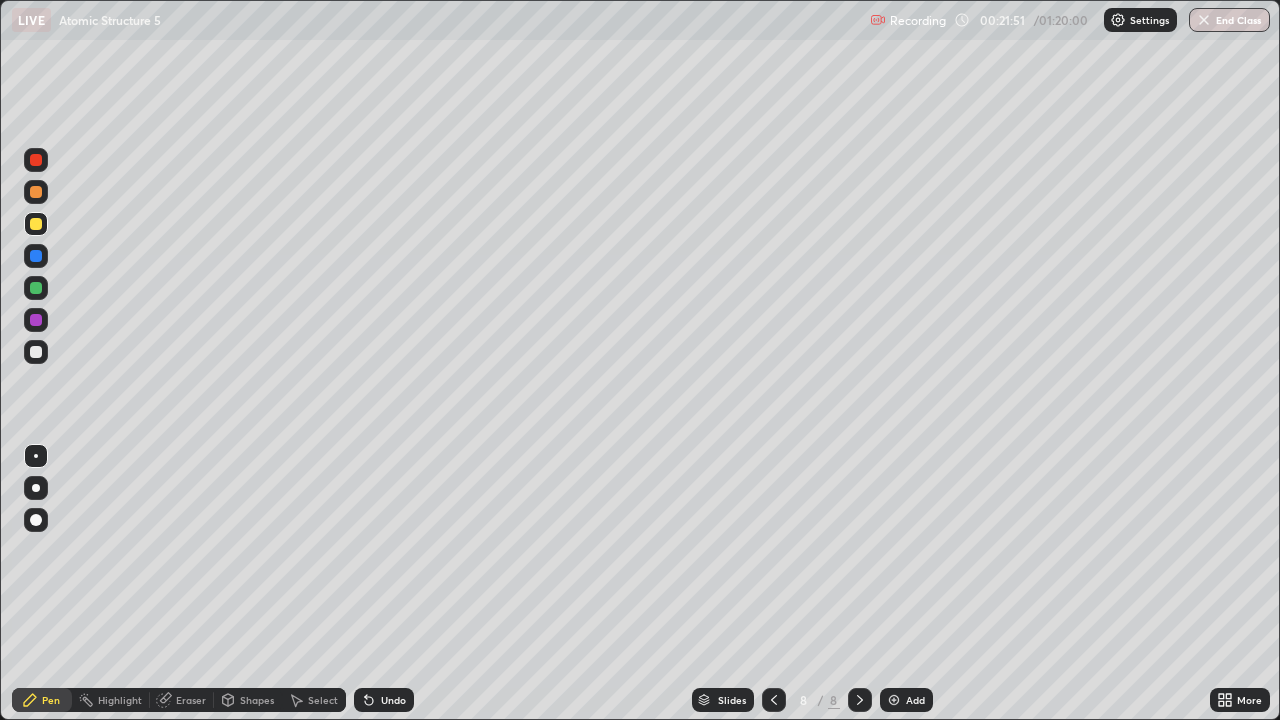 click on "Undo" at bounding box center [384, 700] 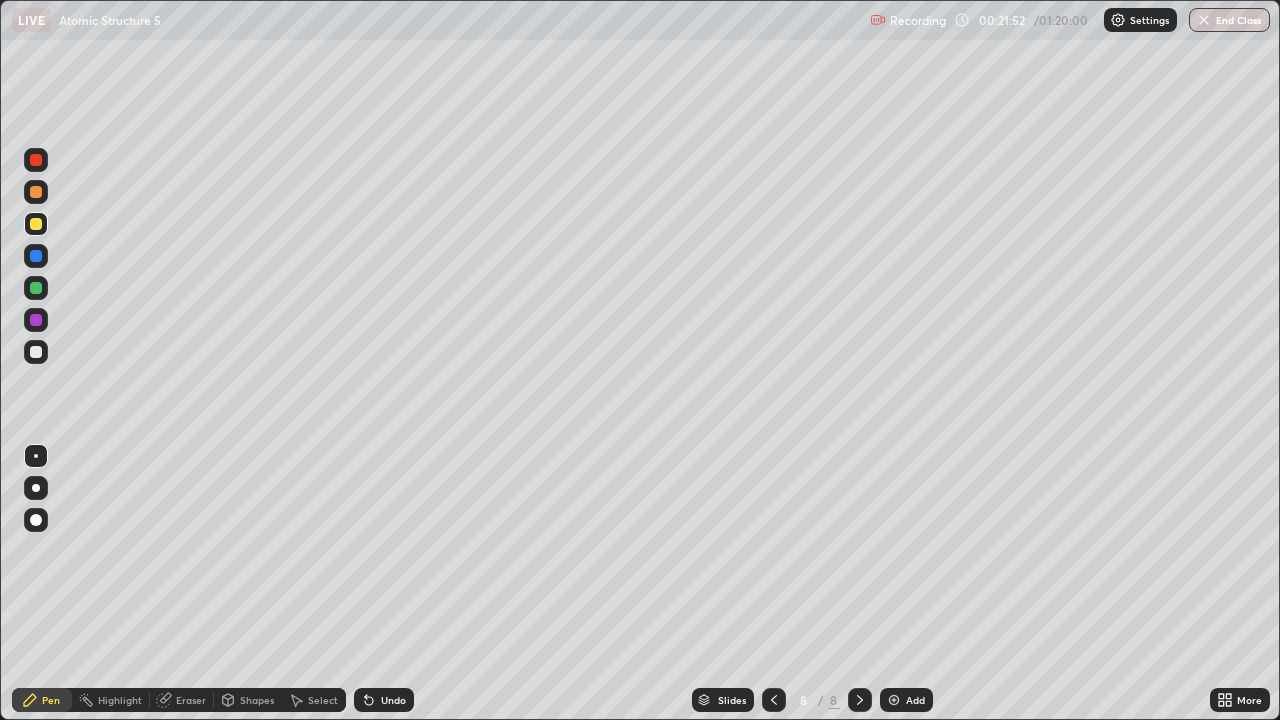 click 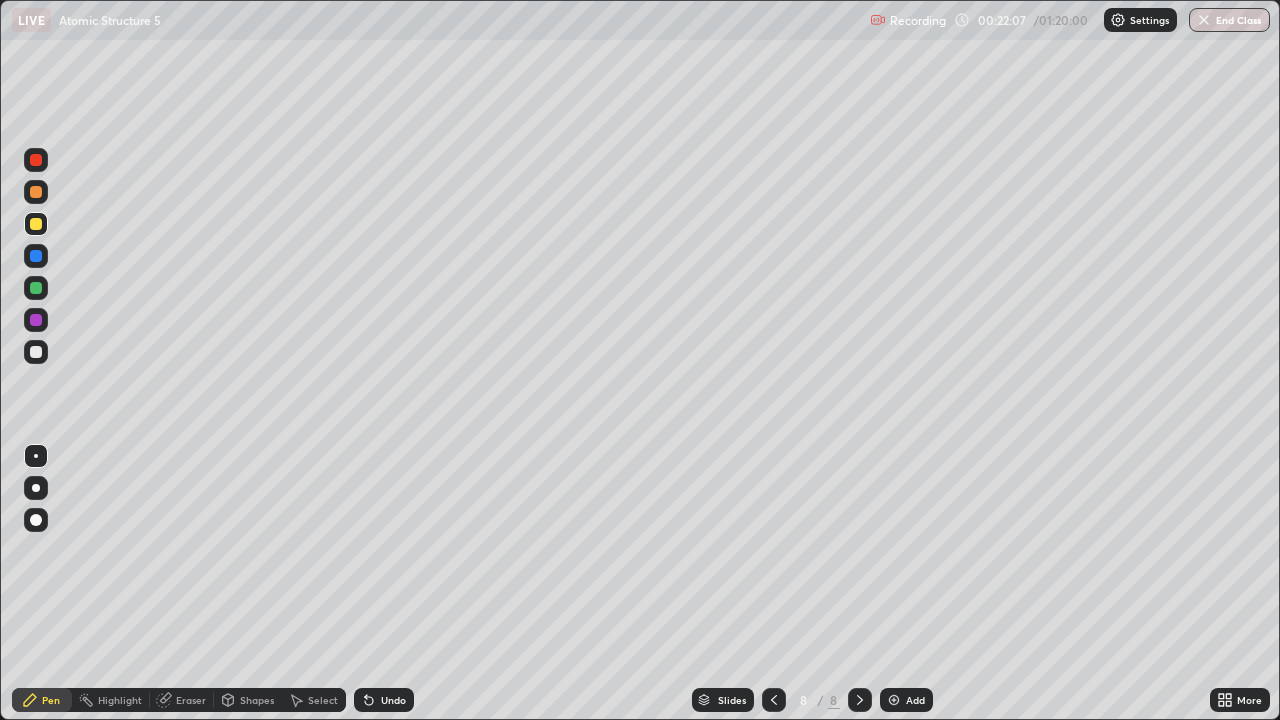 click 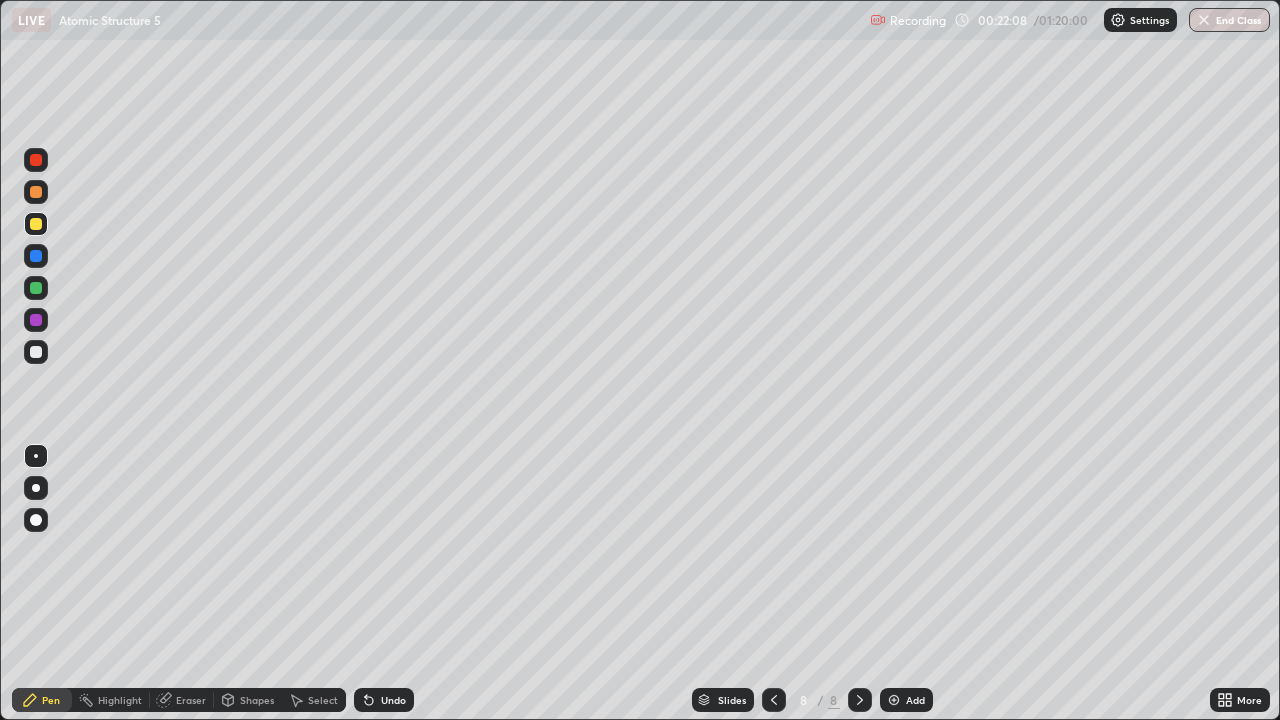 click on "Undo" at bounding box center [393, 700] 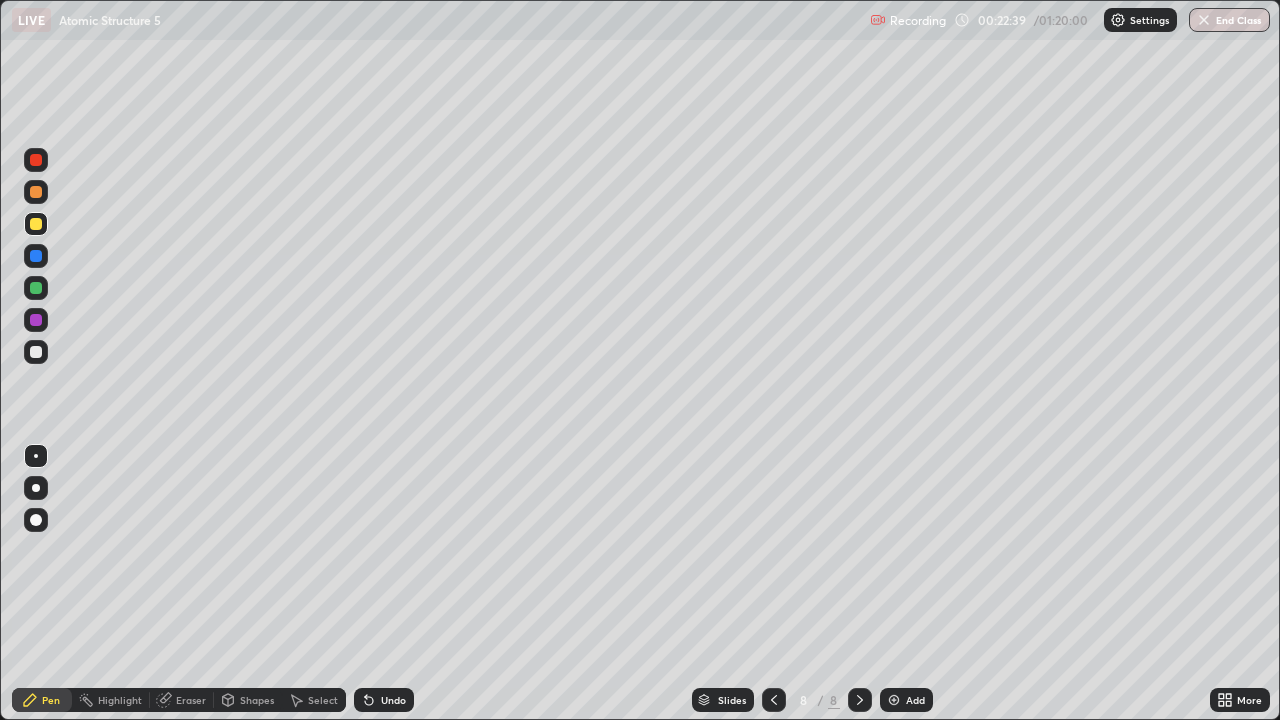 click on "Select" at bounding box center (323, 700) 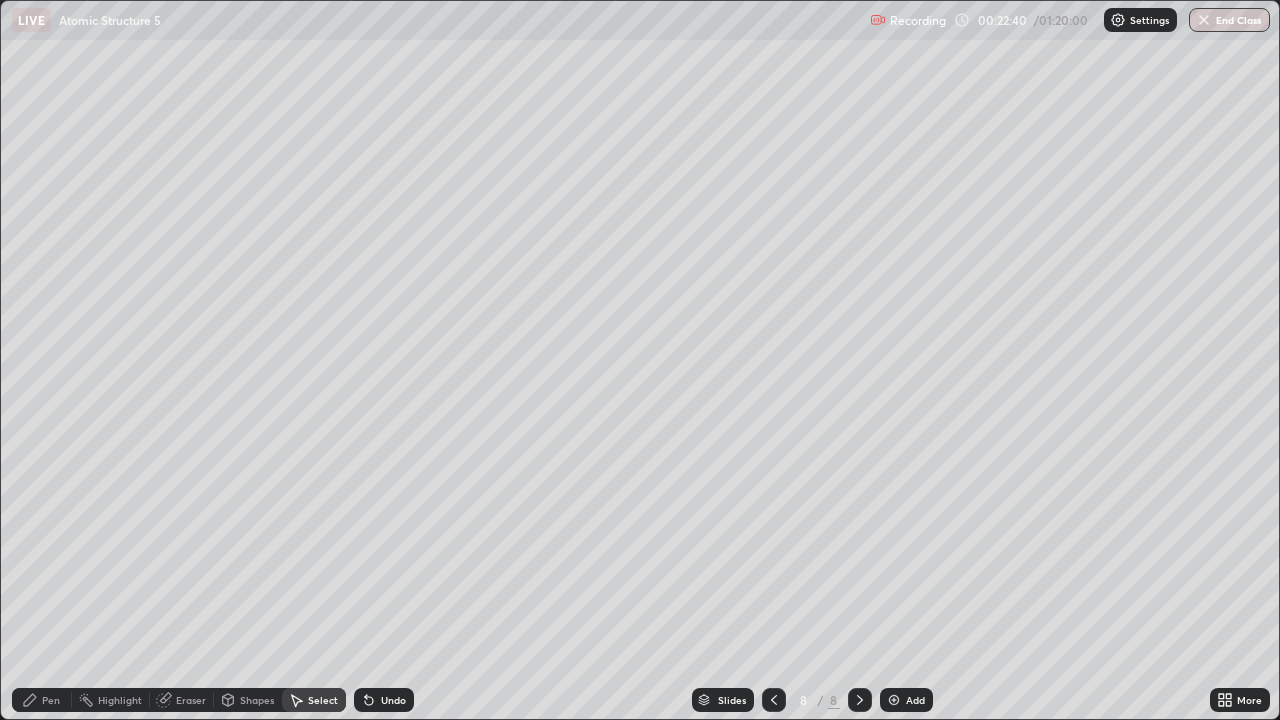 click on "Shapes" at bounding box center (257, 700) 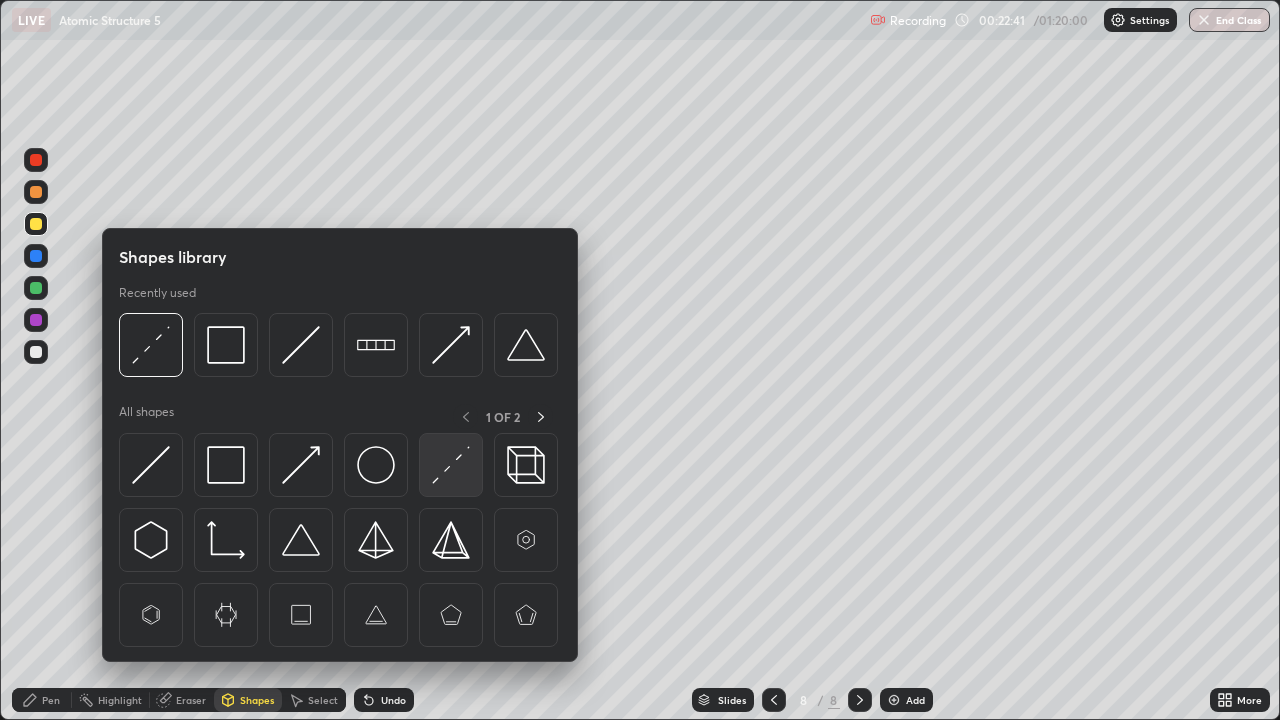 click at bounding box center [451, 465] 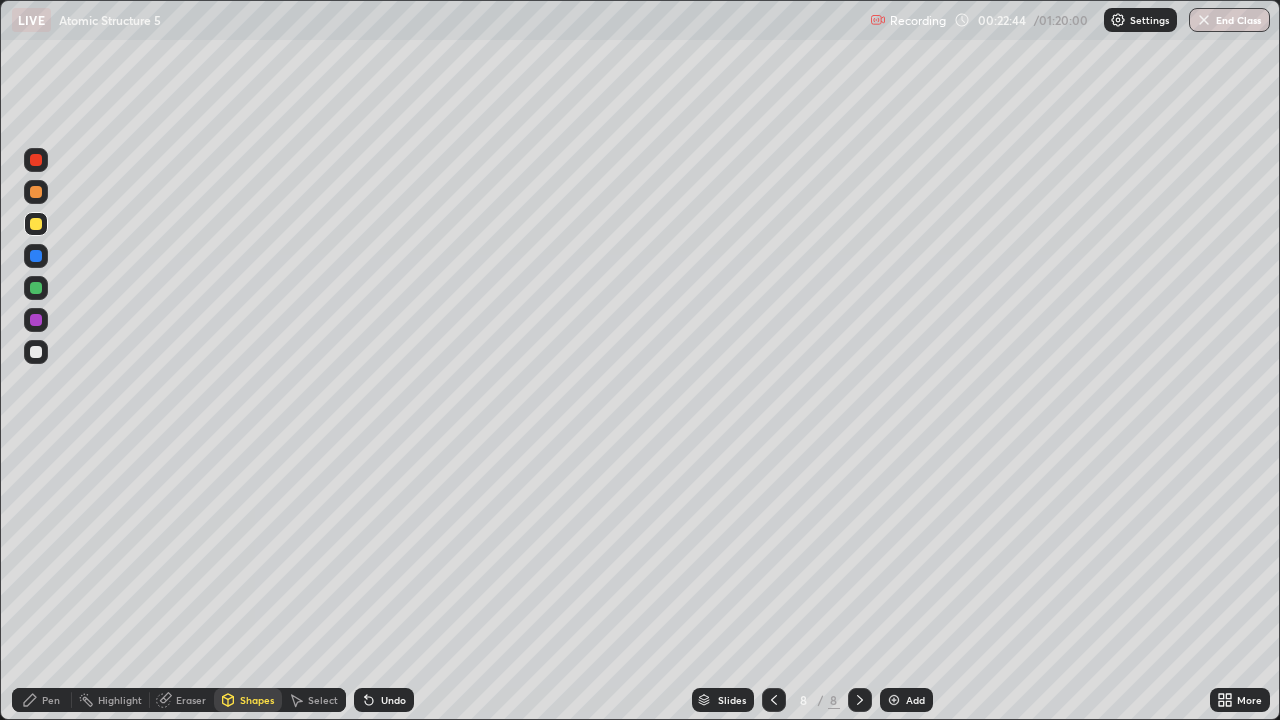 click on "Pen" at bounding box center (42, 700) 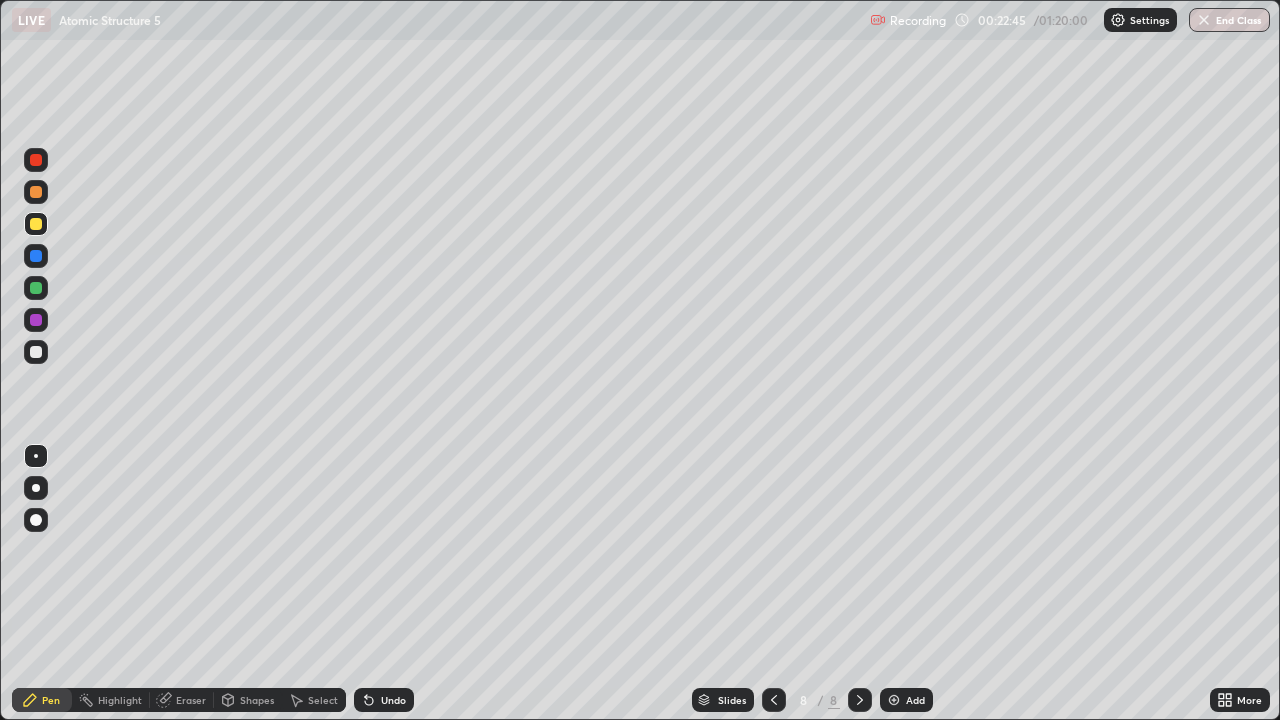 click at bounding box center (36, 352) 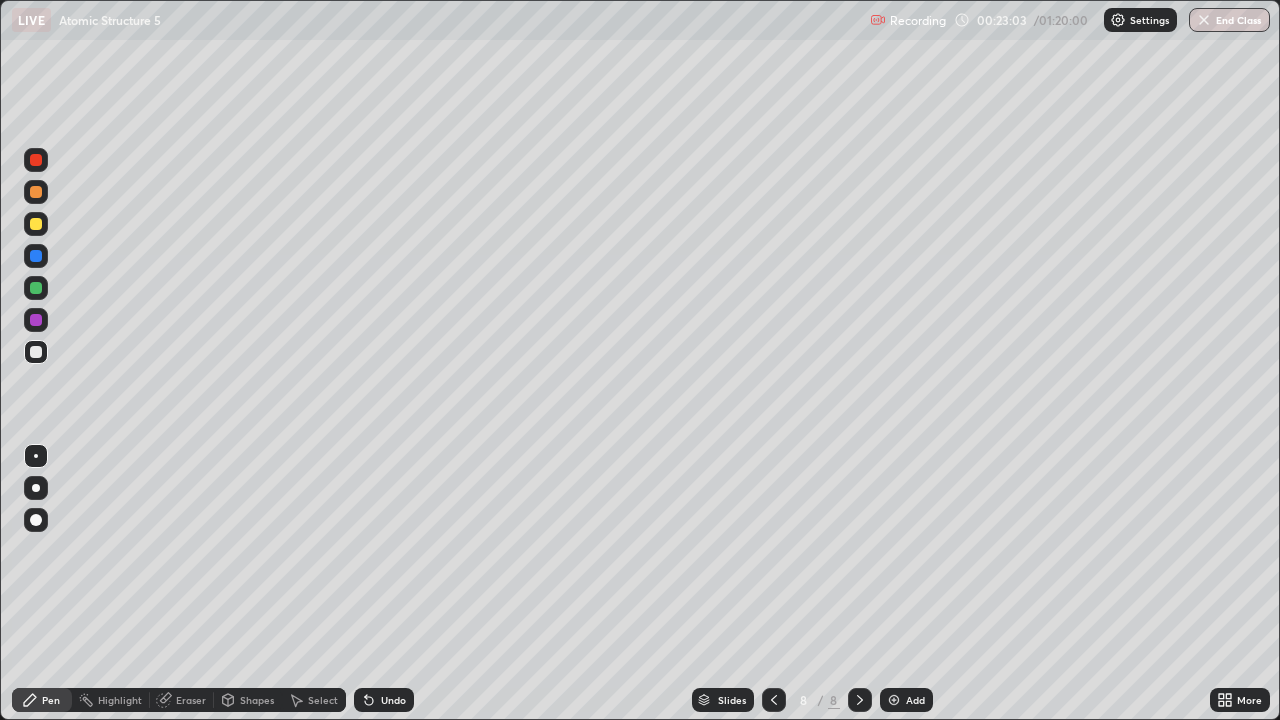click on "Undo" at bounding box center [384, 700] 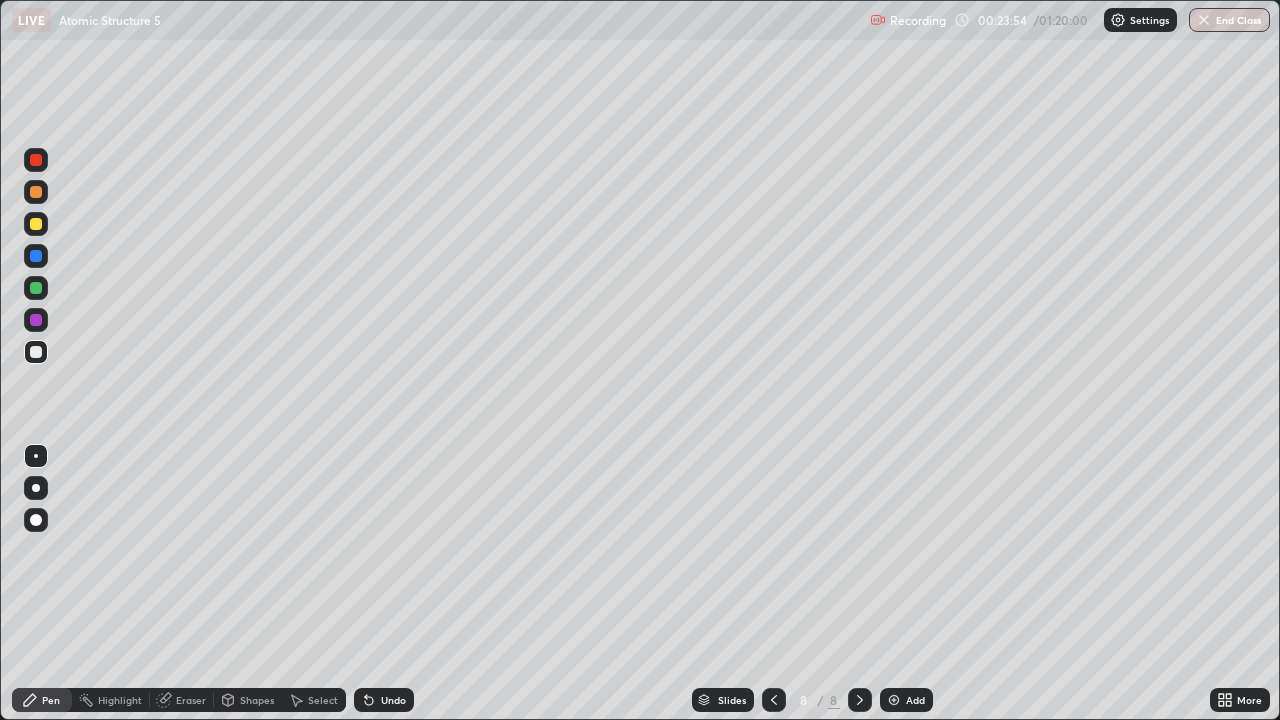 click on "Undo" at bounding box center [384, 700] 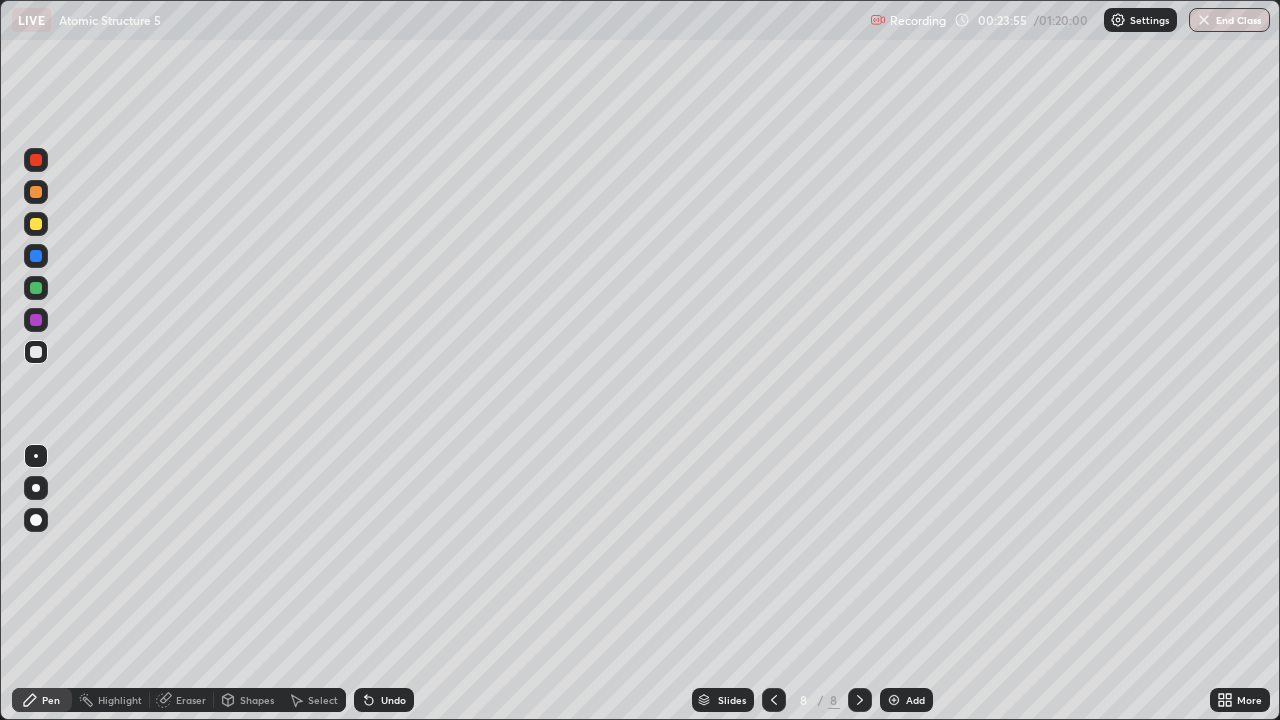 click on "Undo" at bounding box center [384, 700] 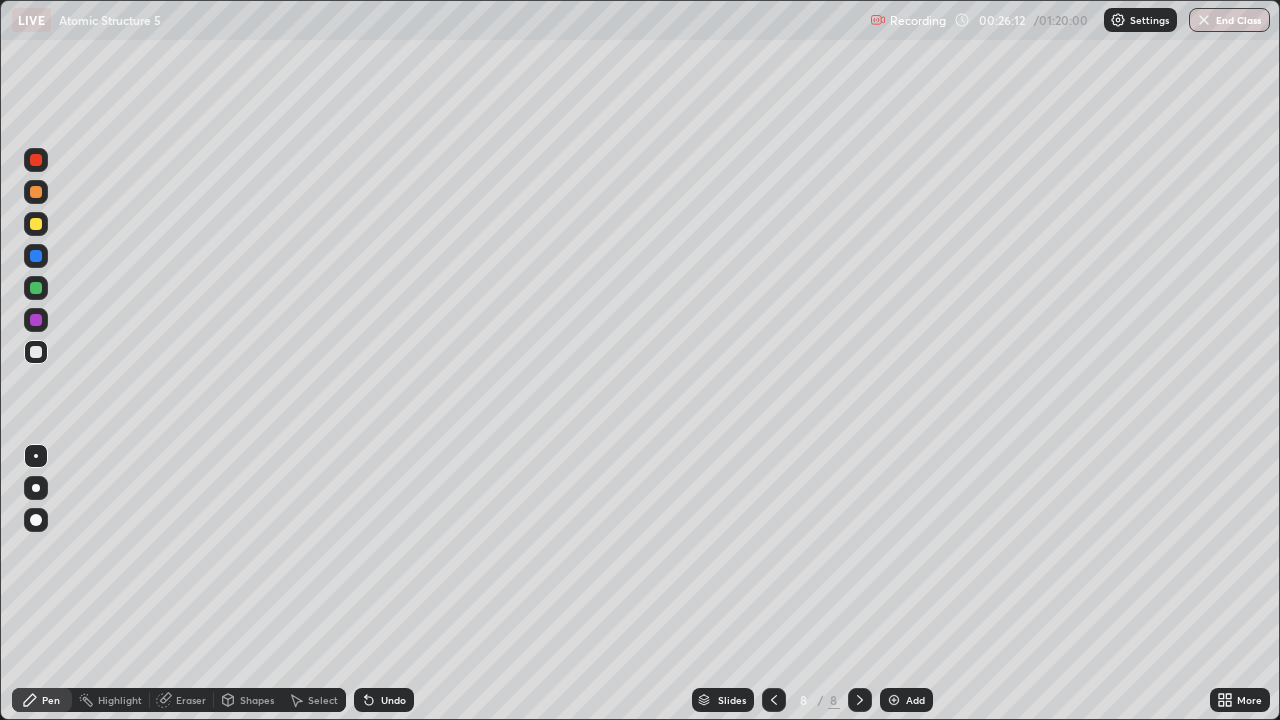 click on "Slides" at bounding box center (732, 700) 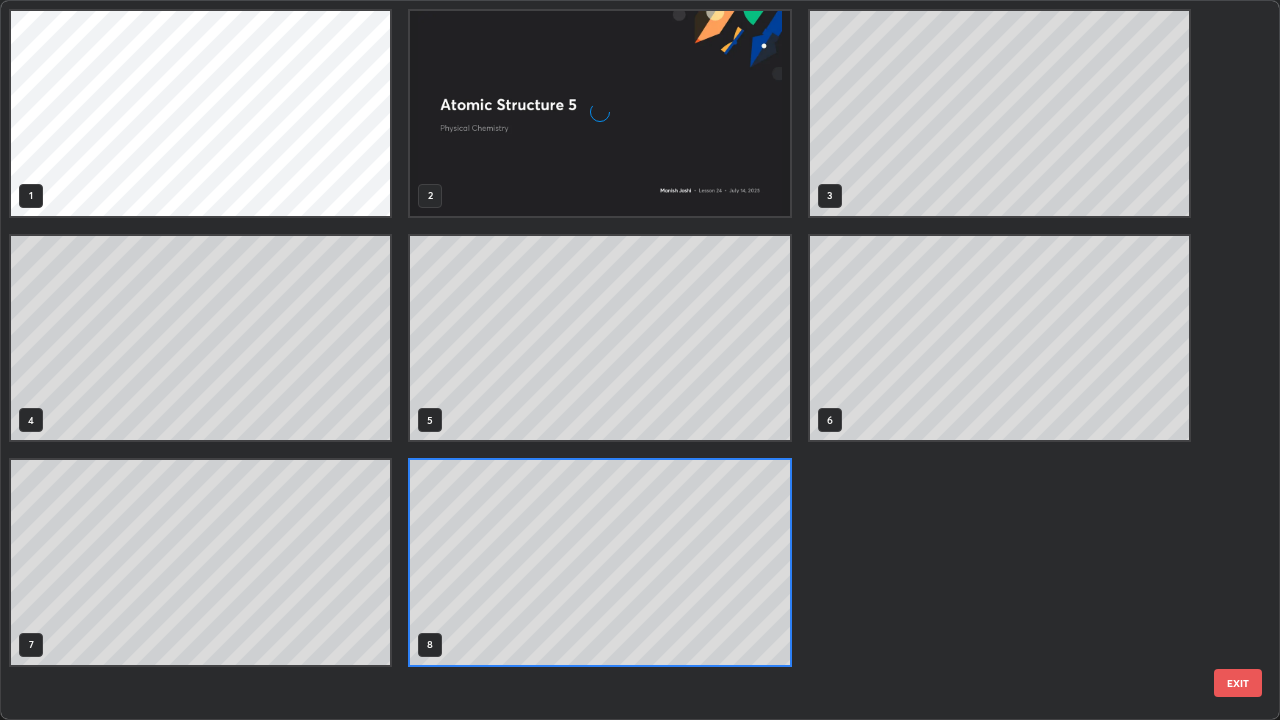 scroll, scrollTop: 7, scrollLeft: 11, axis: both 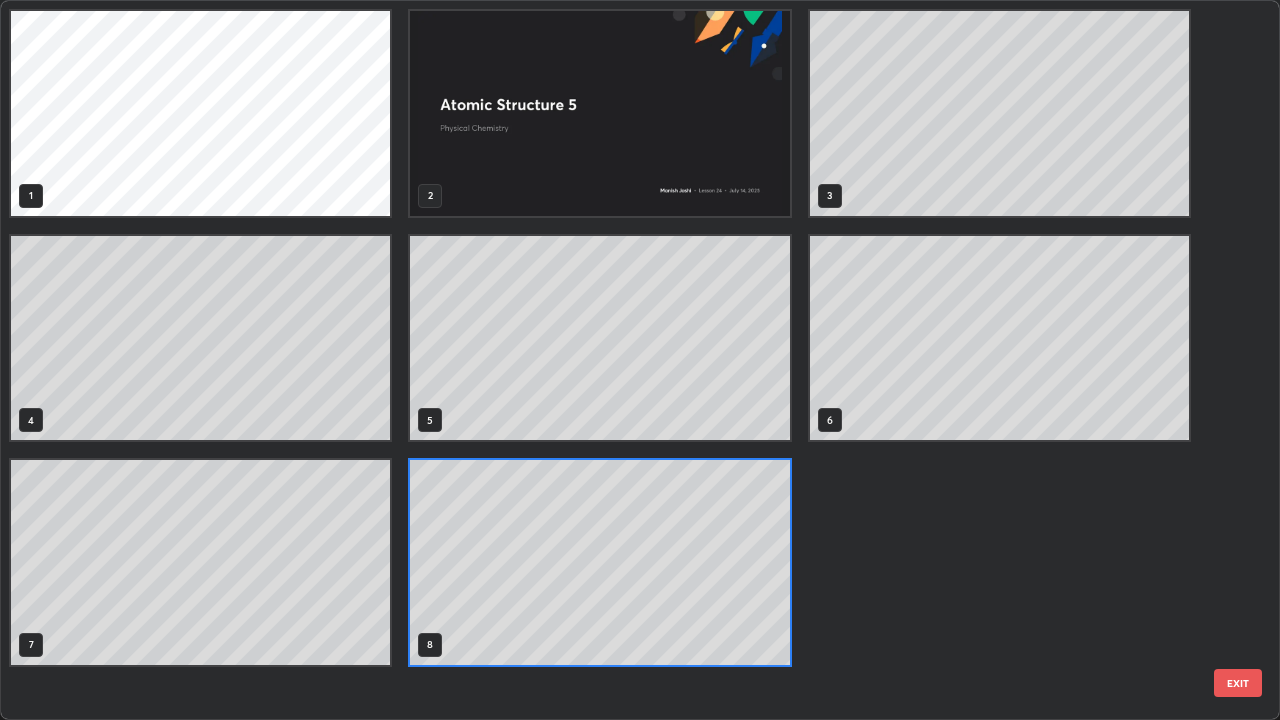 click on "EXIT" at bounding box center (1238, 683) 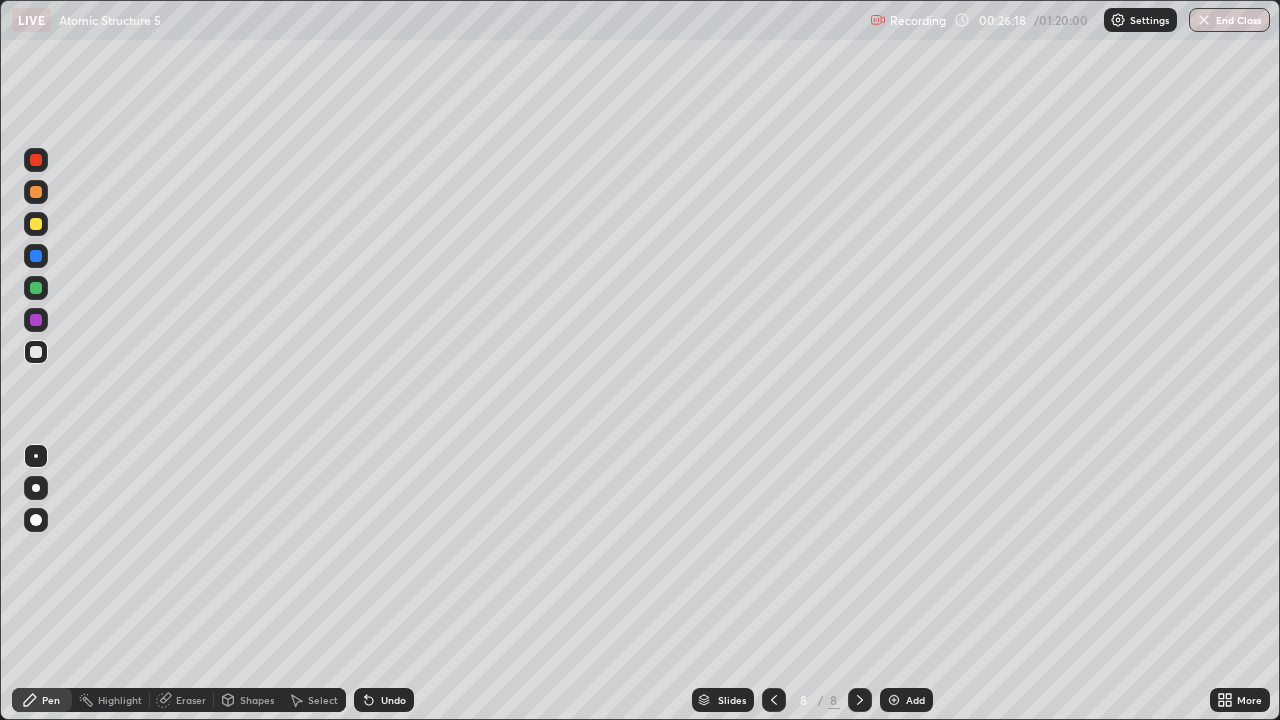 click 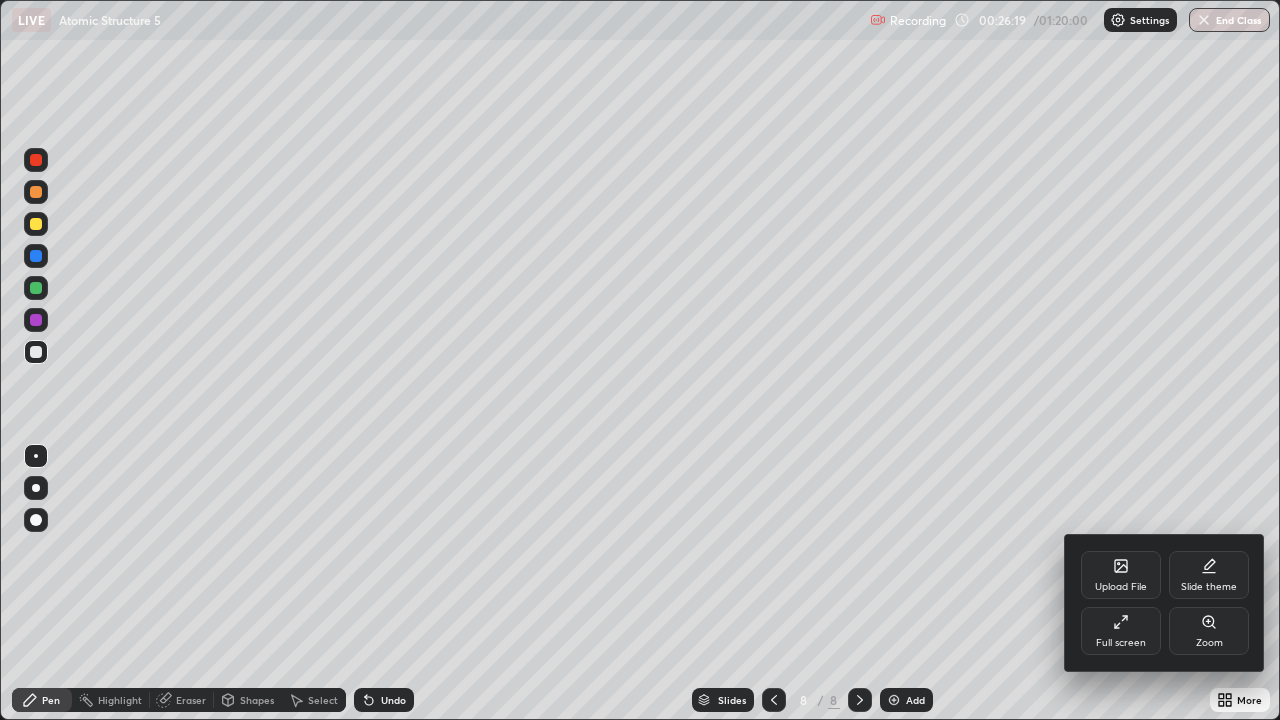 click on "Upload File" at bounding box center (1121, 587) 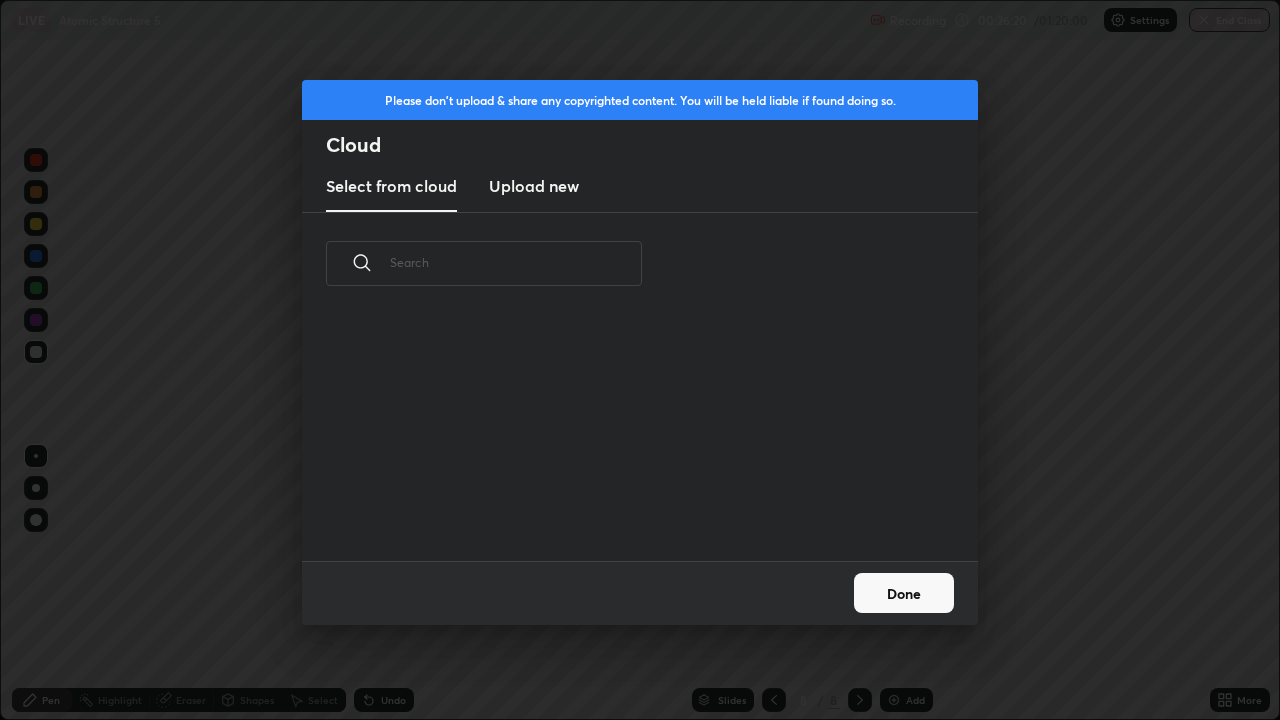 scroll, scrollTop: 246, scrollLeft: 642, axis: both 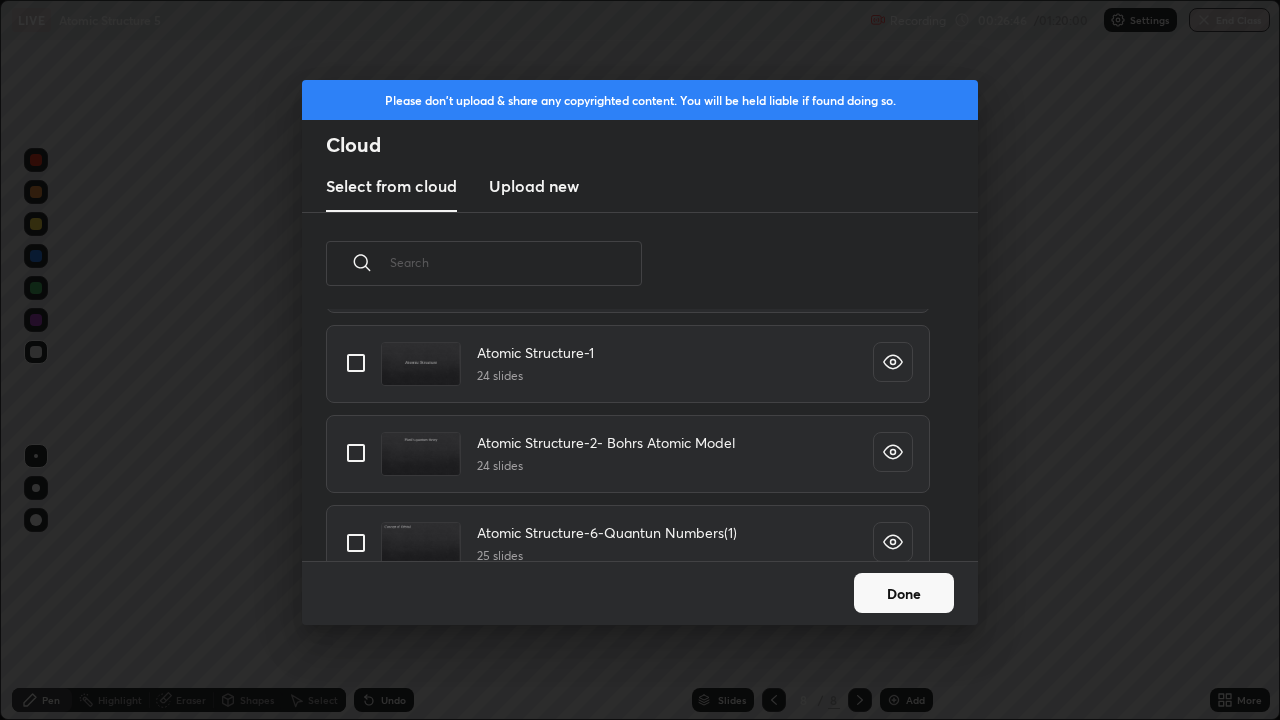 click at bounding box center [356, 453] 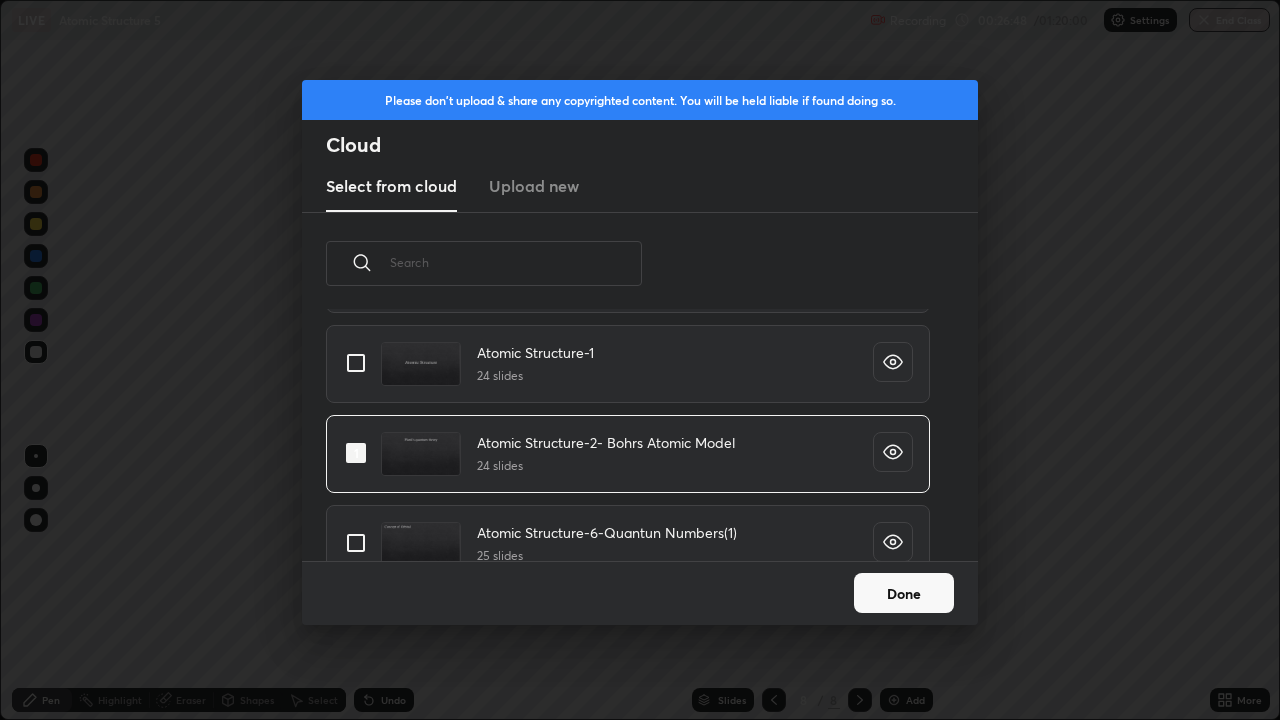 click on "Done" at bounding box center [904, 593] 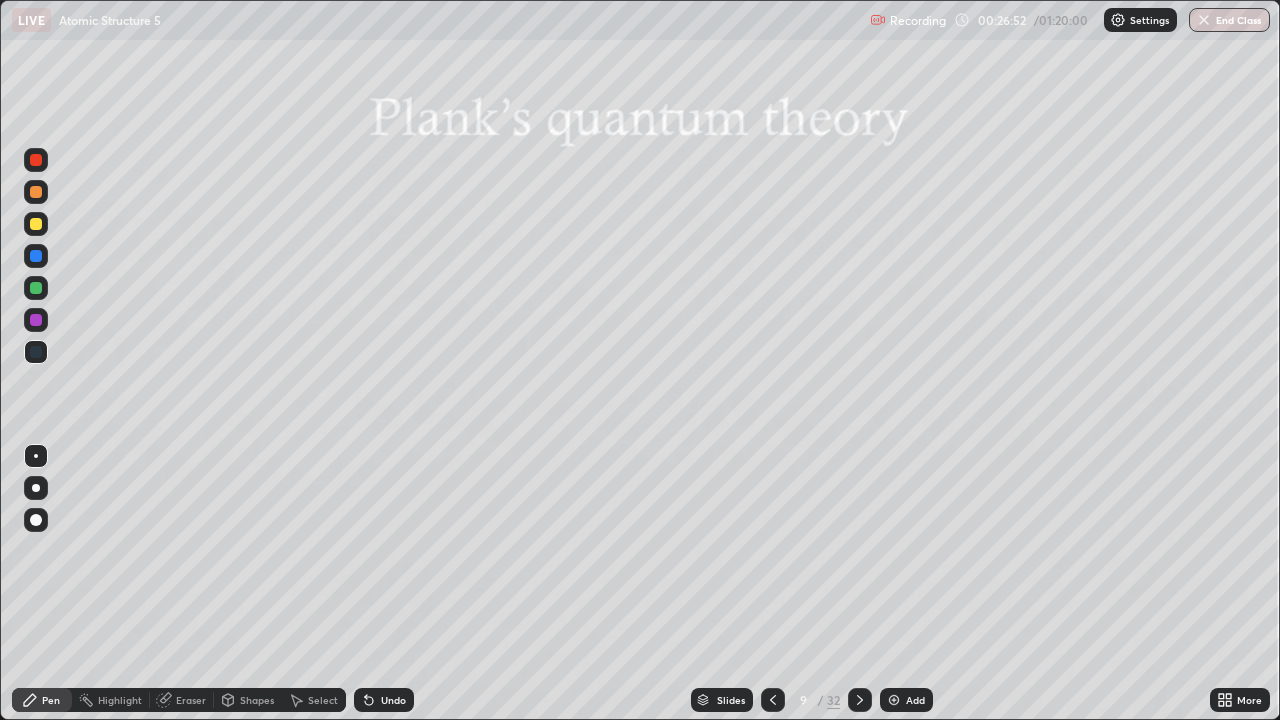 click on "Slides" at bounding box center [731, 700] 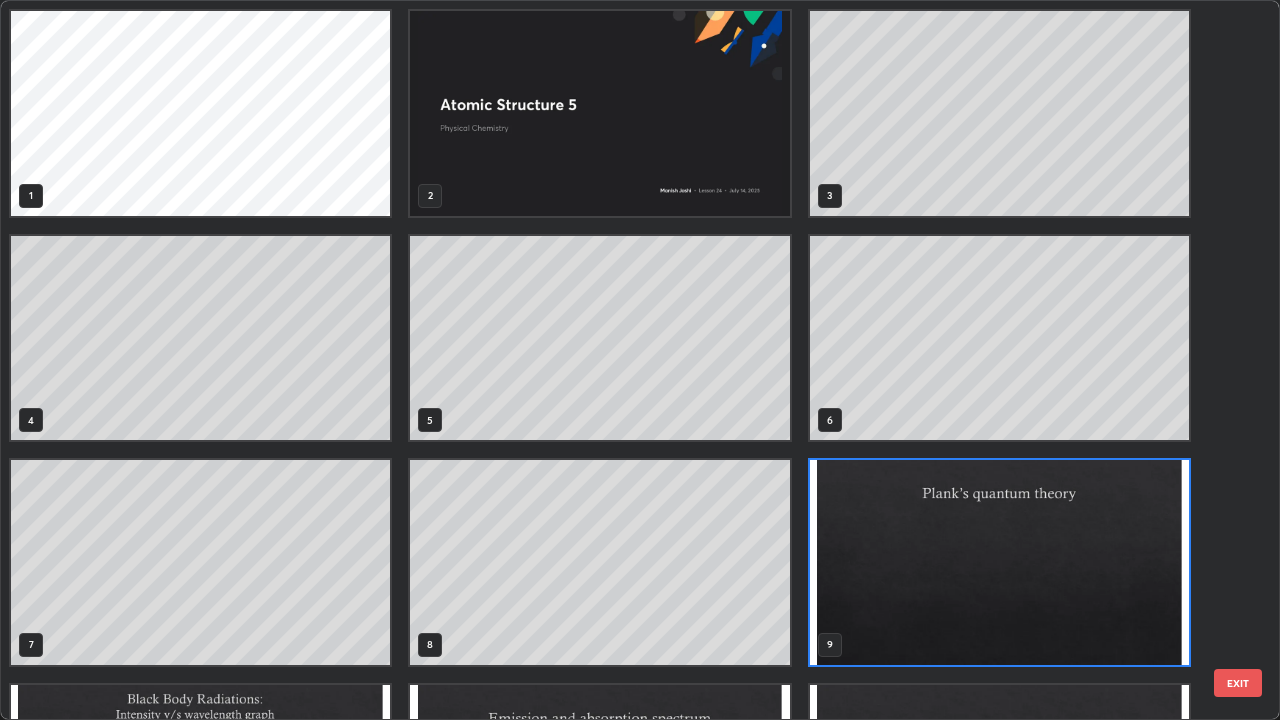 scroll, scrollTop: 7, scrollLeft: 11, axis: both 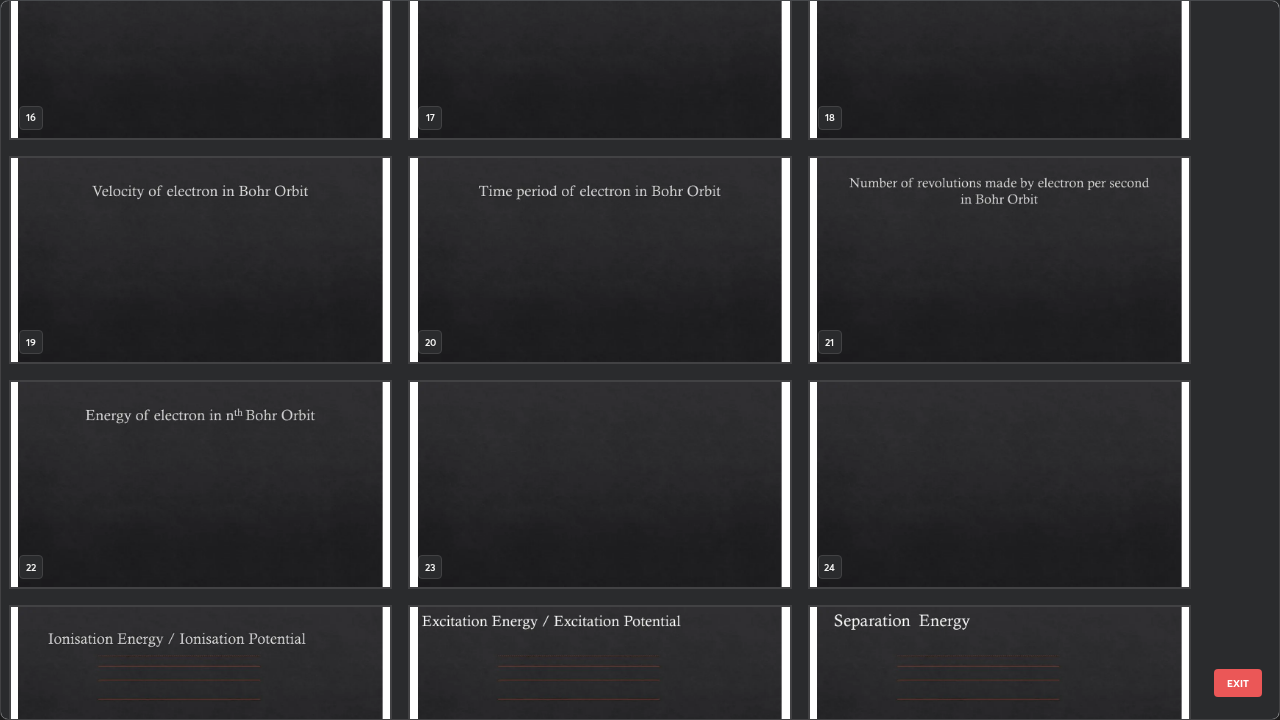 click at bounding box center [200, 484] 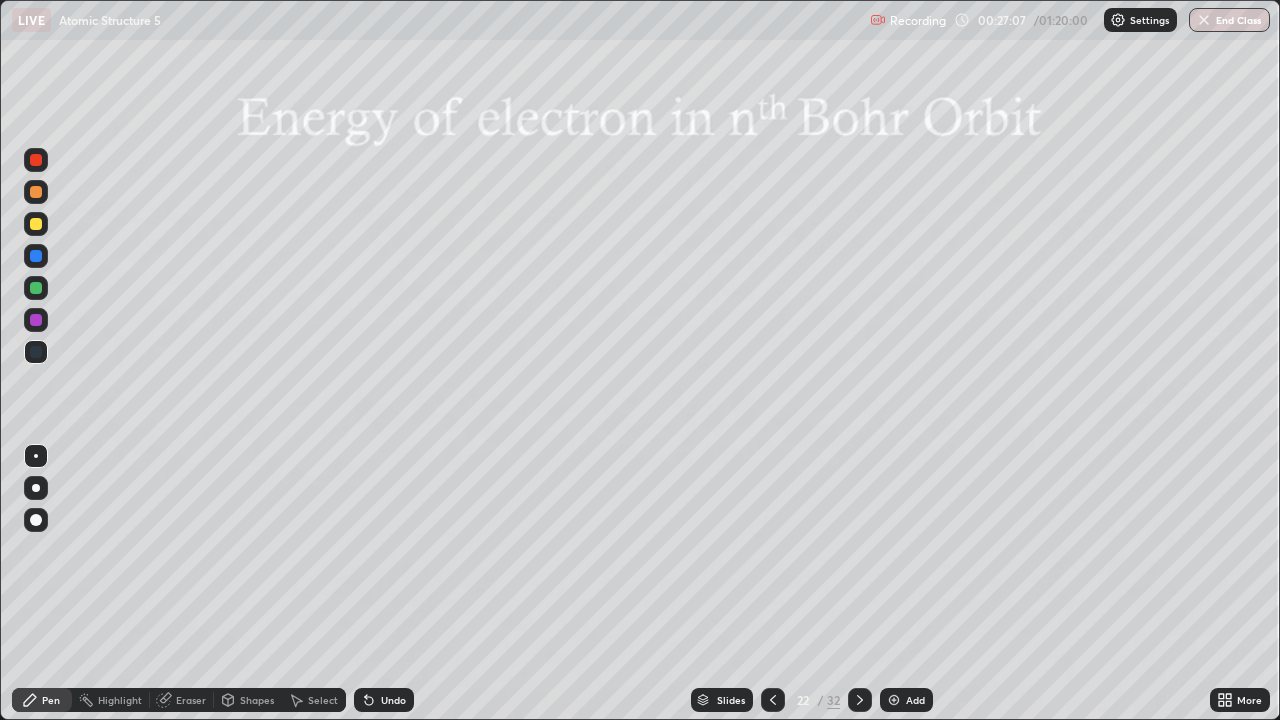 click at bounding box center (36, 224) 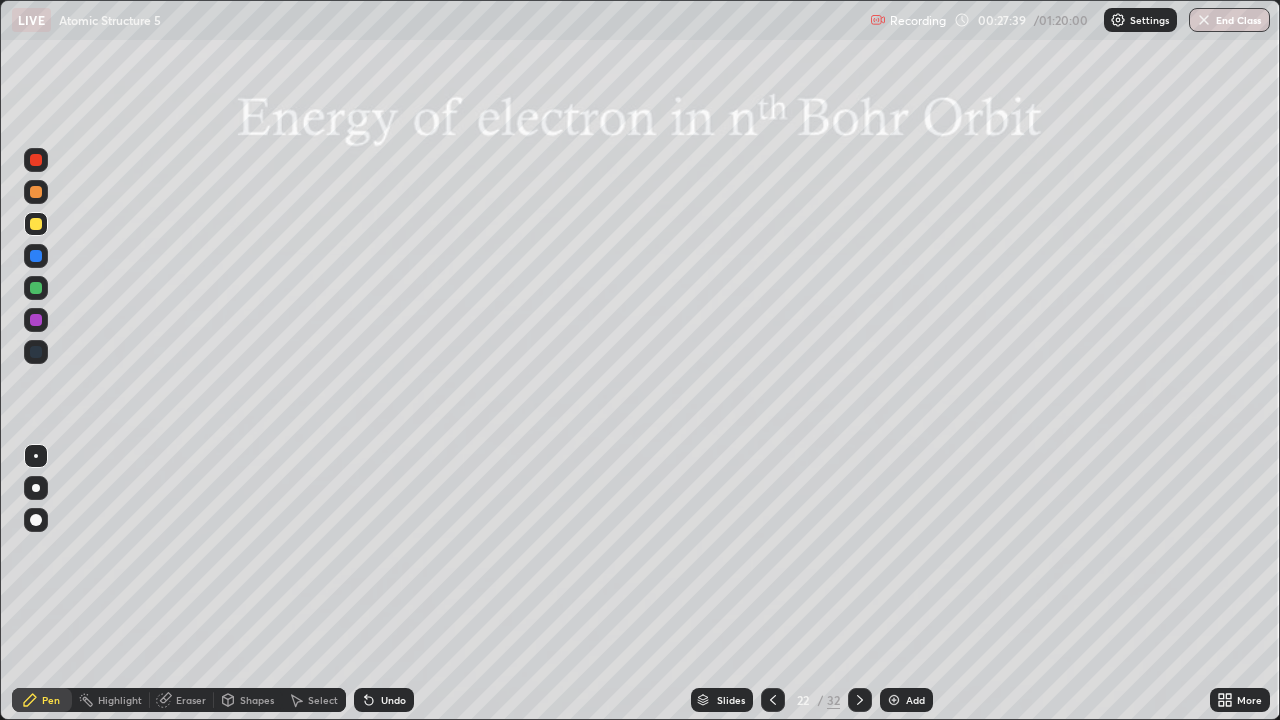 click on "Shapes" at bounding box center [257, 700] 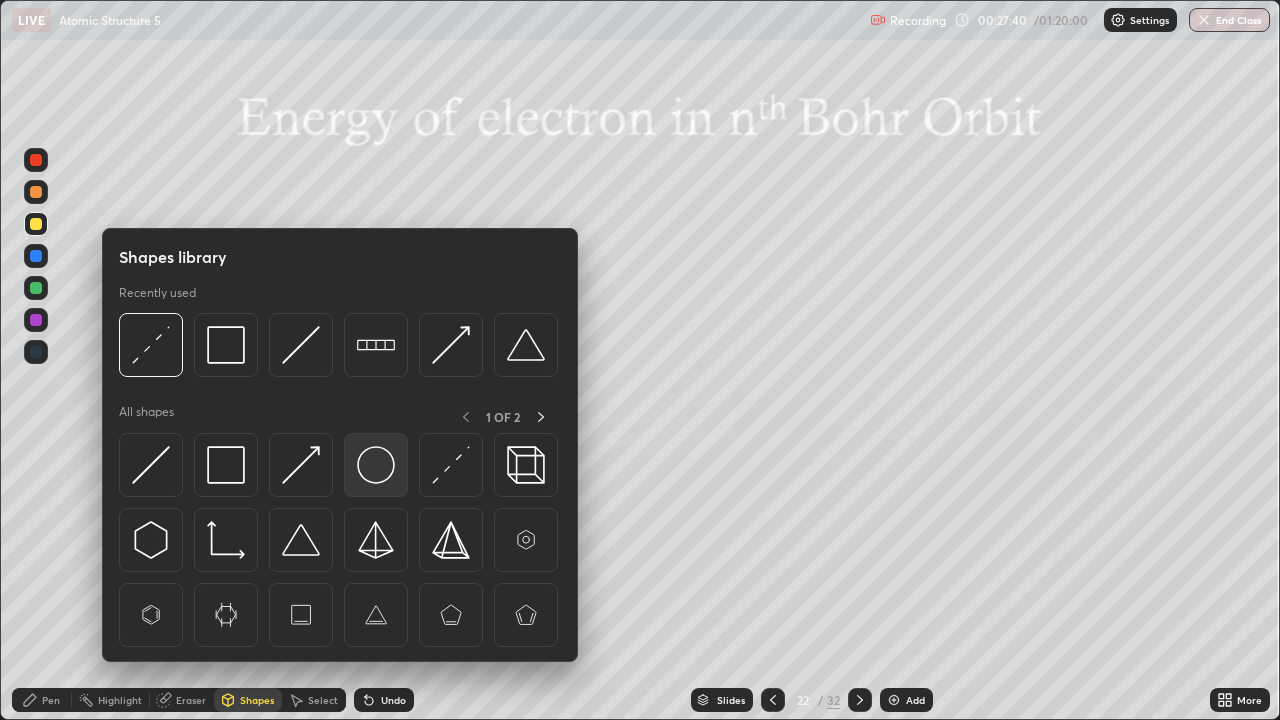 click at bounding box center (376, 465) 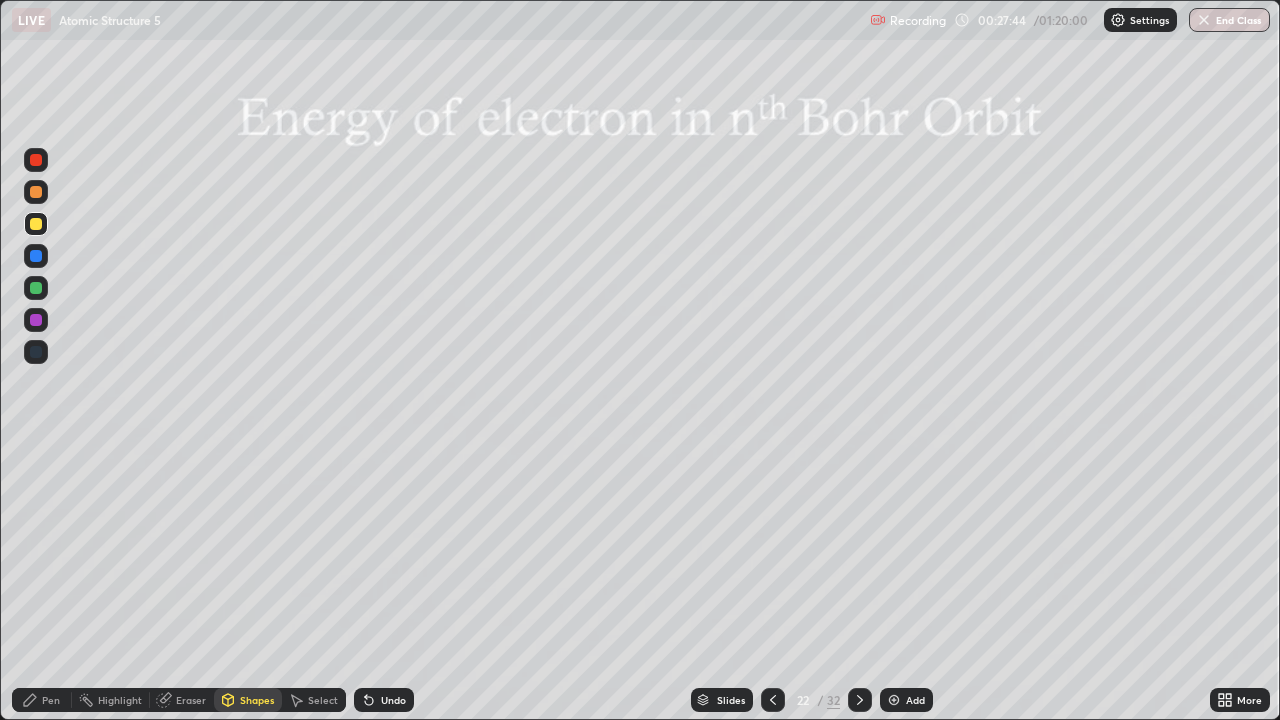 click on "Pen" at bounding box center [42, 700] 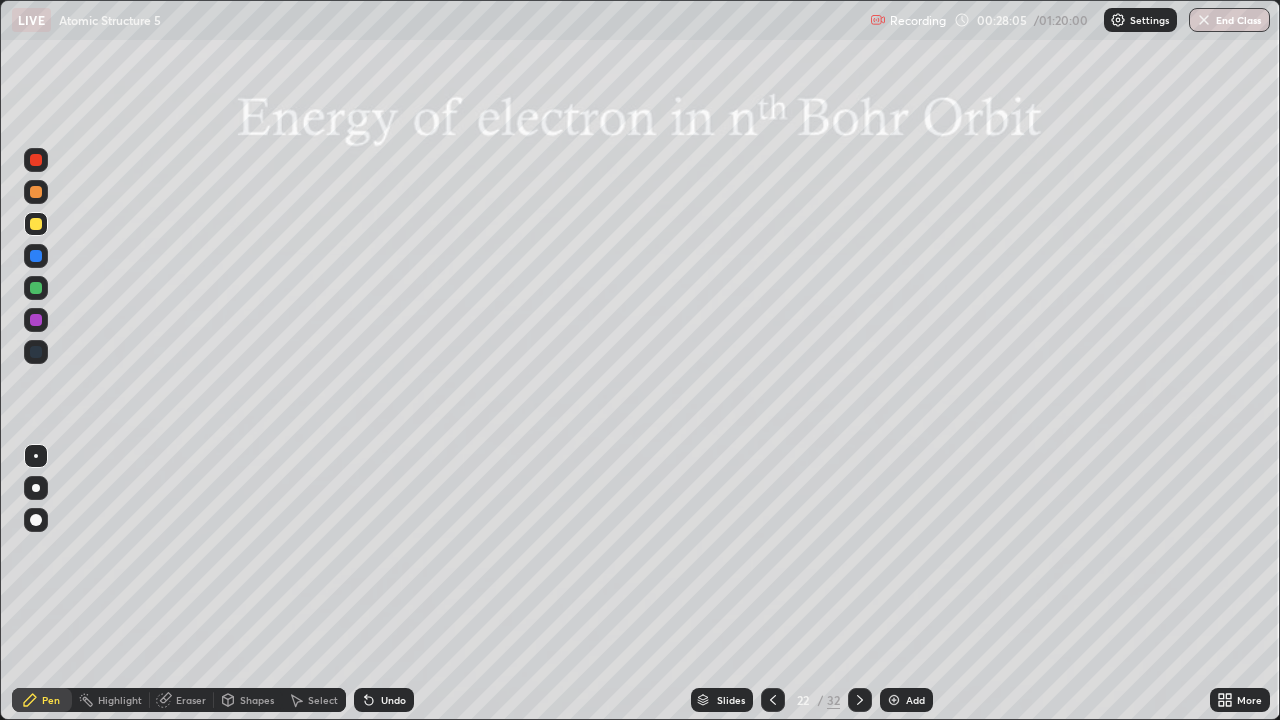 click at bounding box center [36, 192] 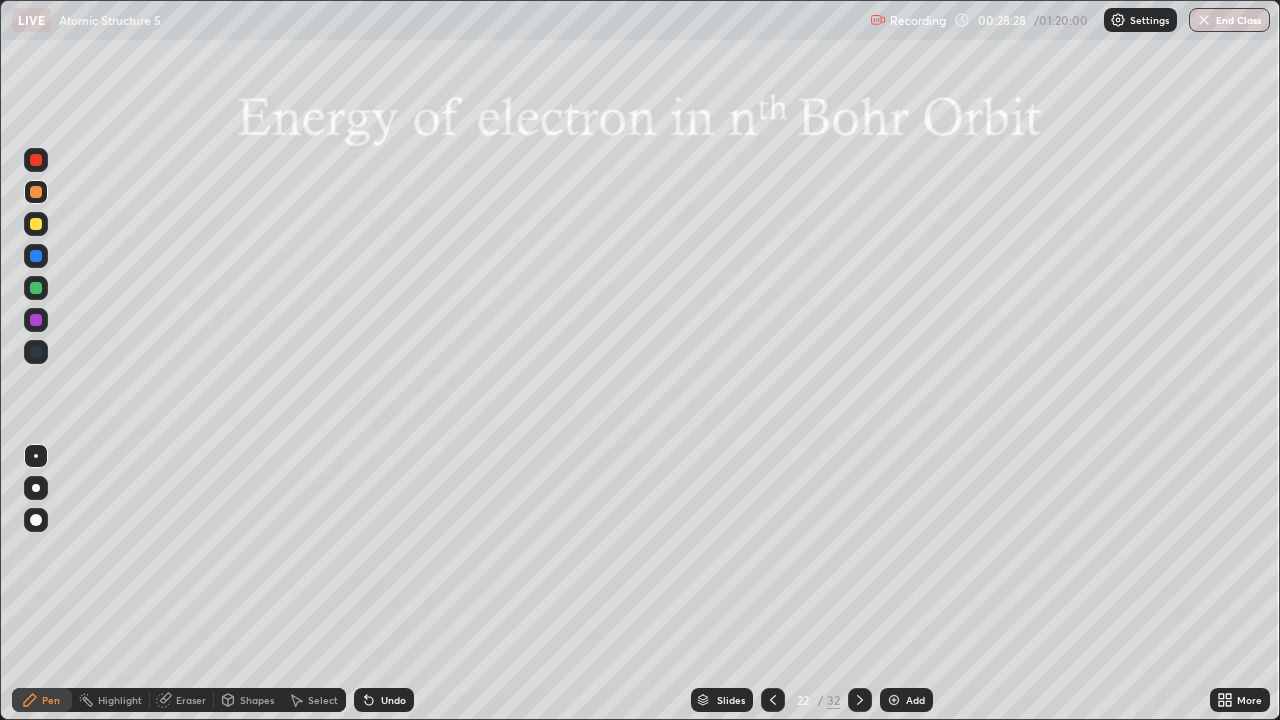 click at bounding box center (894, 700) 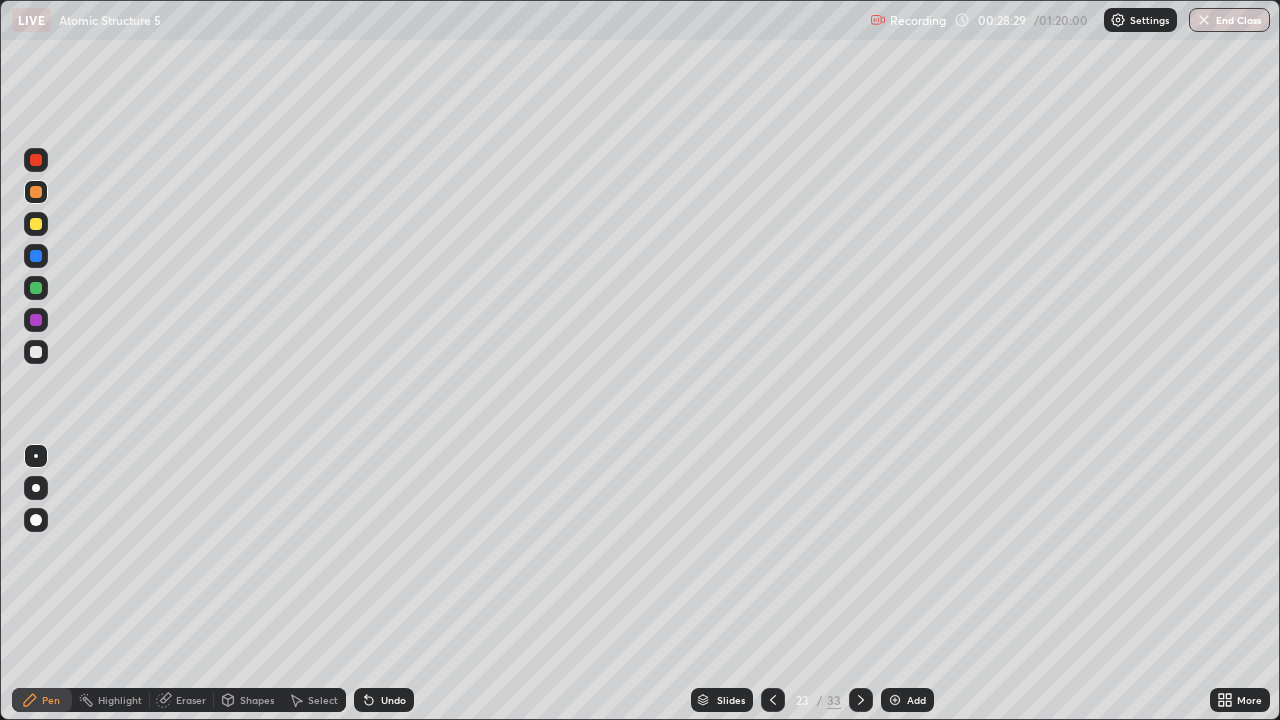 click at bounding box center [36, 352] 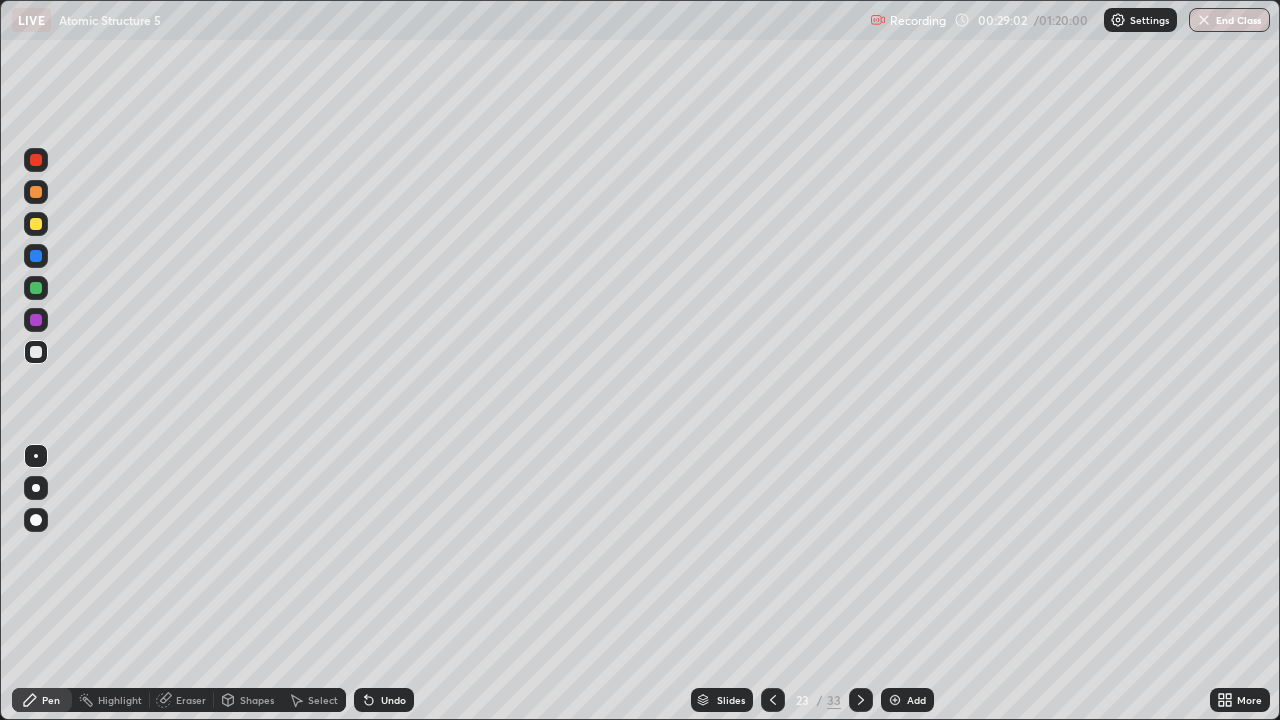 click 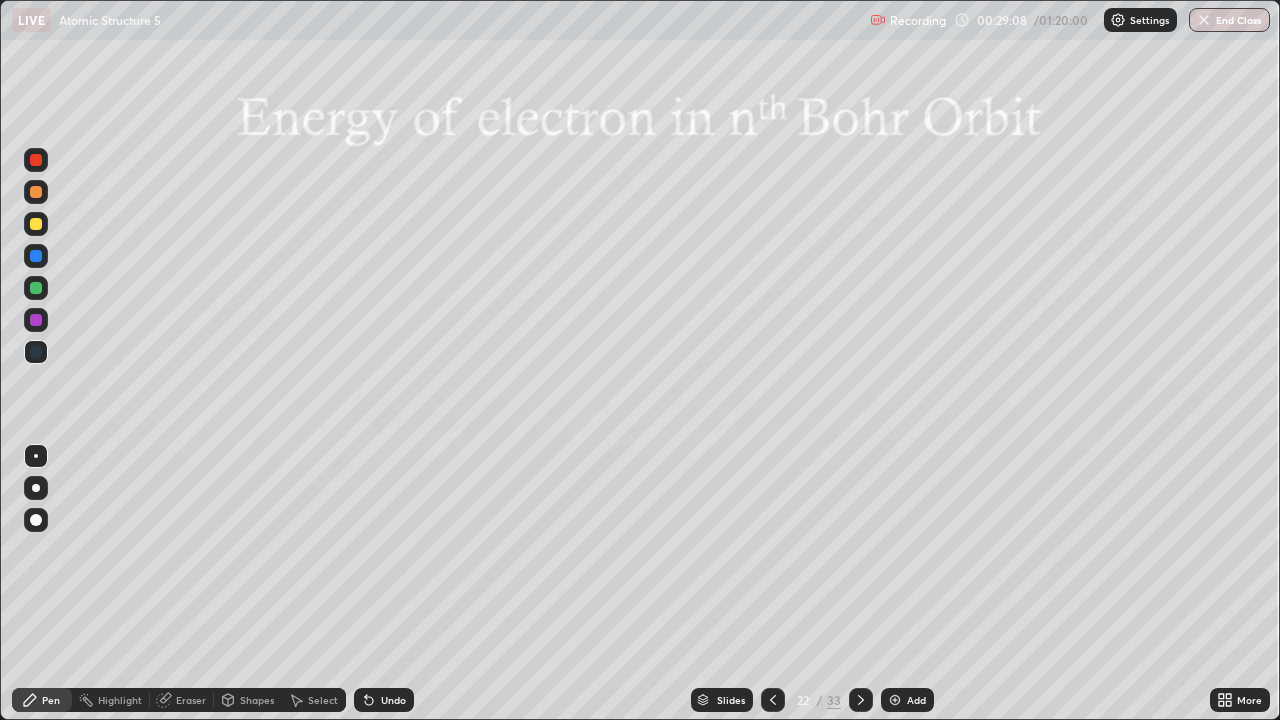 click at bounding box center [861, 700] 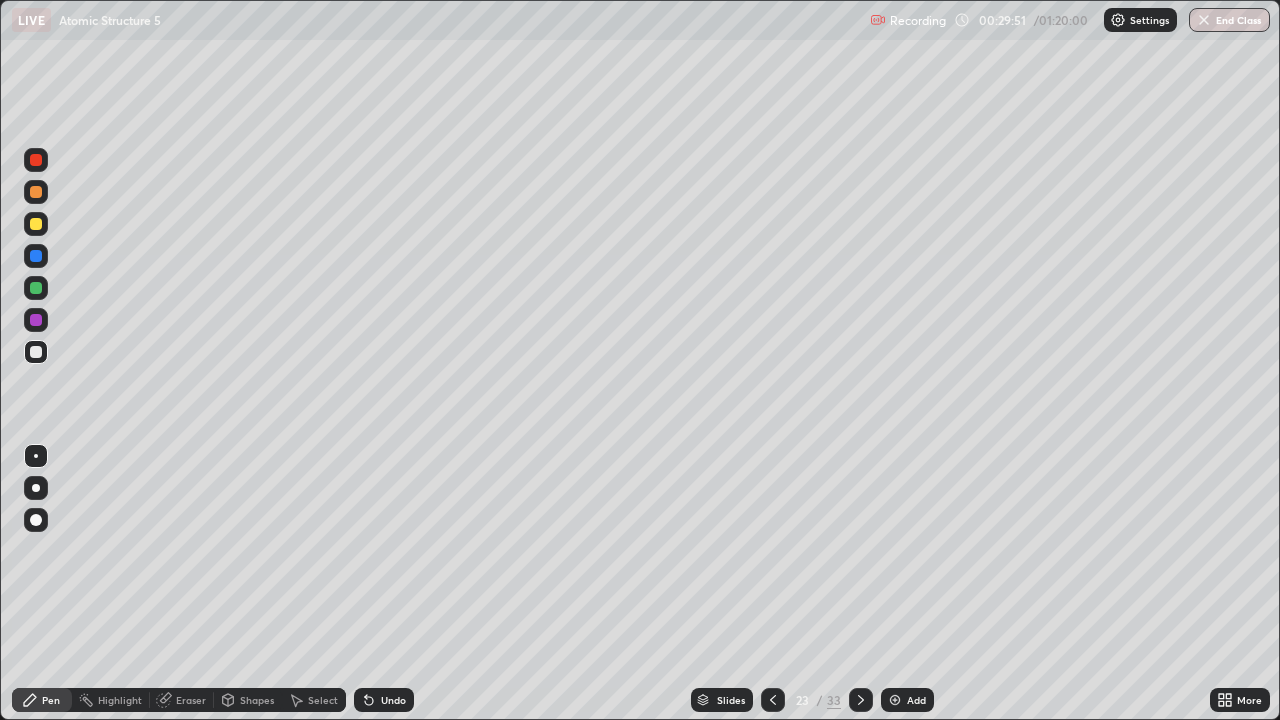 click on "Shapes" at bounding box center (257, 700) 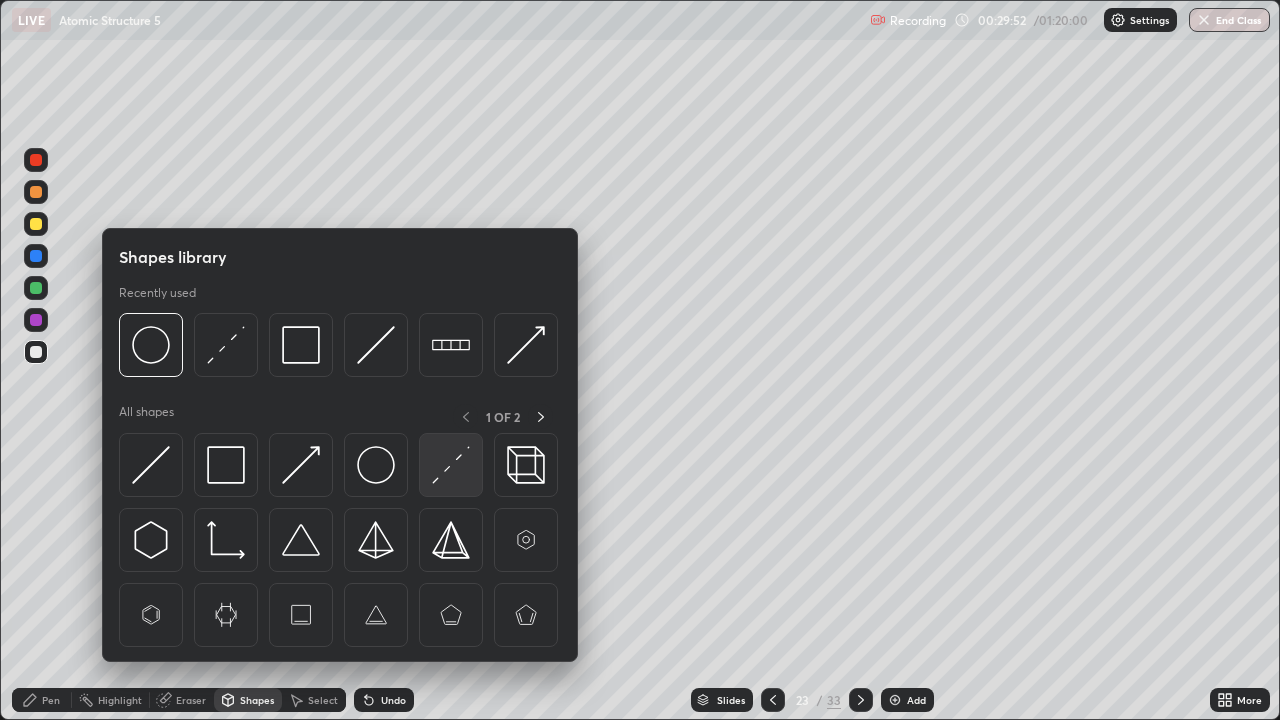 click at bounding box center [451, 465] 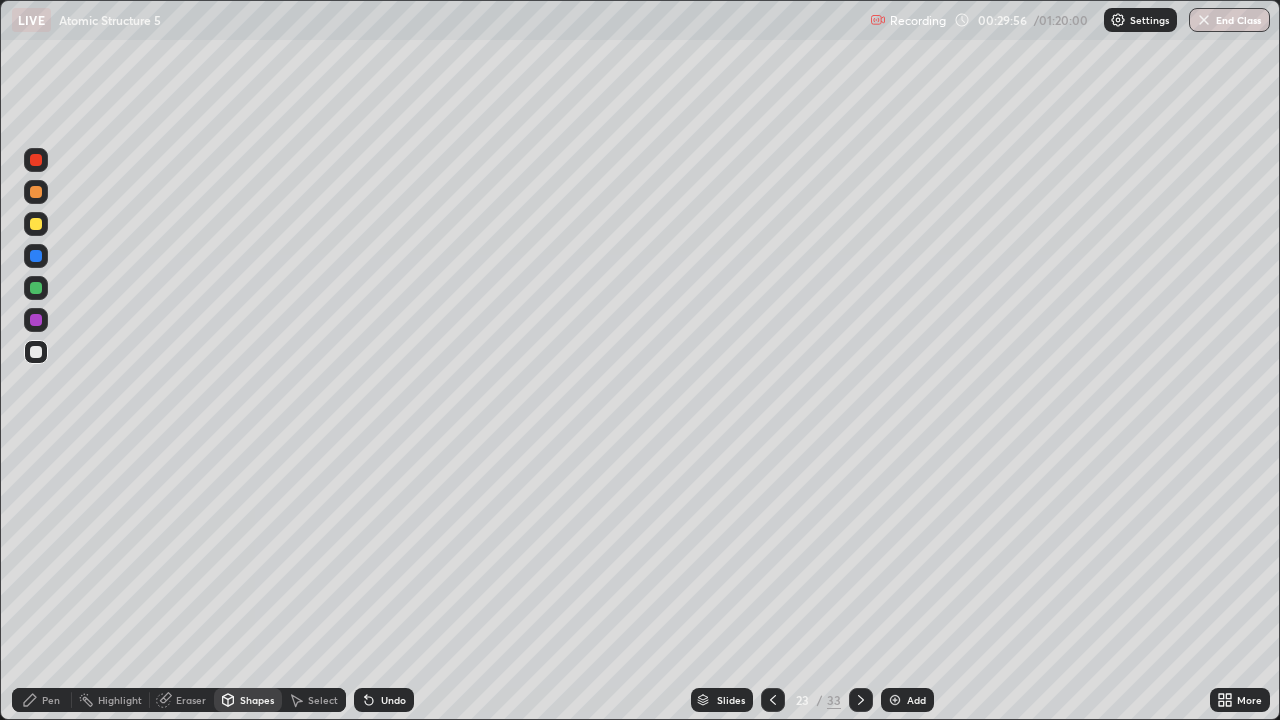 click on "Pen" at bounding box center (51, 700) 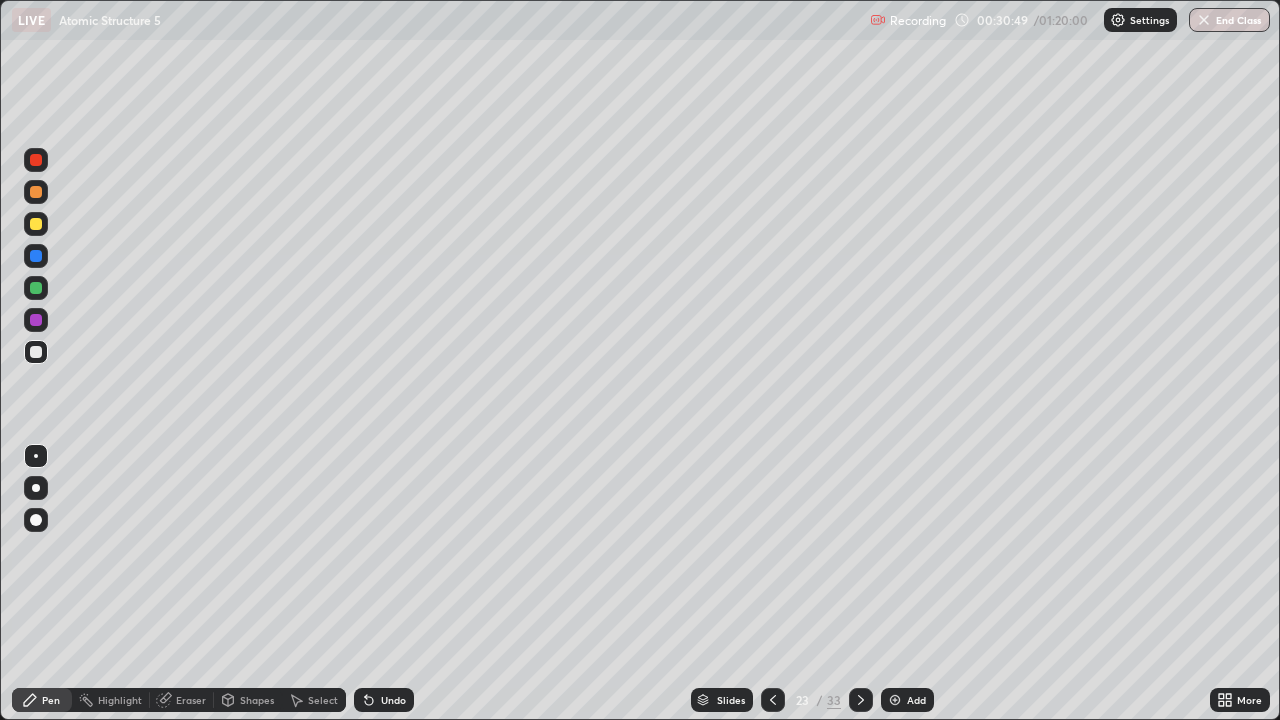 click on "Shapes" at bounding box center [257, 700] 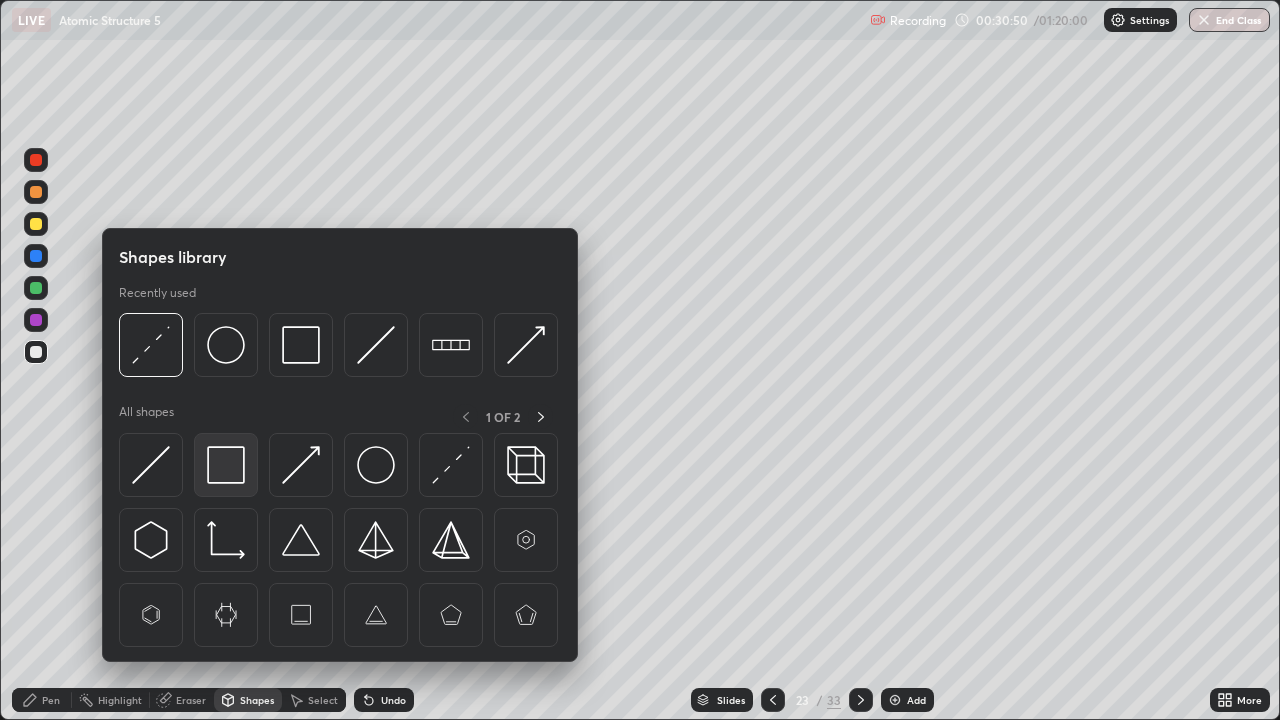 click at bounding box center (226, 465) 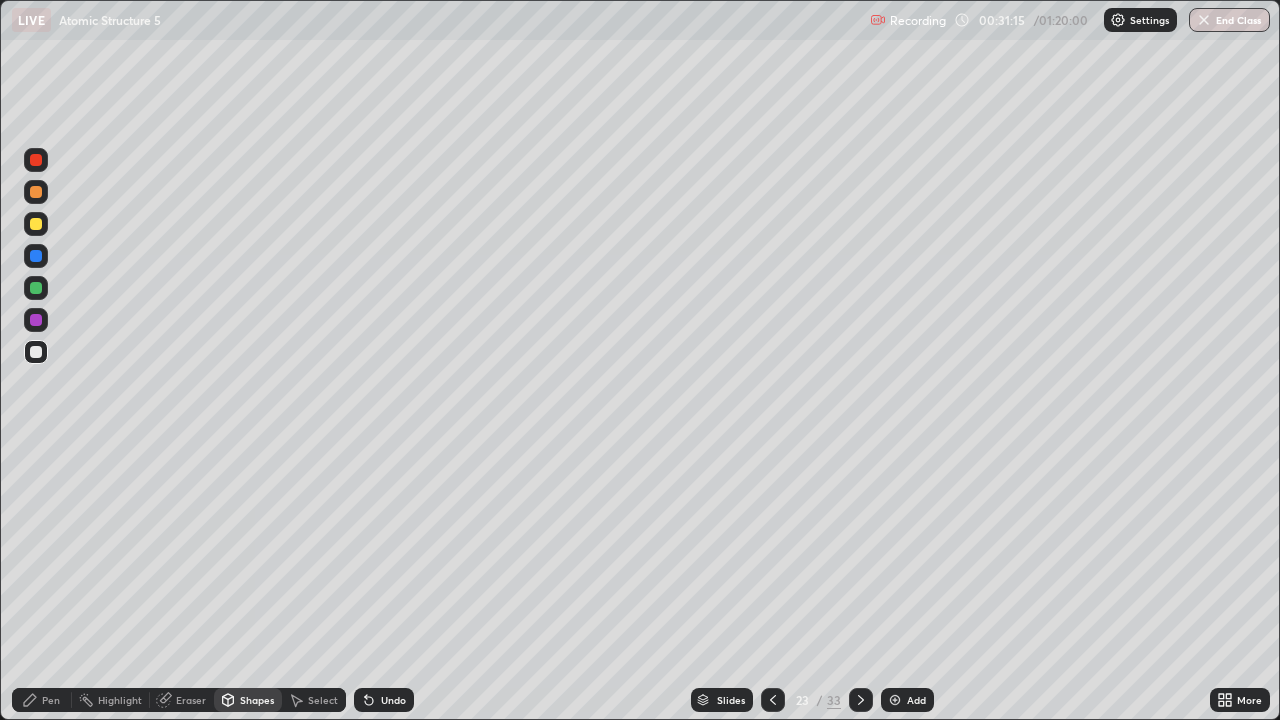 click at bounding box center [36, 224] 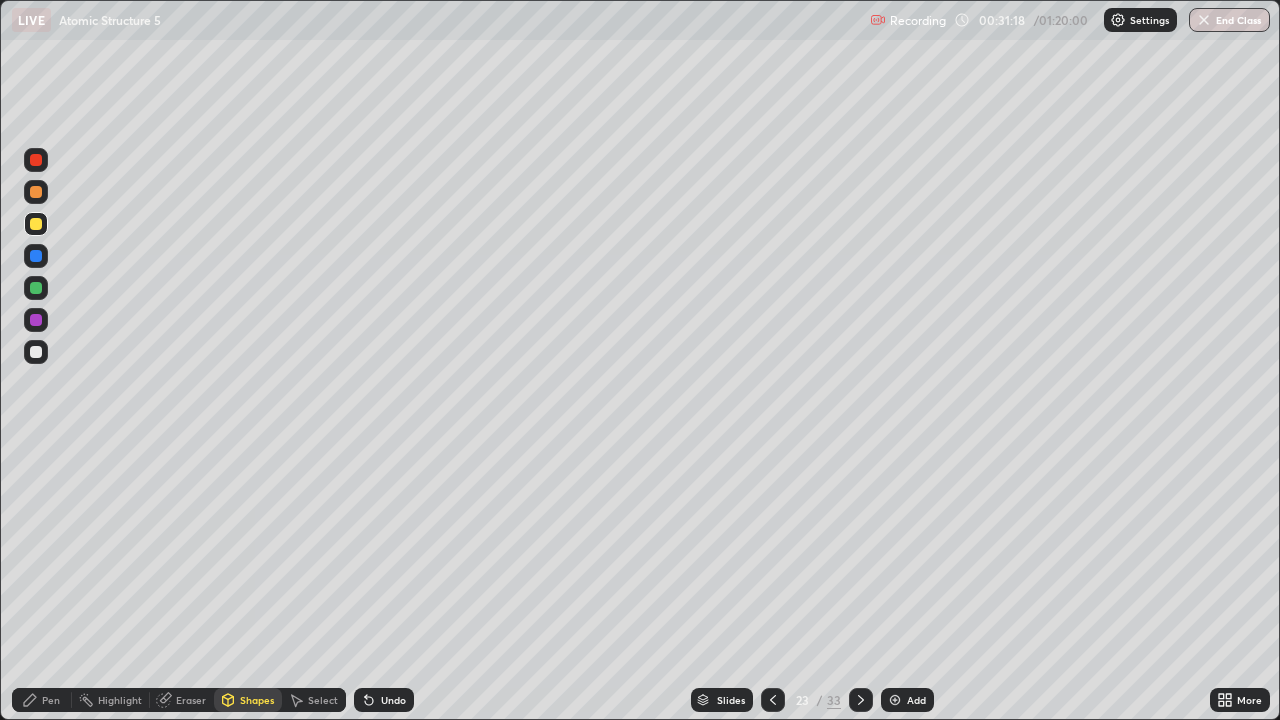 click on "Undo" at bounding box center [393, 700] 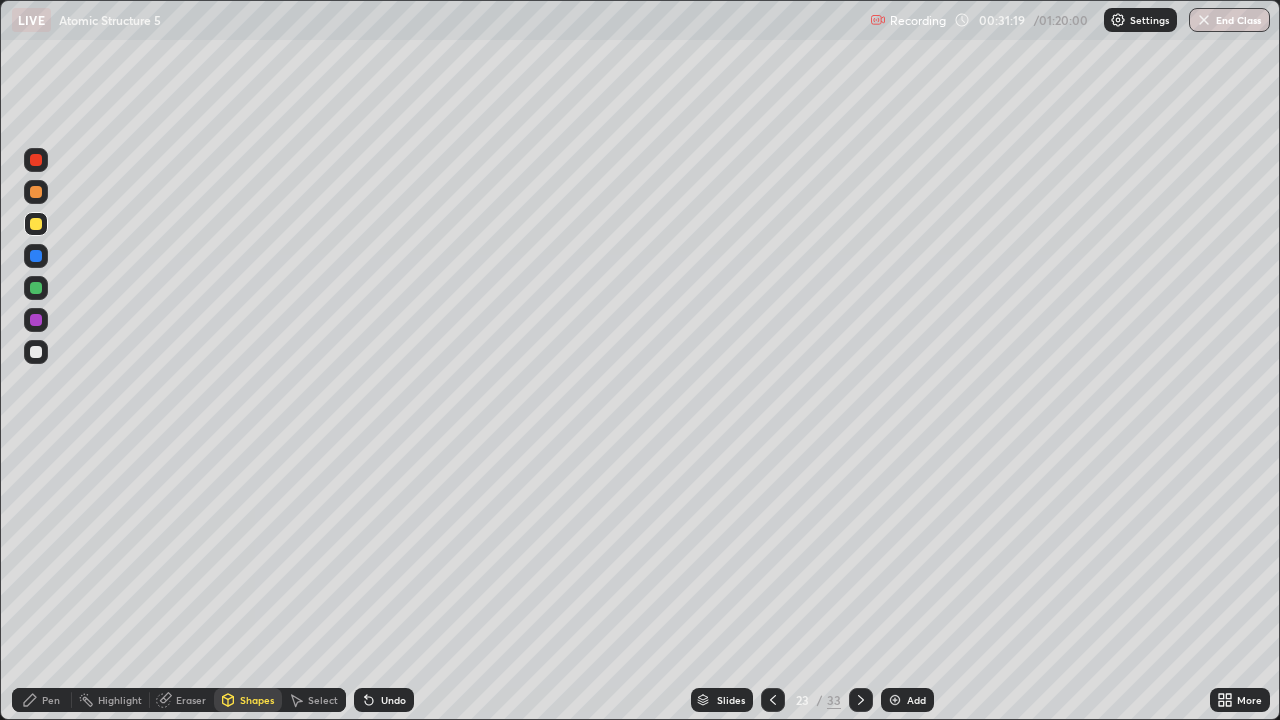 click on "Undo" at bounding box center (393, 700) 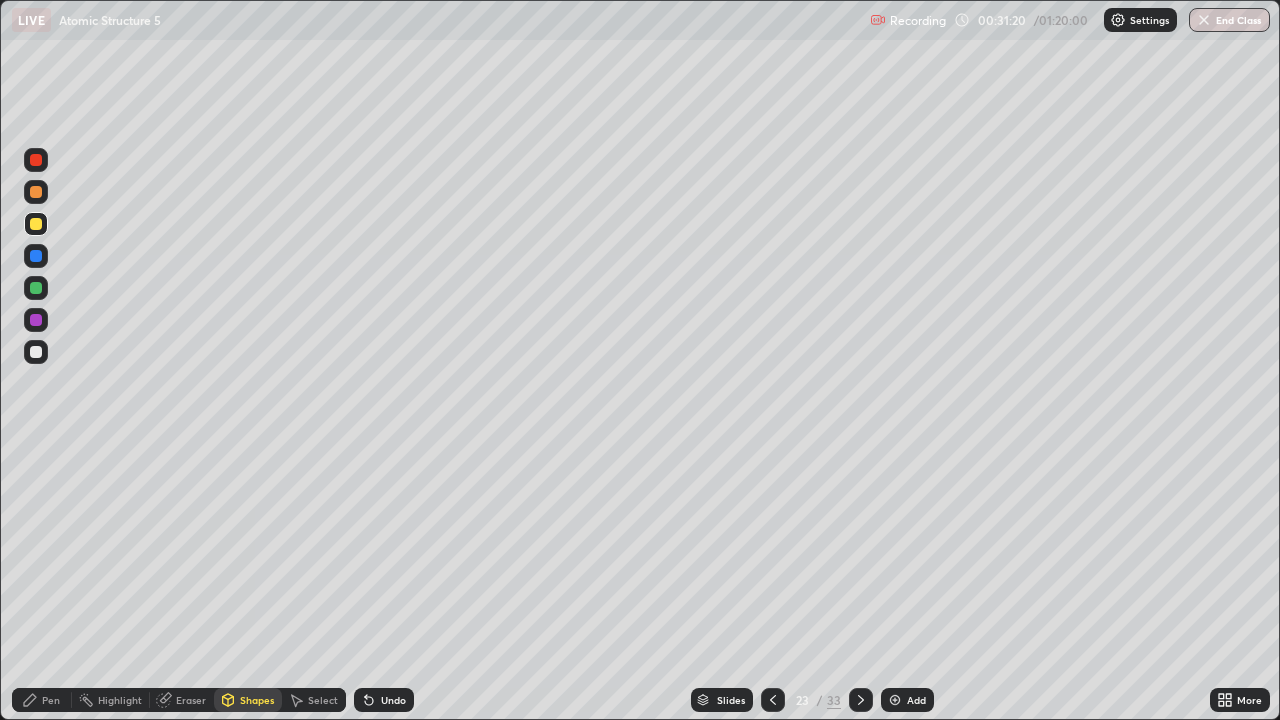 click on "Pen" at bounding box center (42, 700) 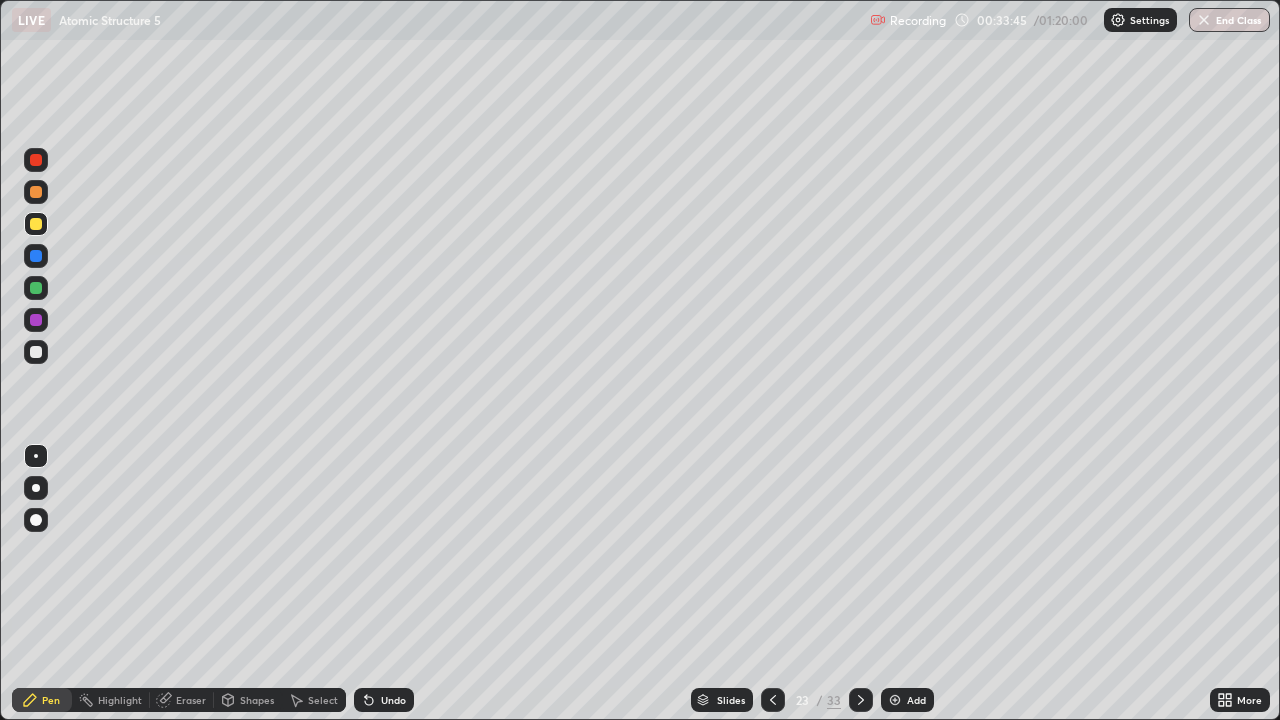 click on "Eraser" at bounding box center [191, 700] 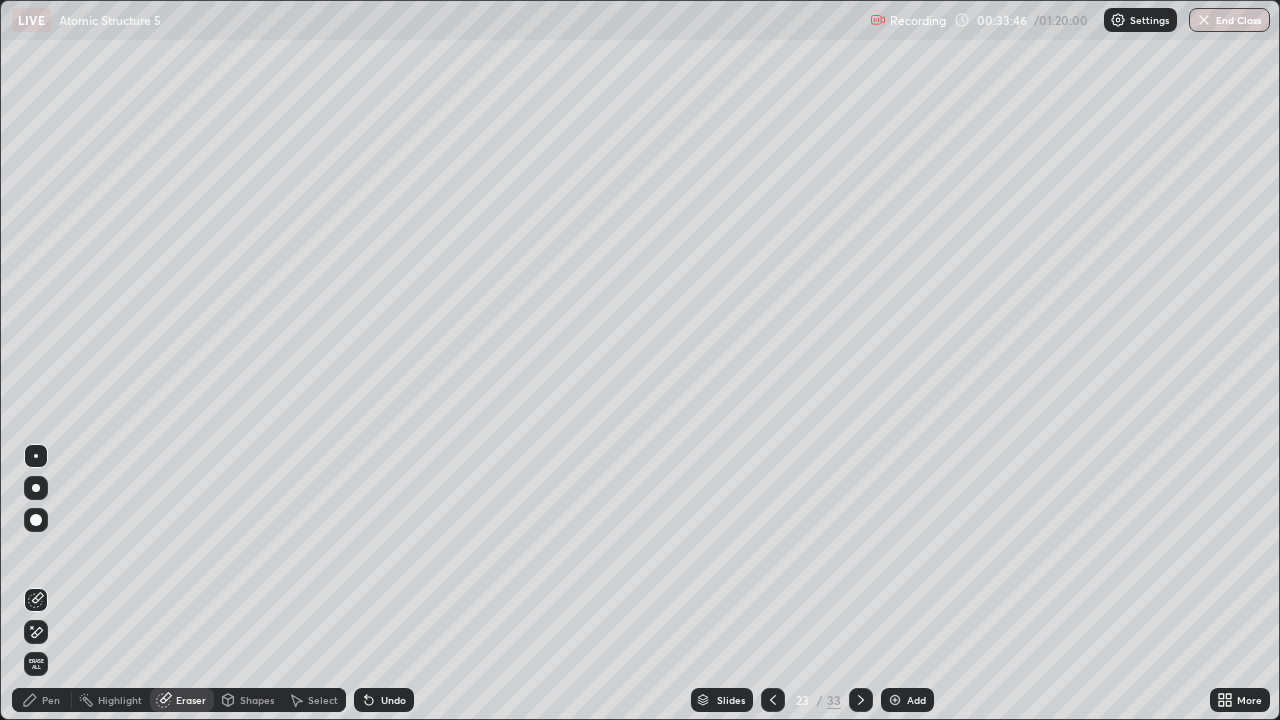 click on "Eraser" at bounding box center [191, 700] 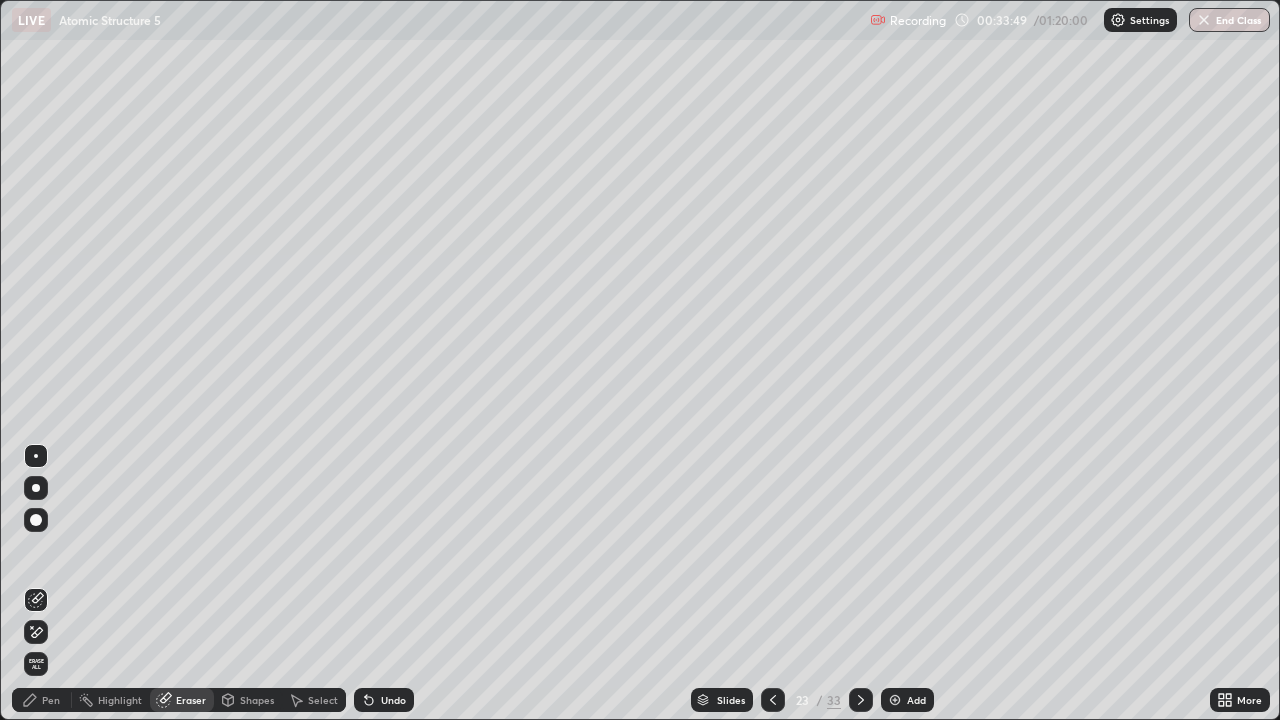 click on "Pen" at bounding box center (42, 700) 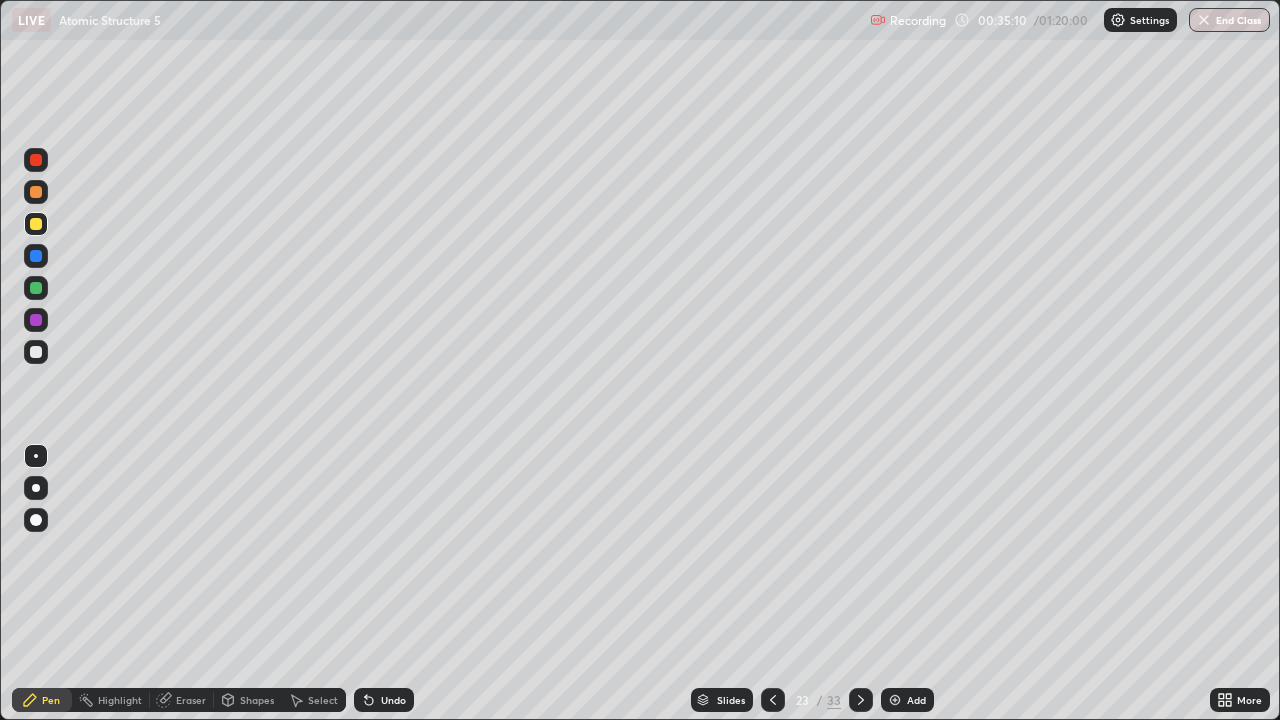 click on "Slides" at bounding box center [731, 700] 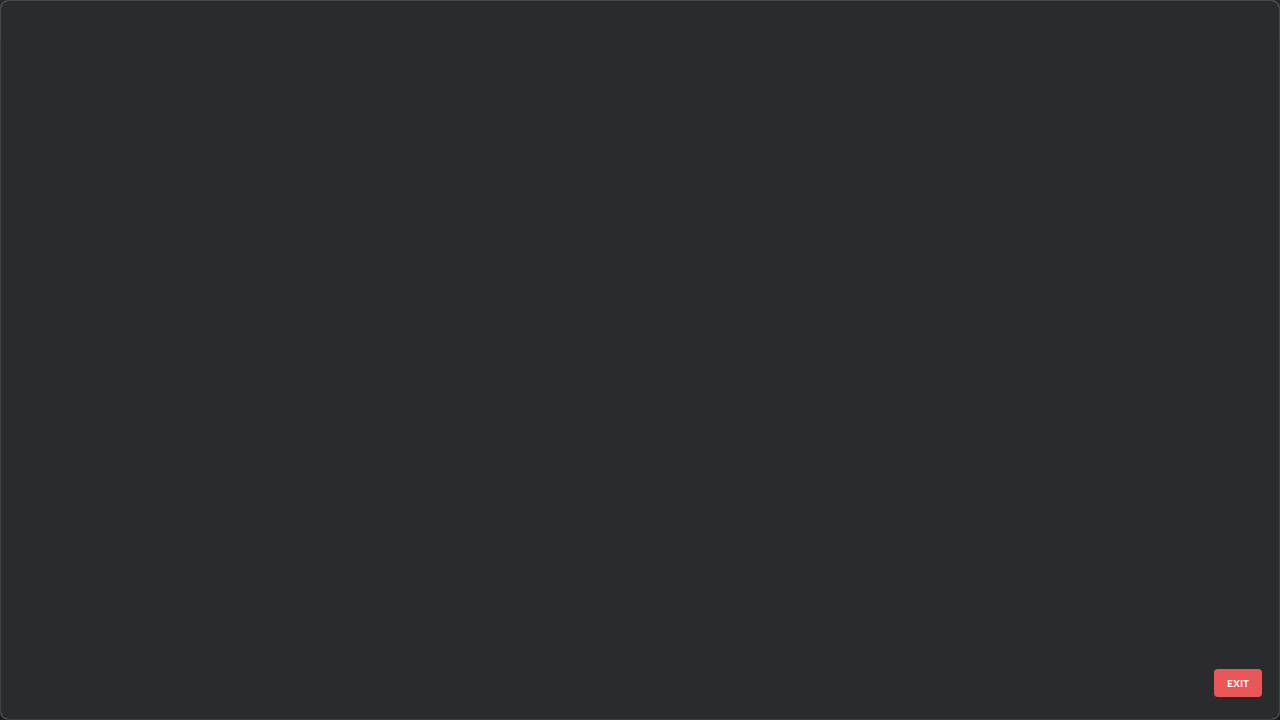 scroll, scrollTop: 1079, scrollLeft: 0, axis: vertical 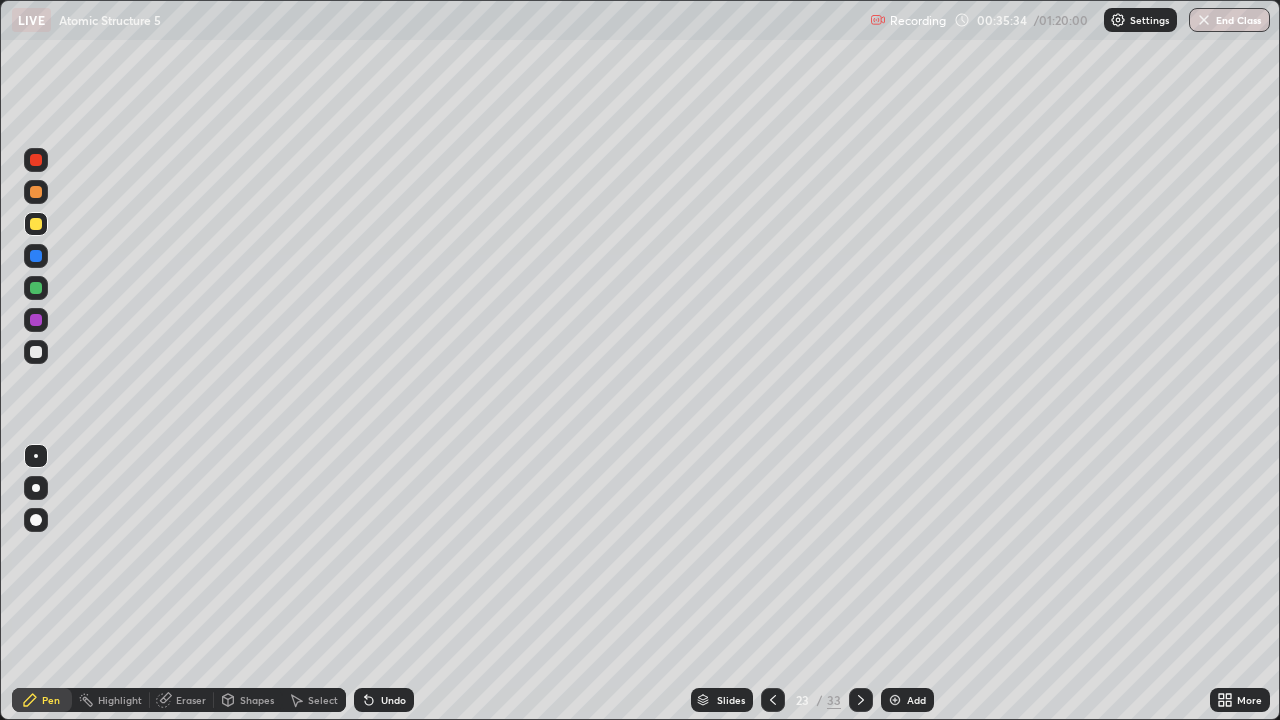 click on "Slides" at bounding box center [731, 700] 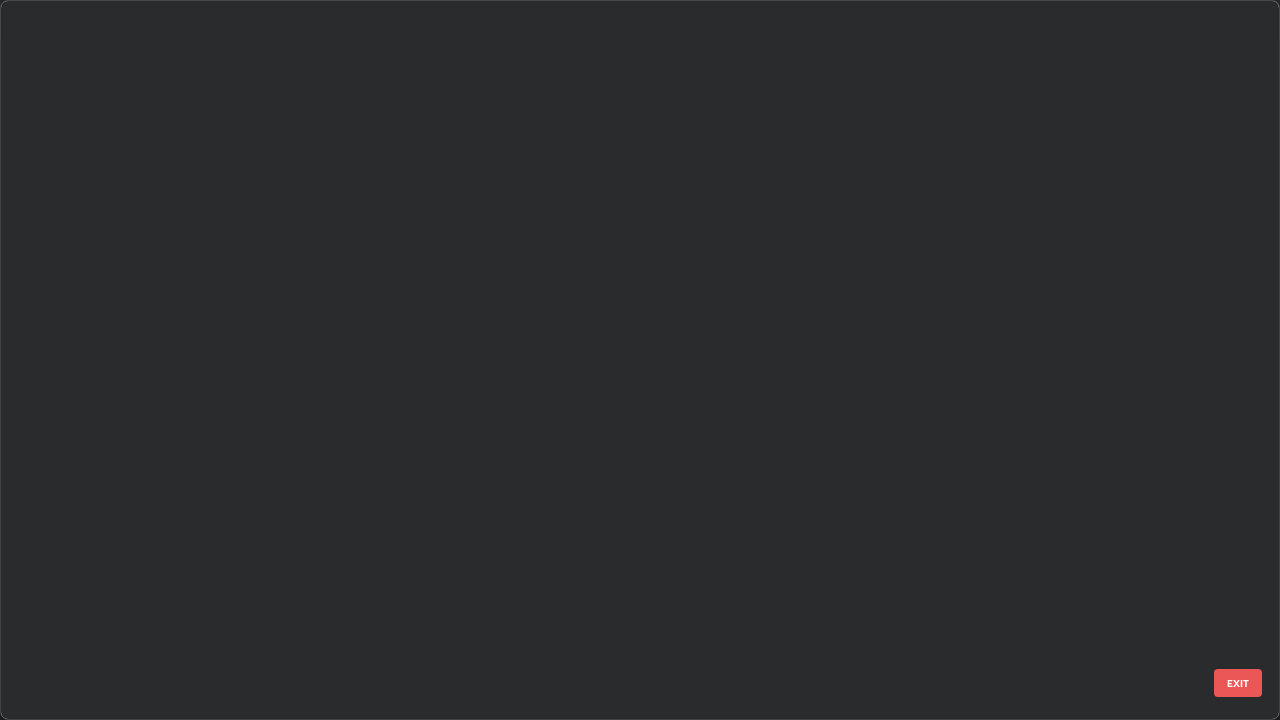 scroll, scrollTop: 1079, scrollLeft: 0, axis: vertical 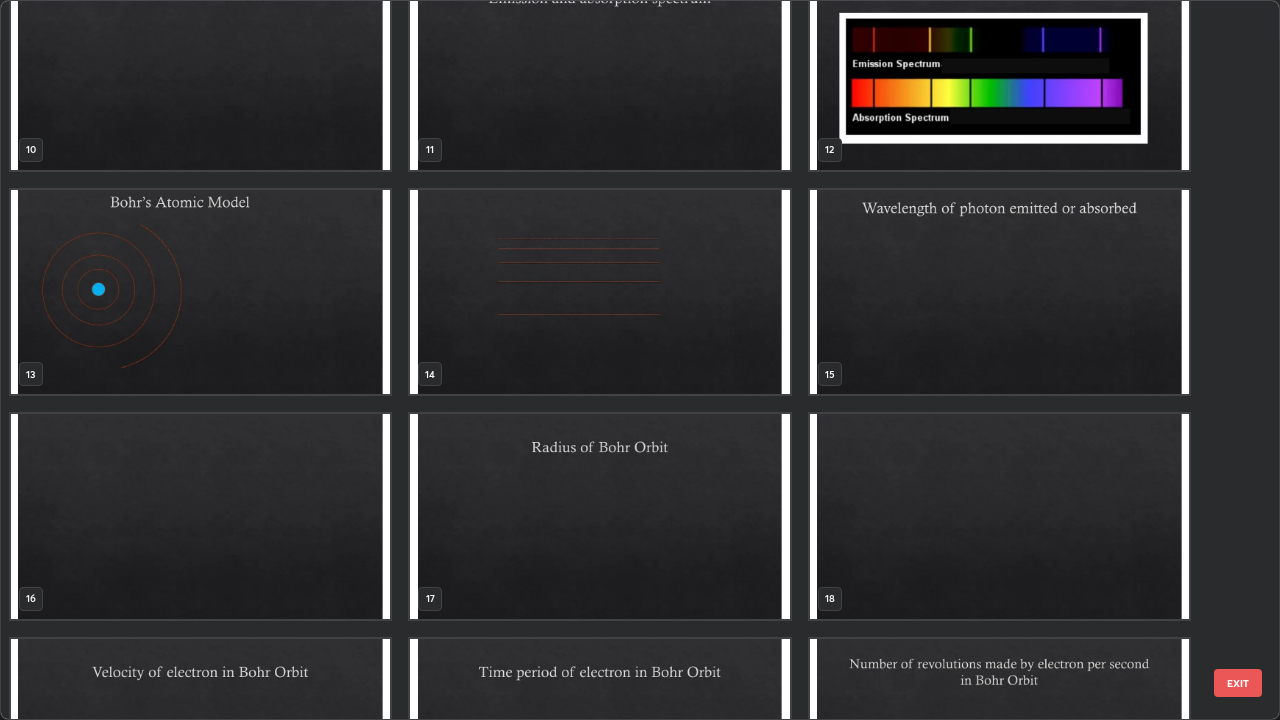 click at bounding box center [599, 292] 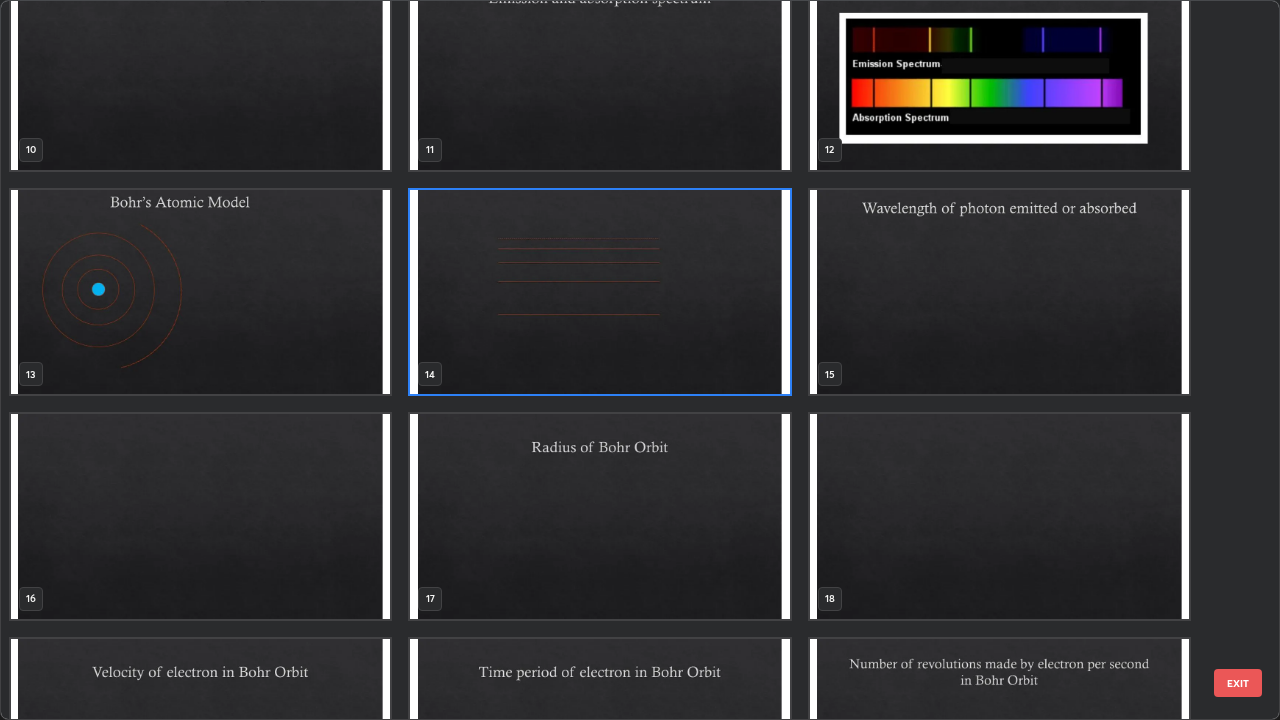 click at bounding box center (599, 292) 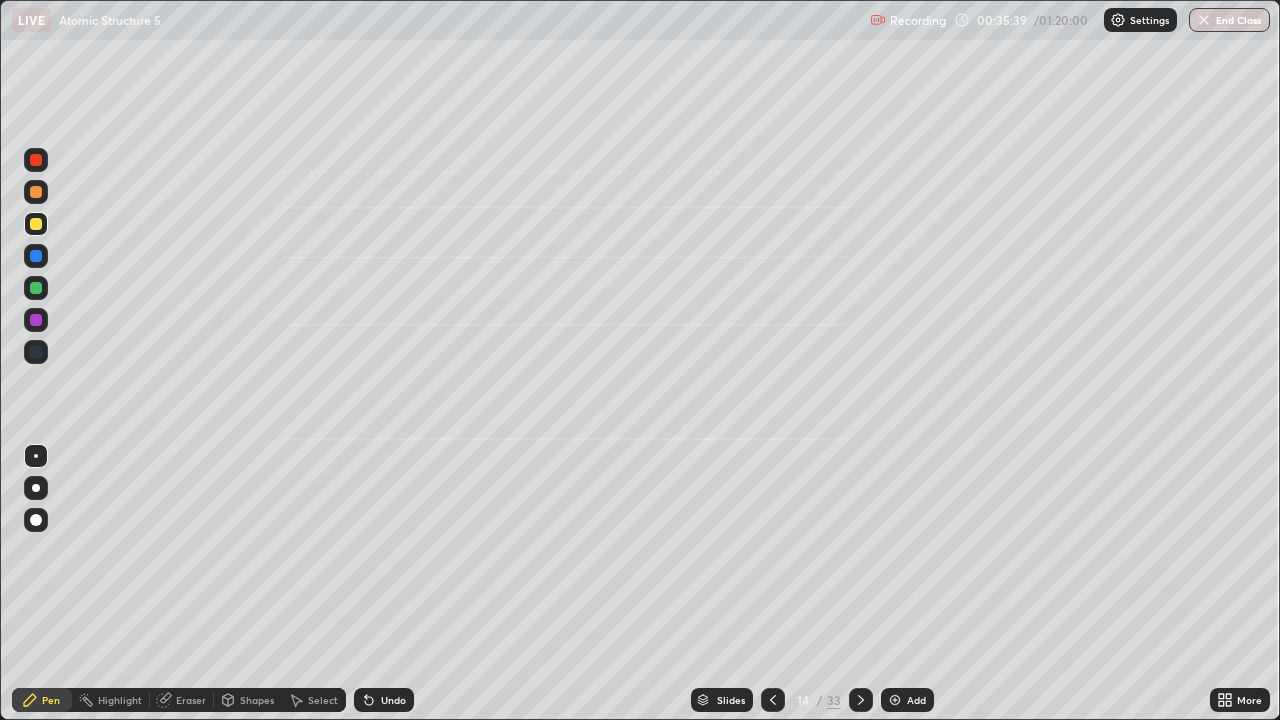click at bounding box center (36, 224) 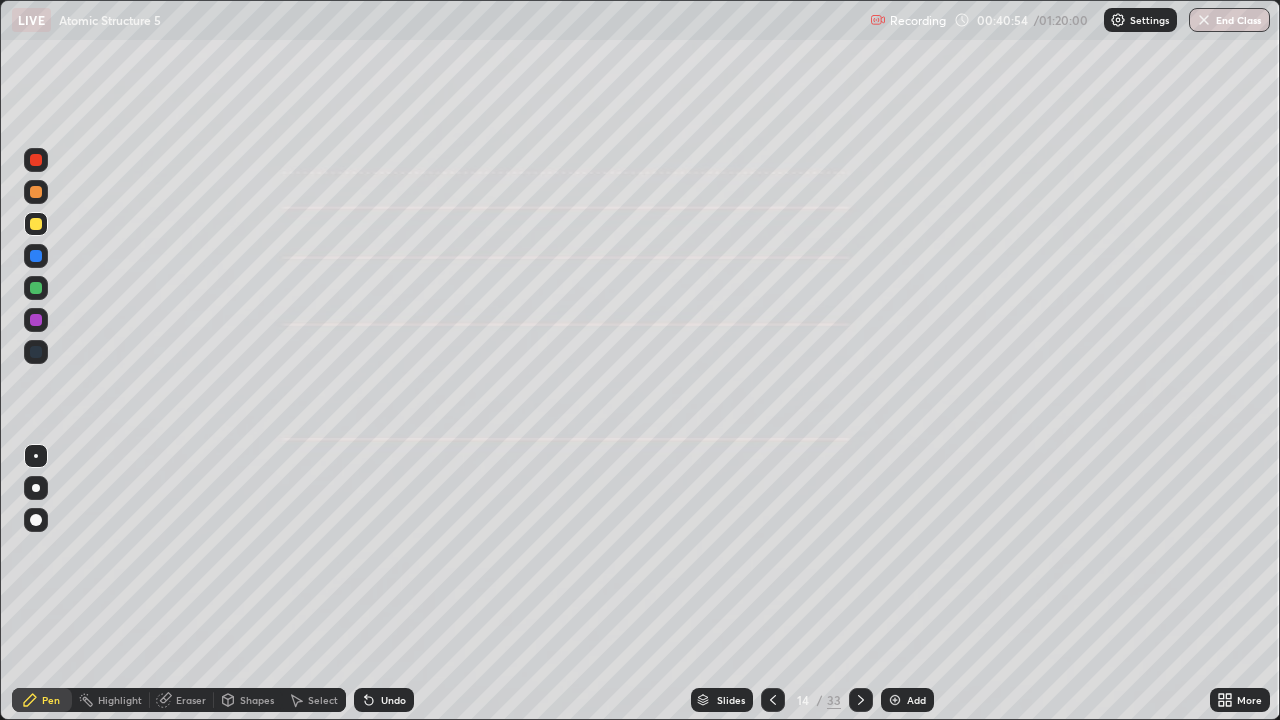 click on "Slides" at bounding box center (731, 700) 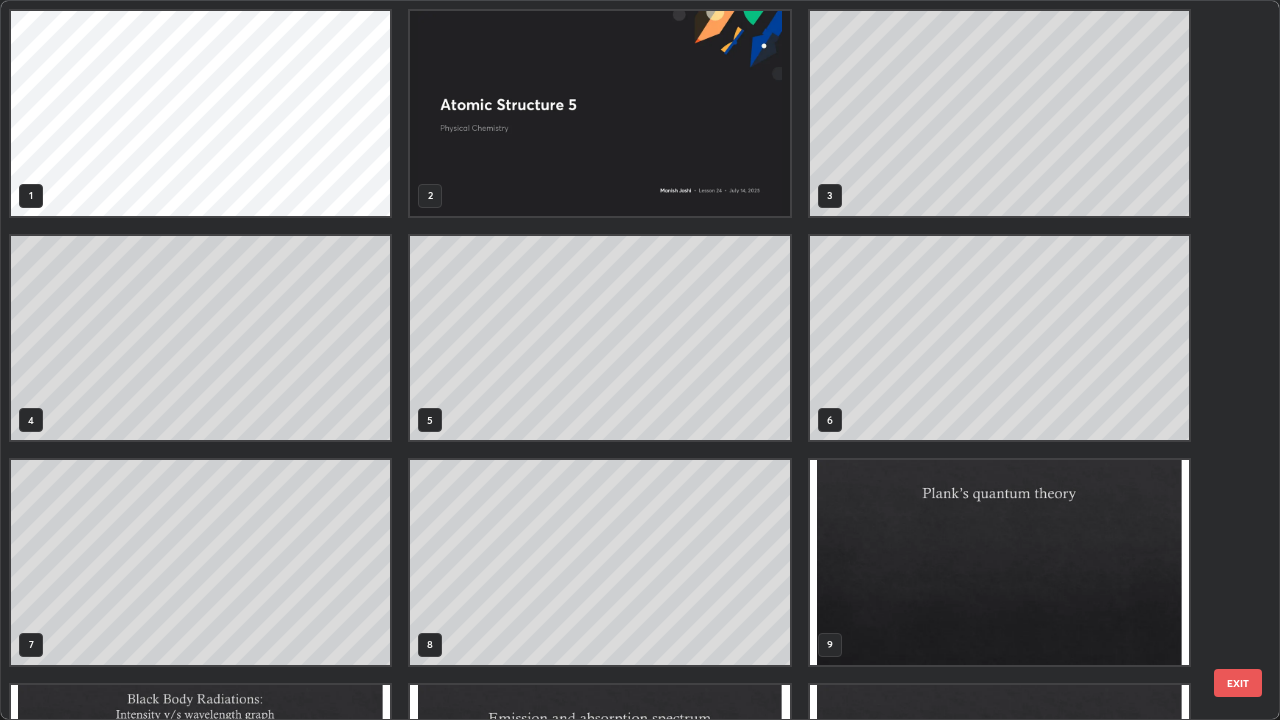 scroll, scrollTop: 405, scrollLeft: 0, axis: vertical 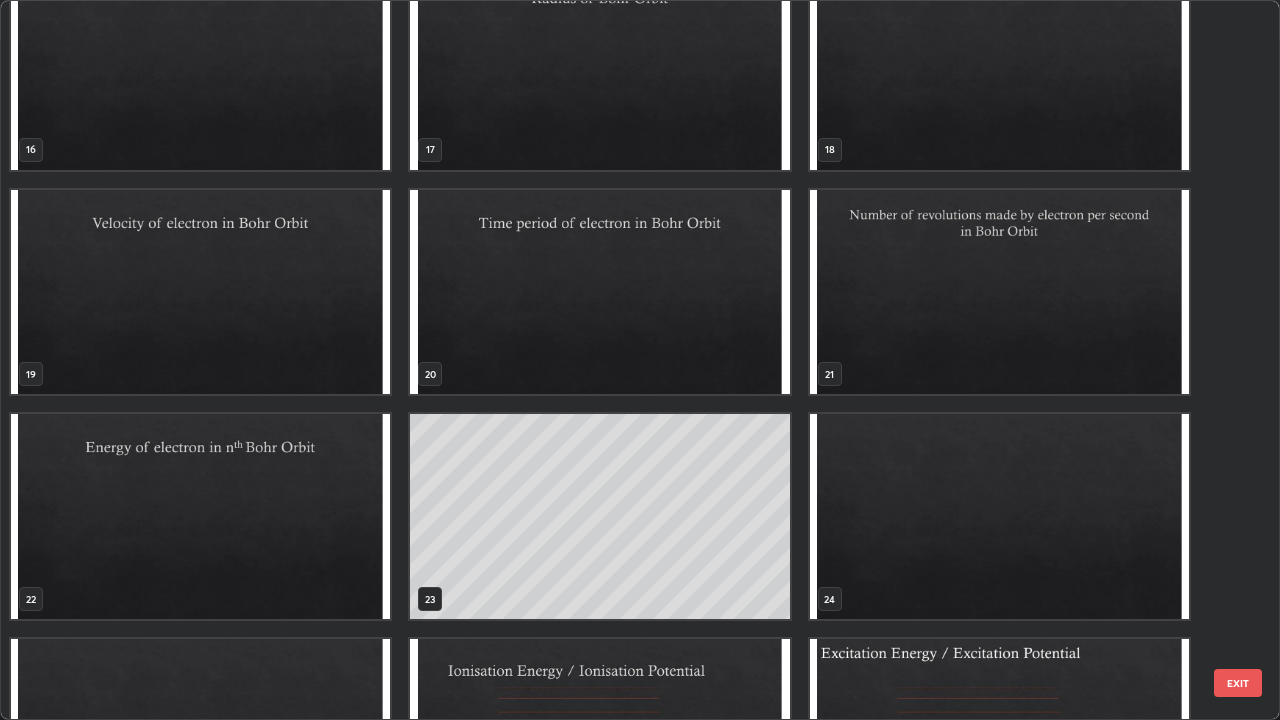click at bounding box center (999, 516) 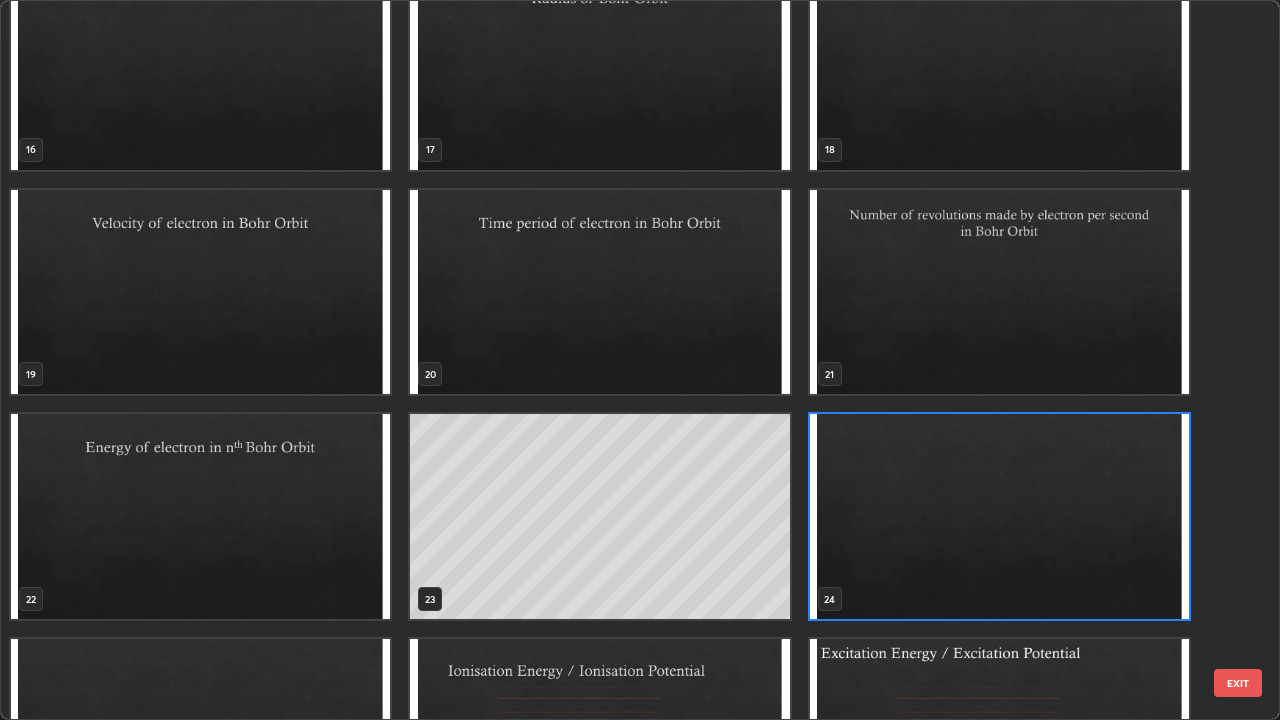 click at bounding box center [999, 516] 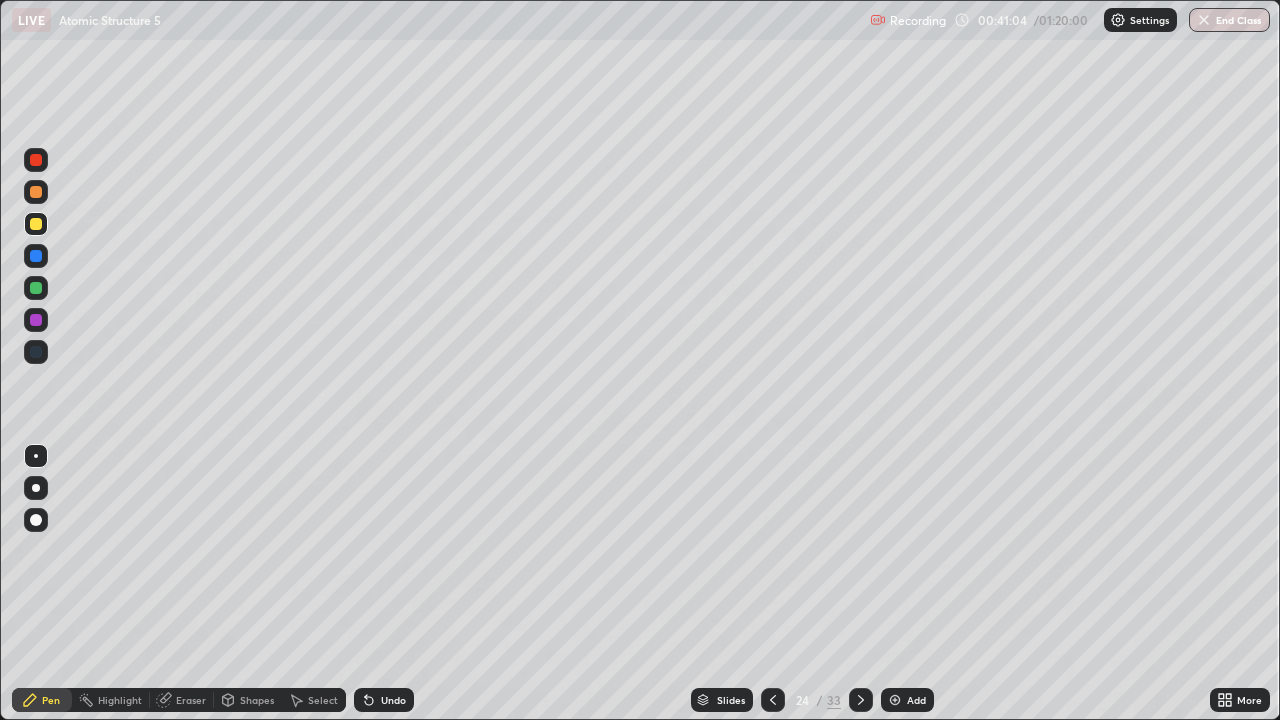 click at bounding box center (36, 224) 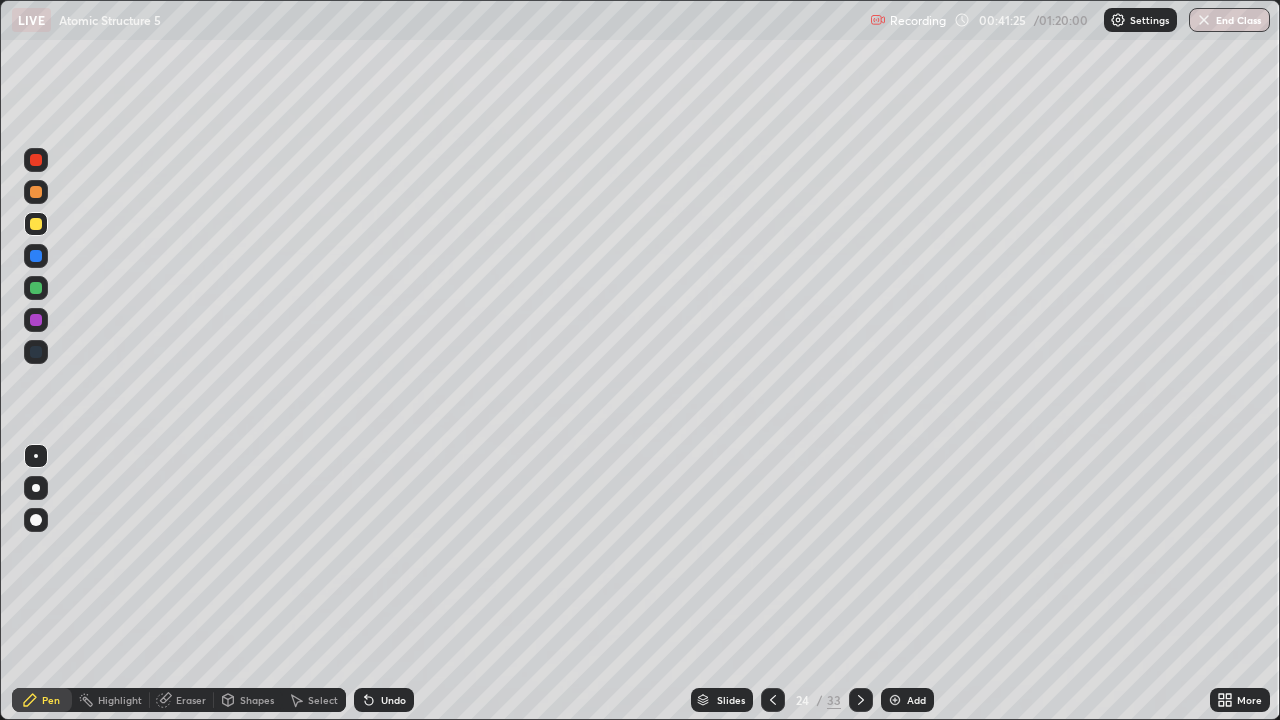 click 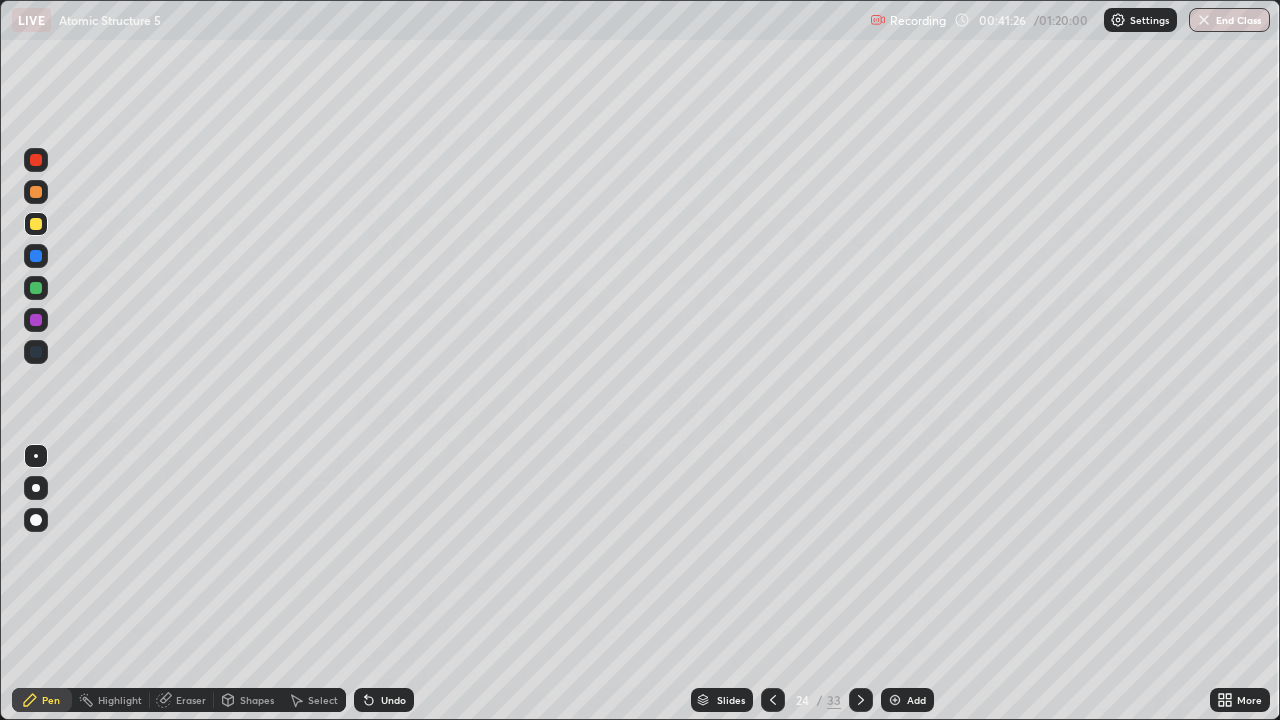 click 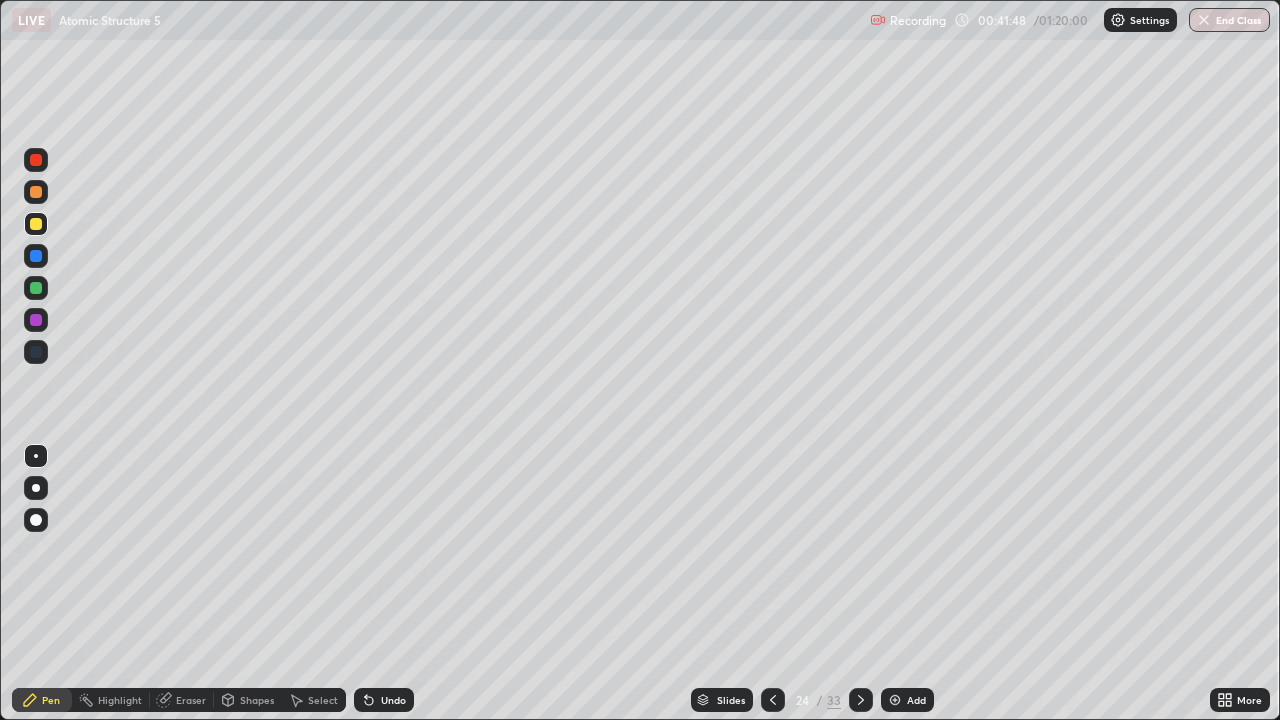 click on "Select" at bounding box center (323, 700) 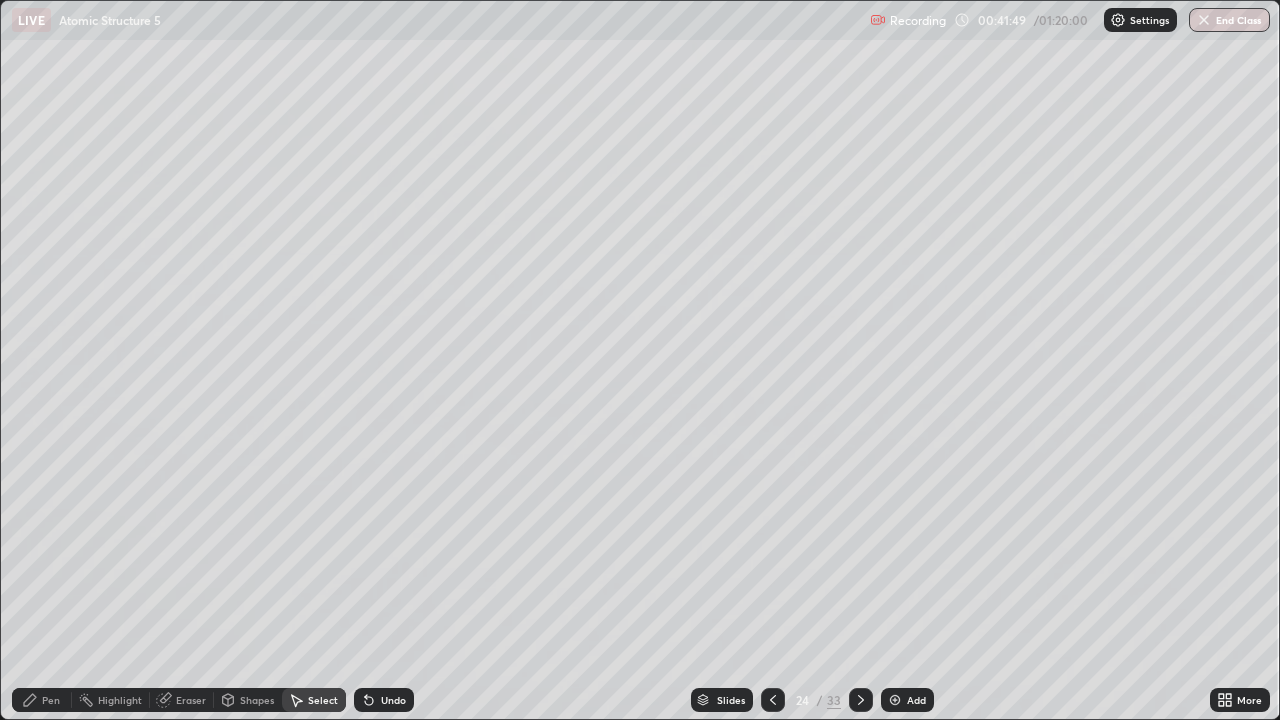 click on "Shapes" at bounding box center (257, 700) 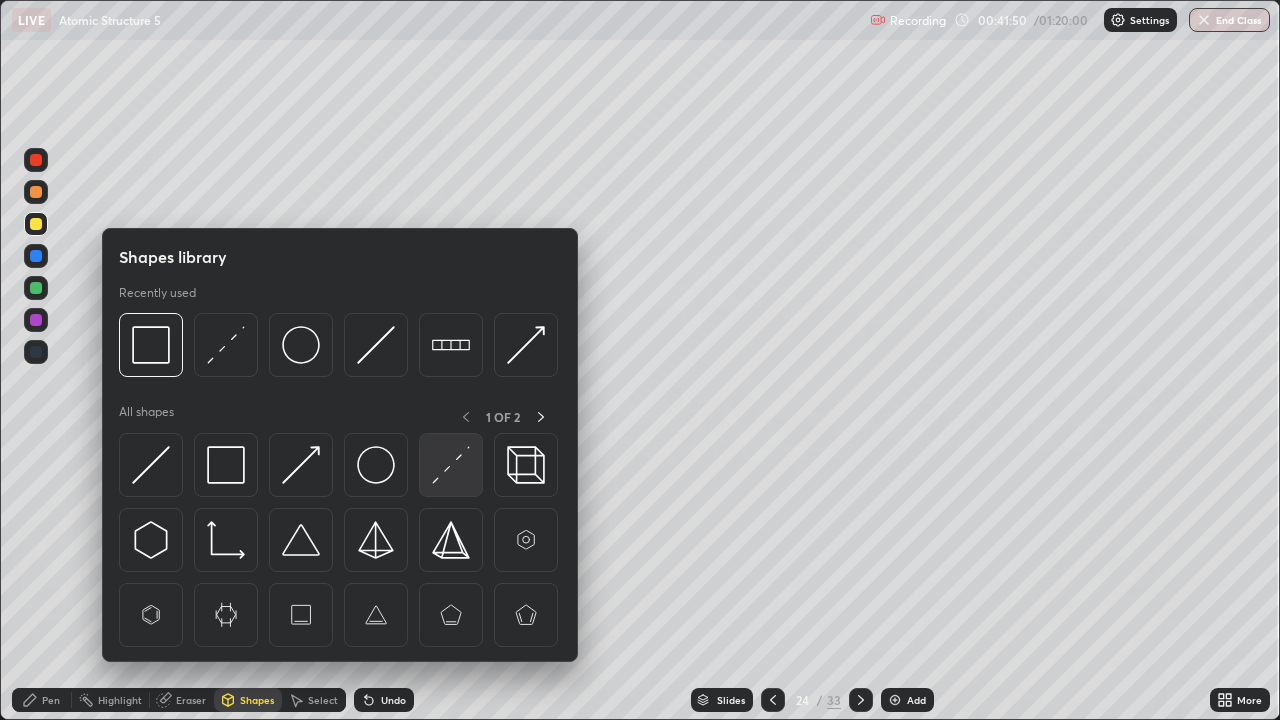 click at bounding box center (451, 465) 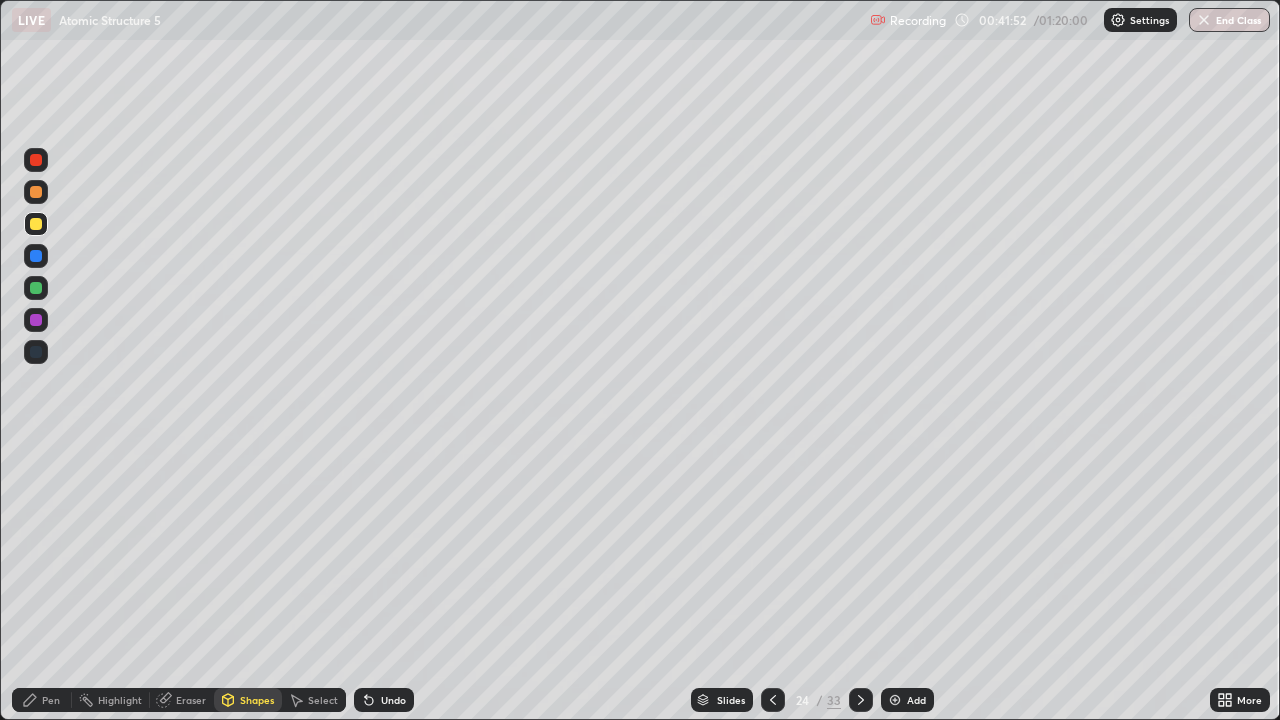 click on "Pen" at bounding box center (51, 700) 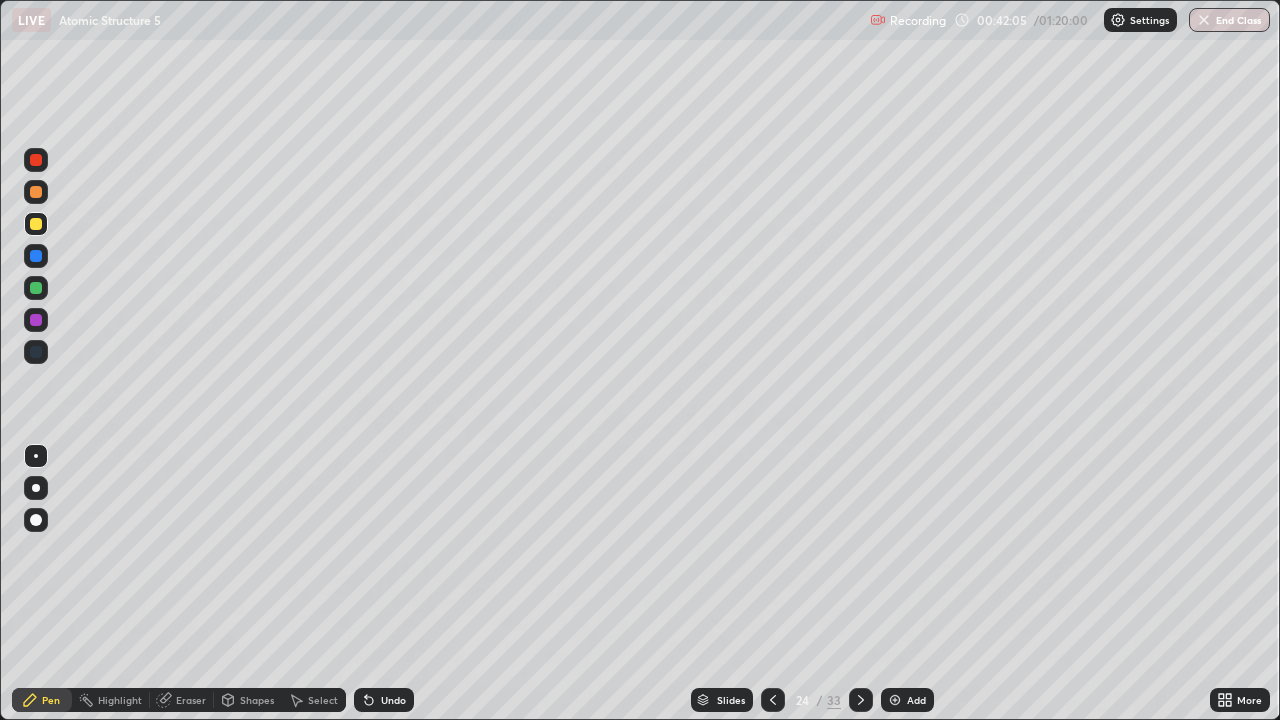 click on "Undo" at bounding box center (393, 700) 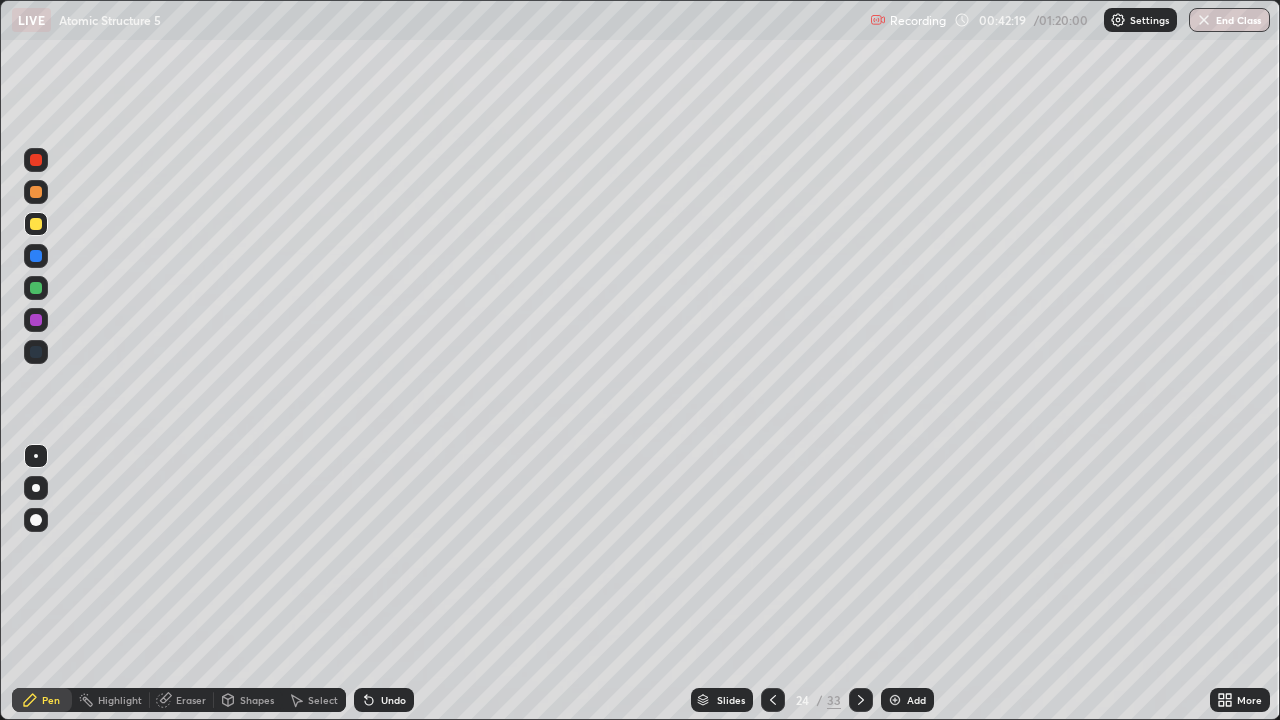 click on "Undo" at bounding box center [393, 700] 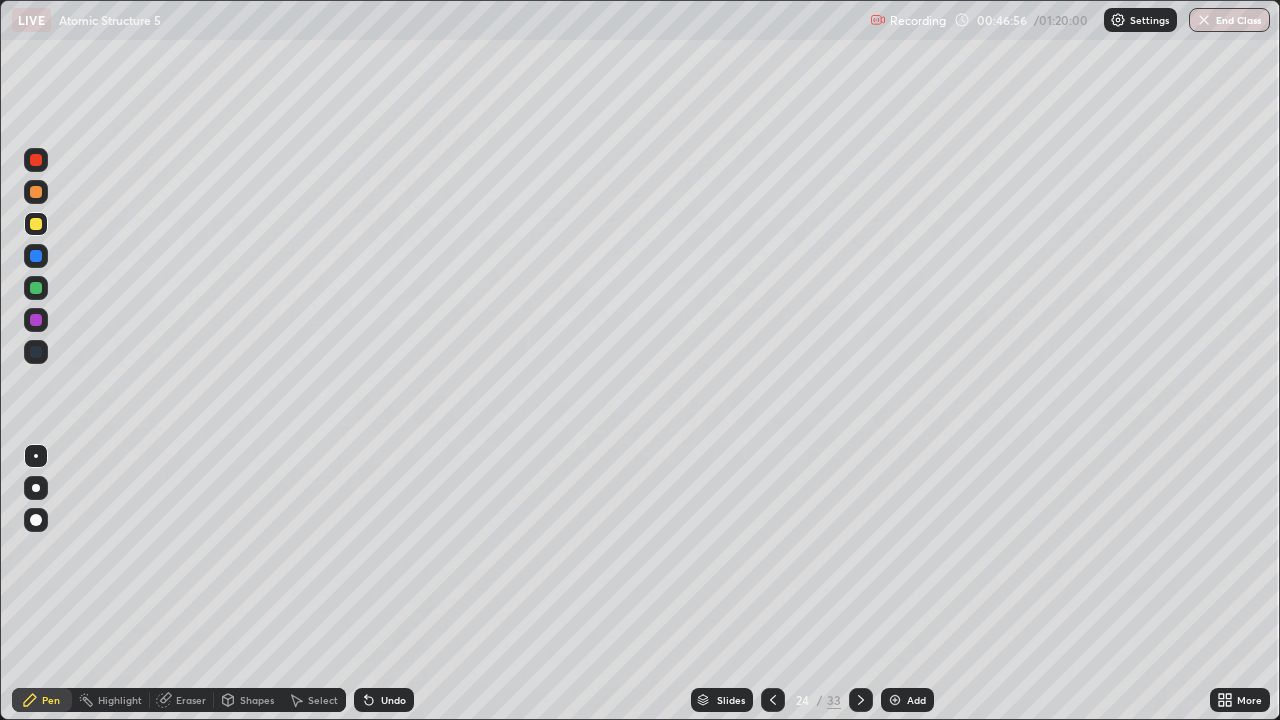 click at bounding box center [895, 700] 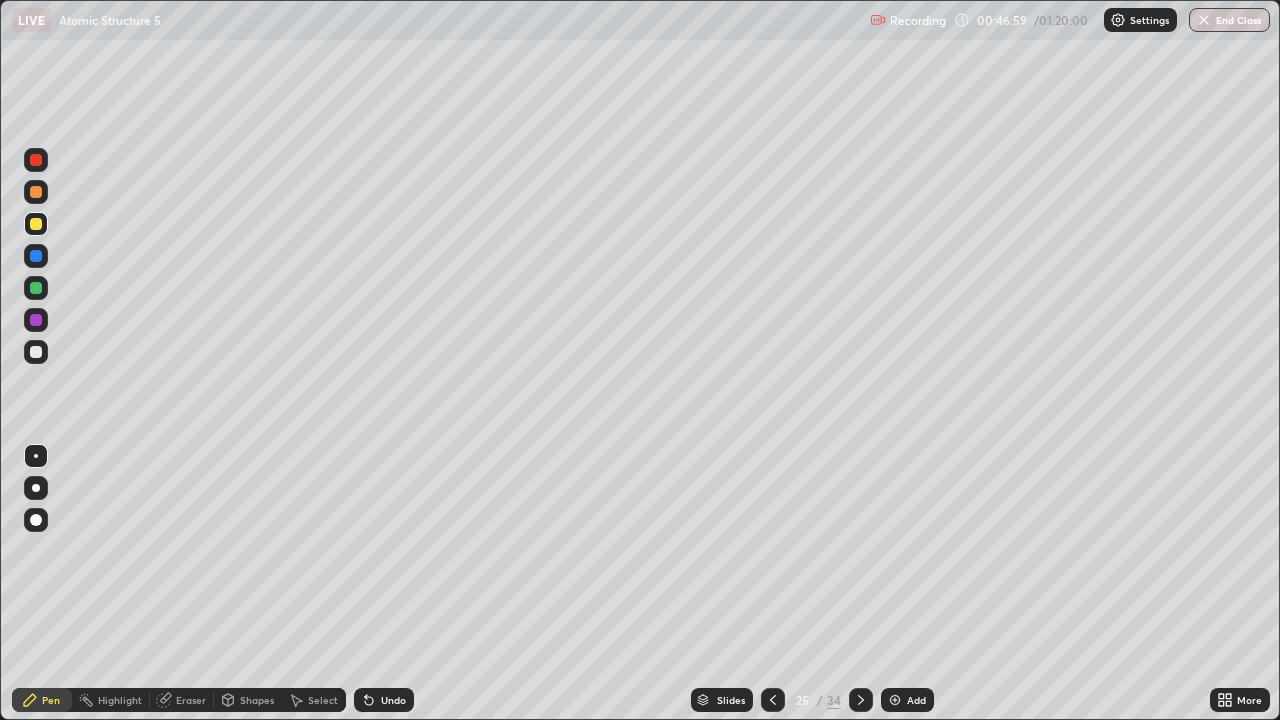 click at bounding box center [36, 352] 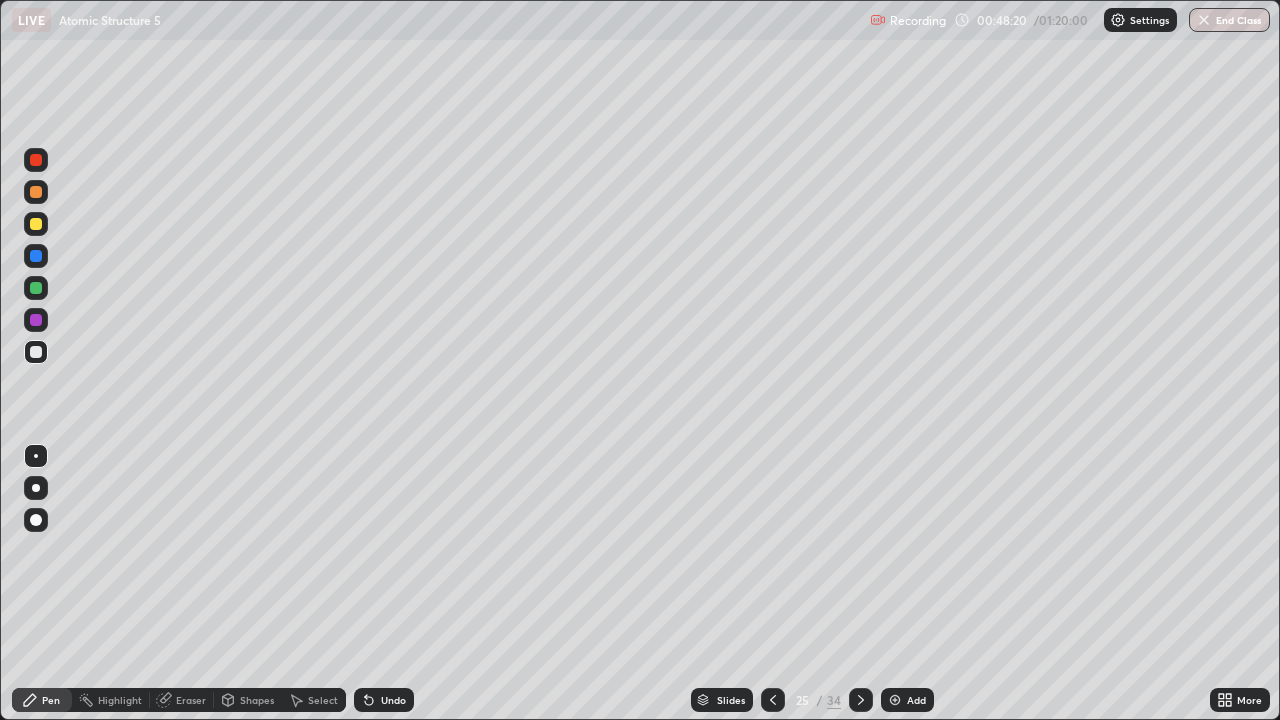 click on "Undo" at bounding box center [393, 700] 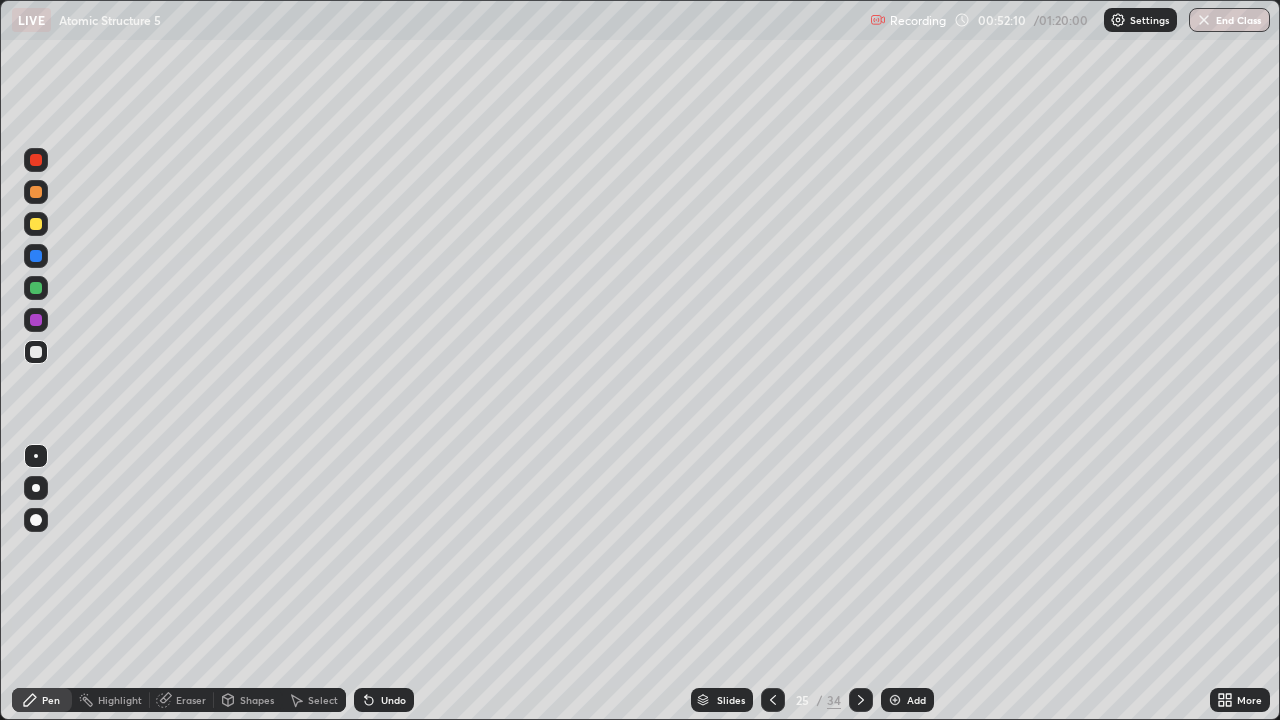 click at bounding box center [895, 700] 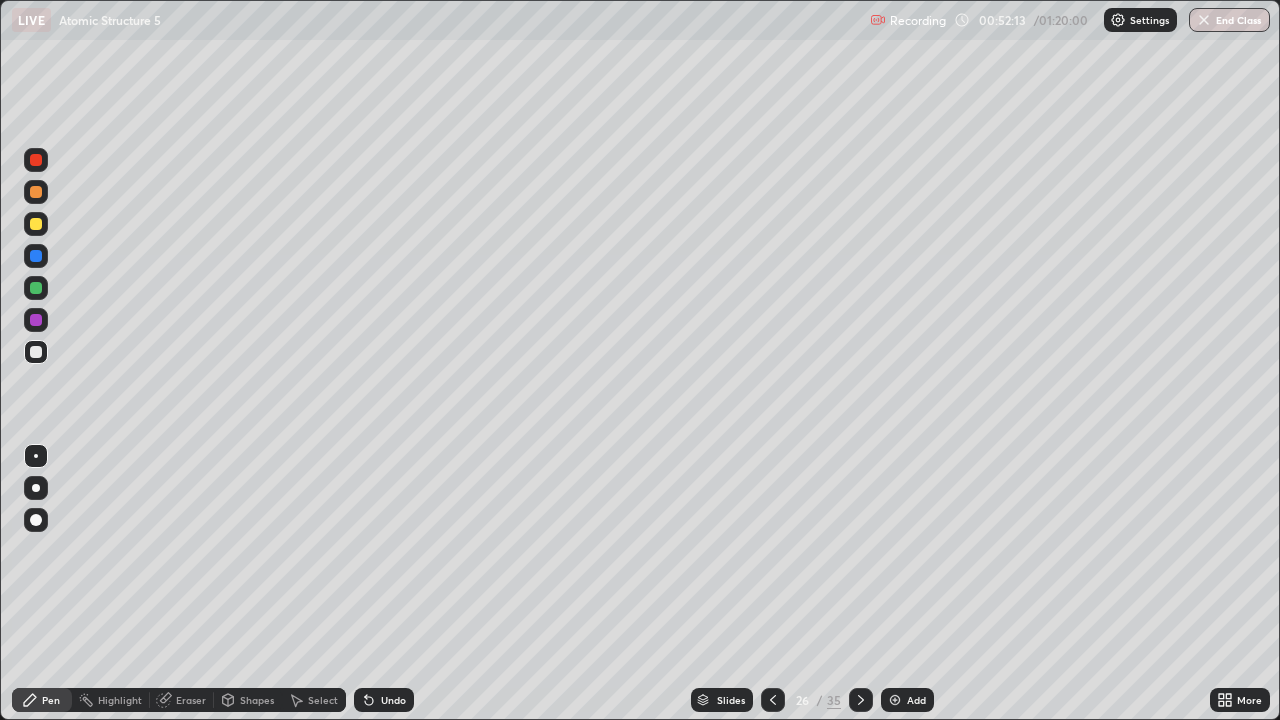 click at bounding box center (36, 352) 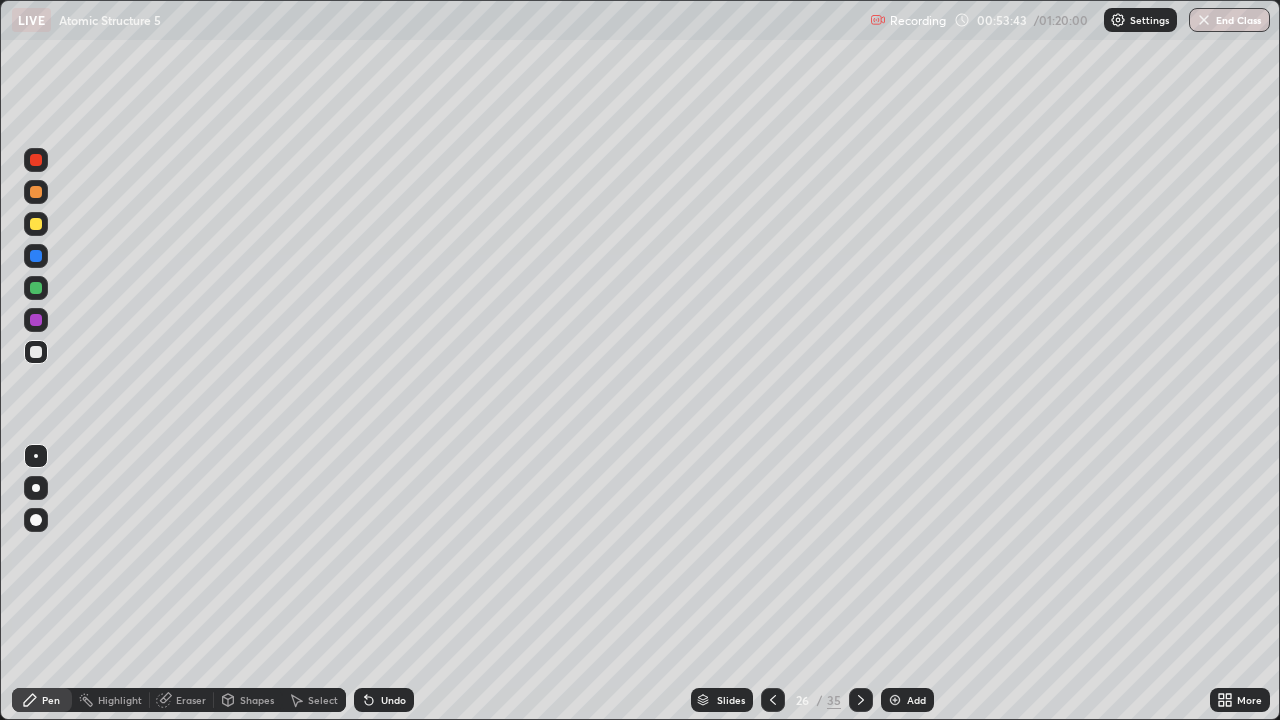 click 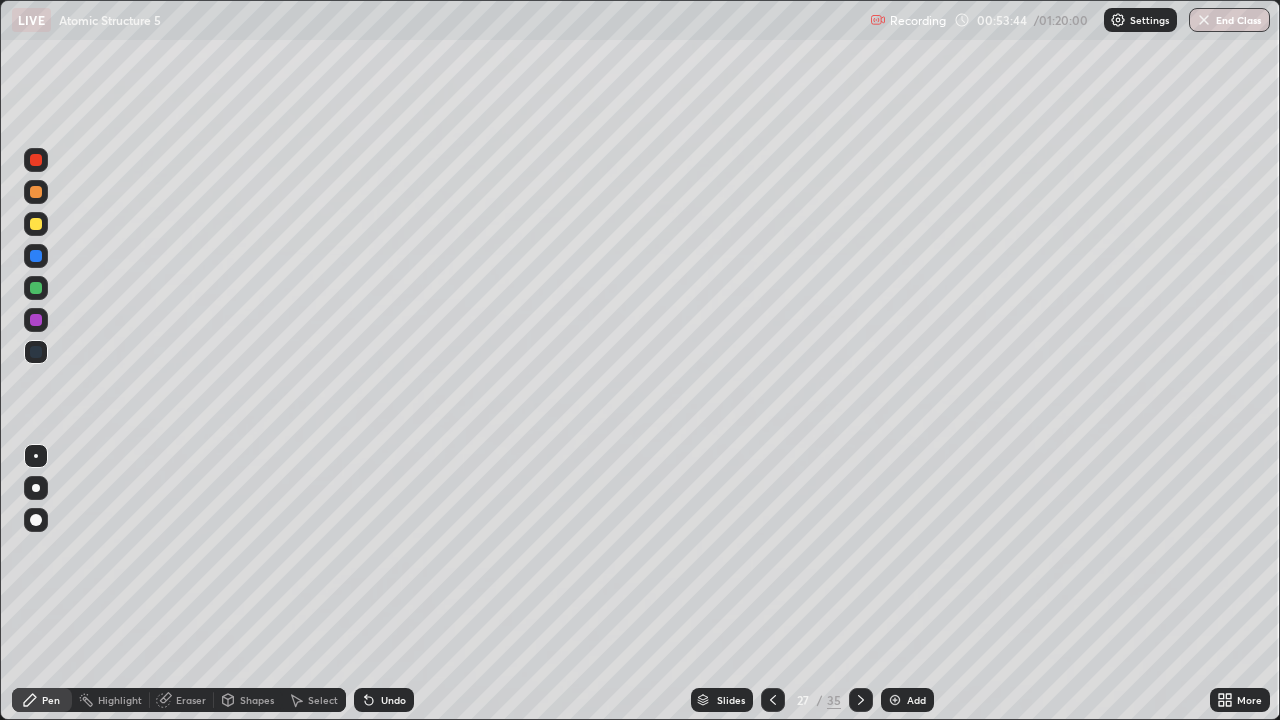 click 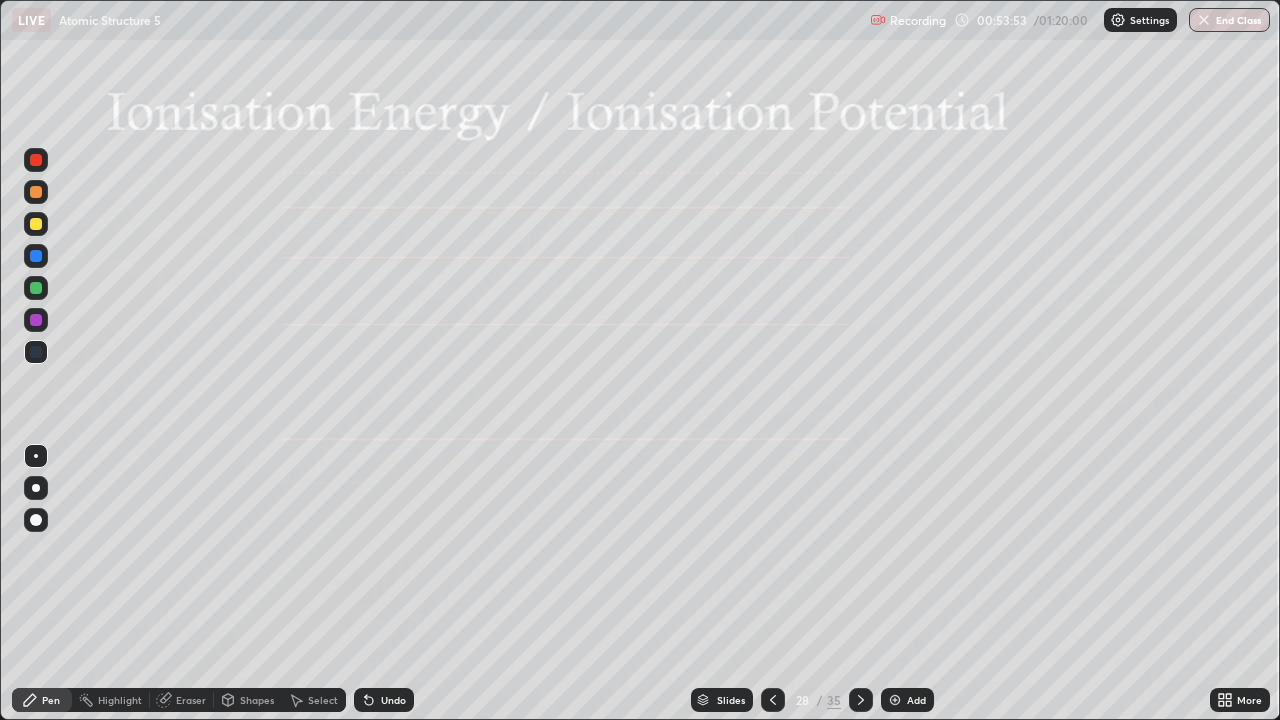 click 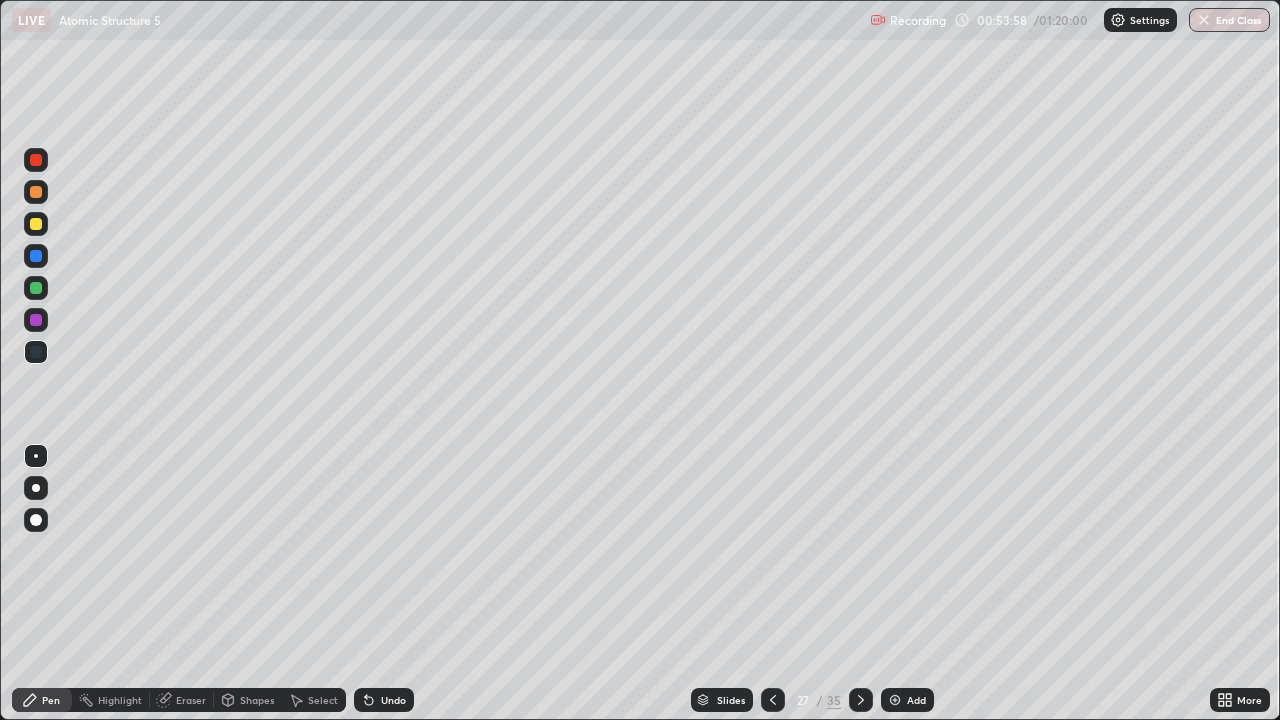 click at bounding box center [861, 700] 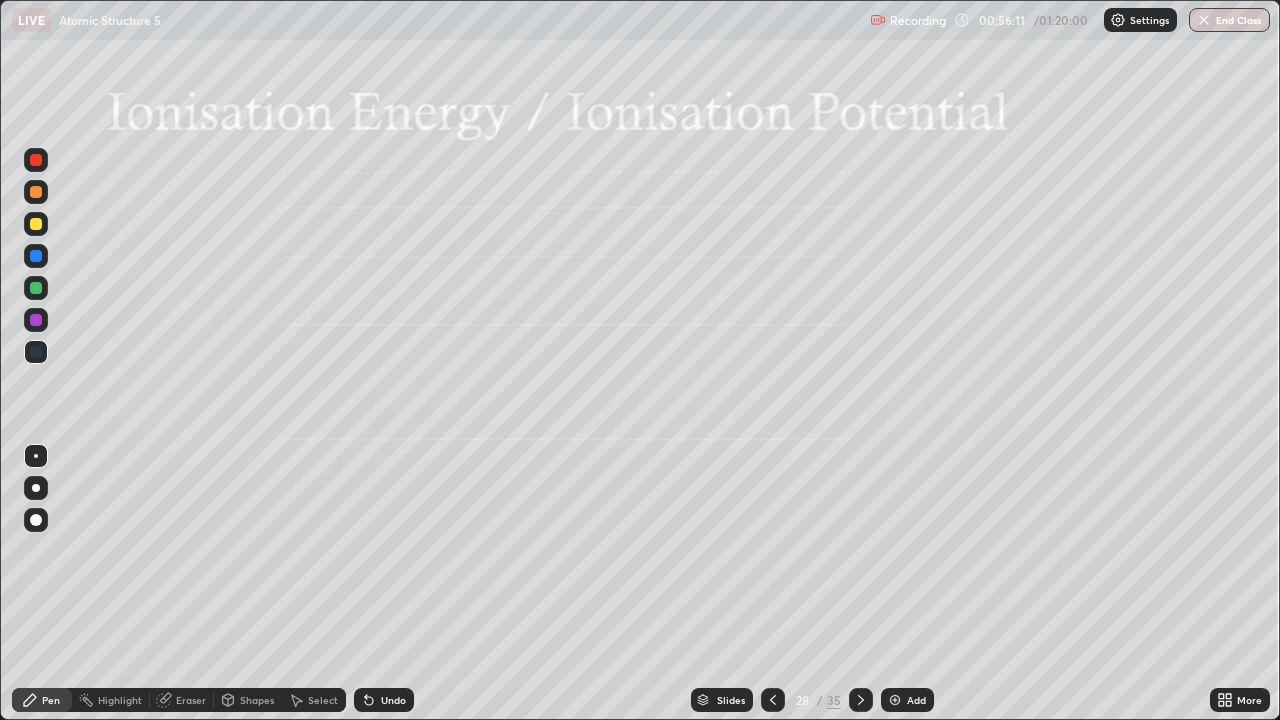 click at bounding box center [36, 224] 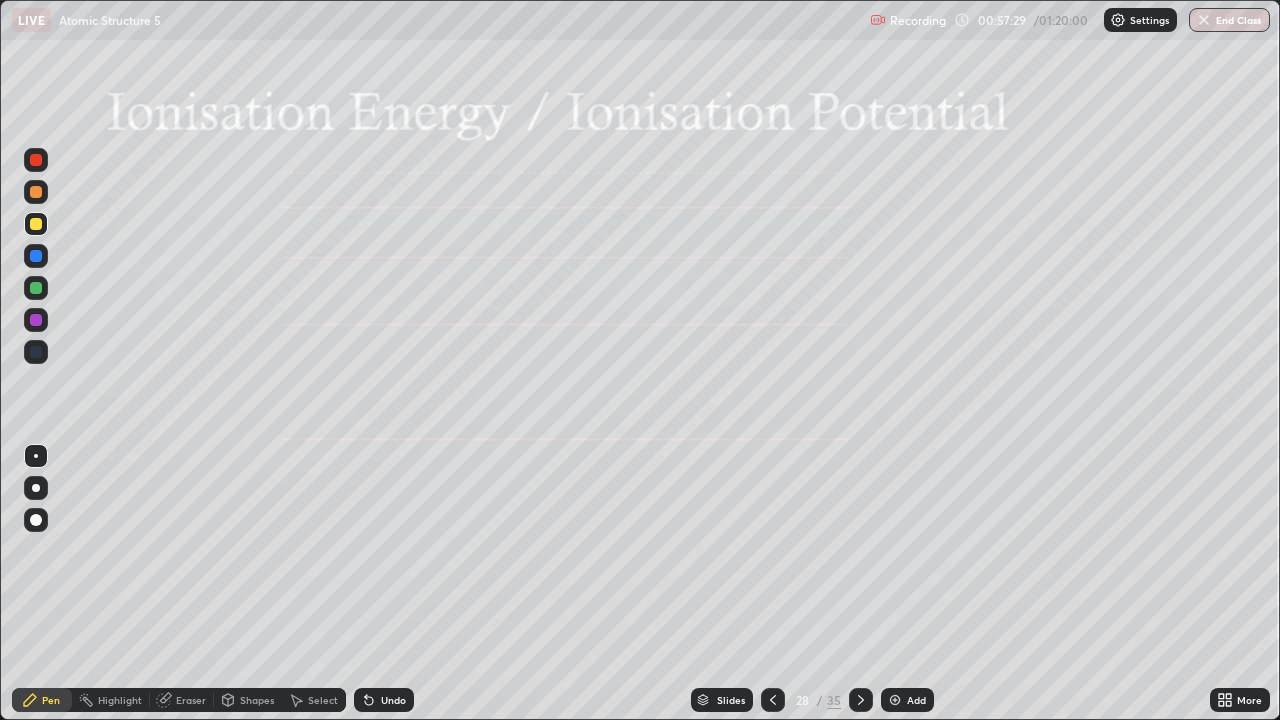 click at bounding box center [36, 224] 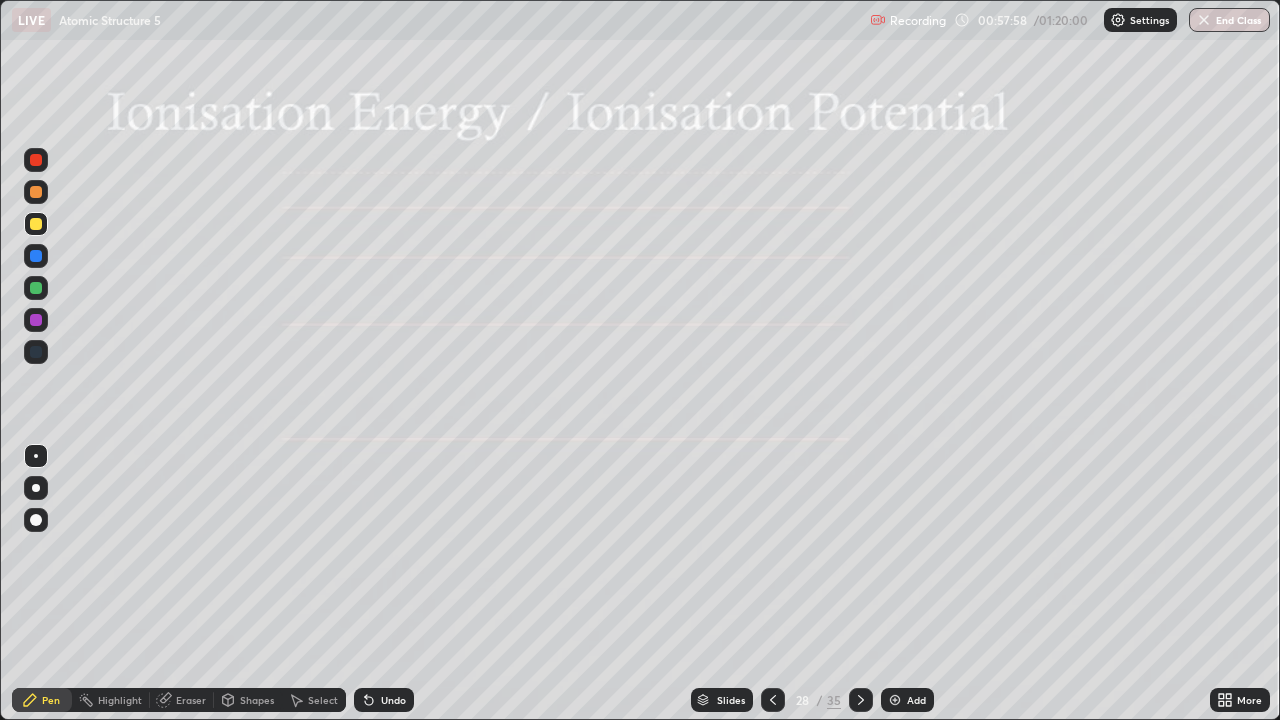 click at bounding box center (36, 288) 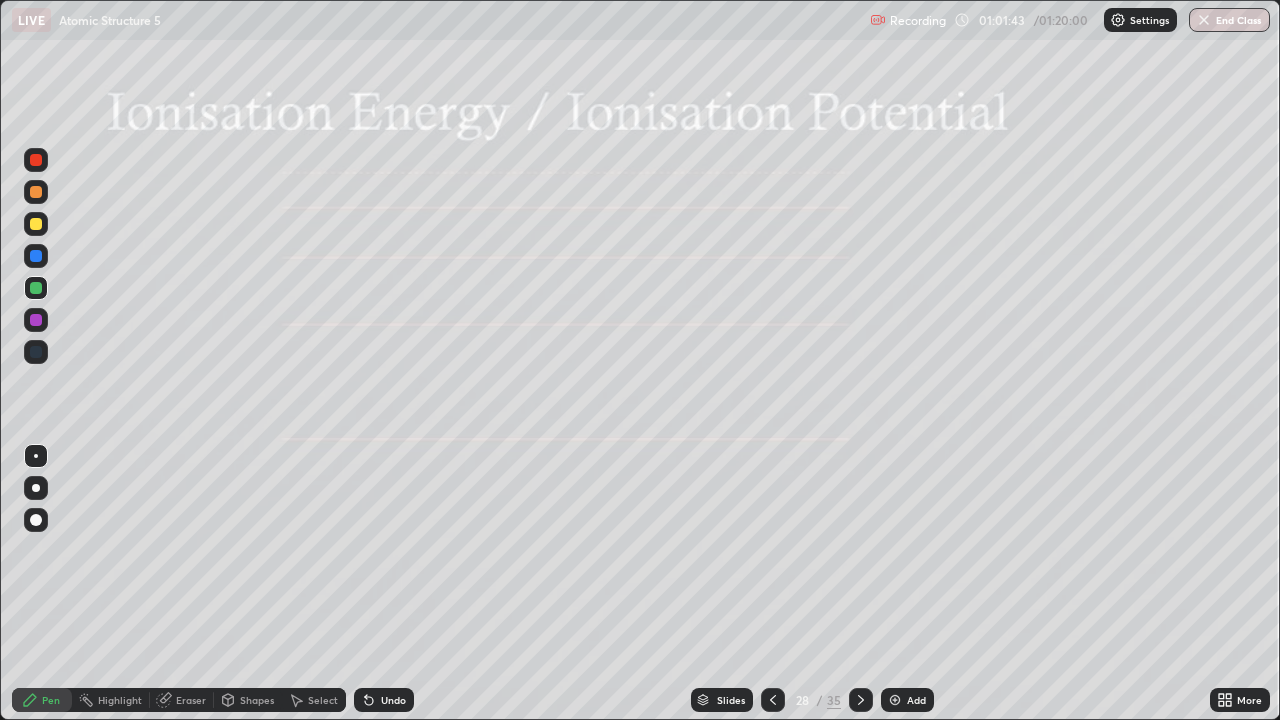 click at bounding box center [861, 700] 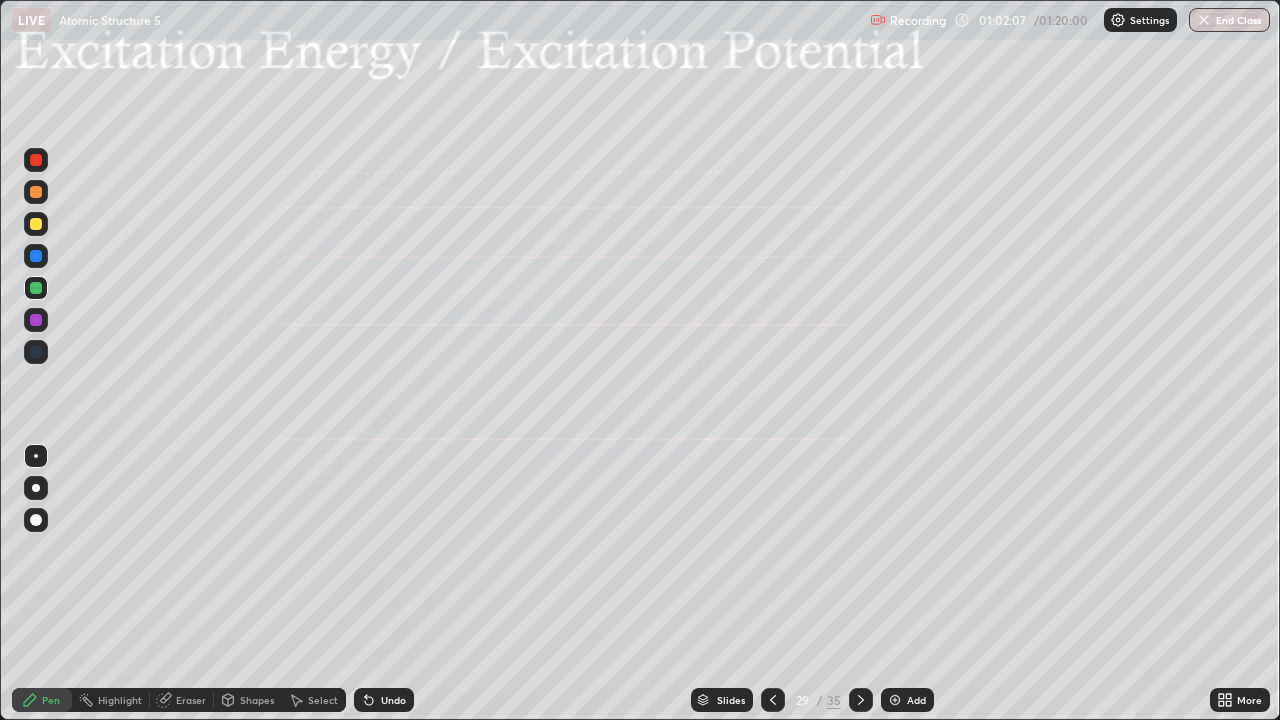 click at bounding box center [36, 224] 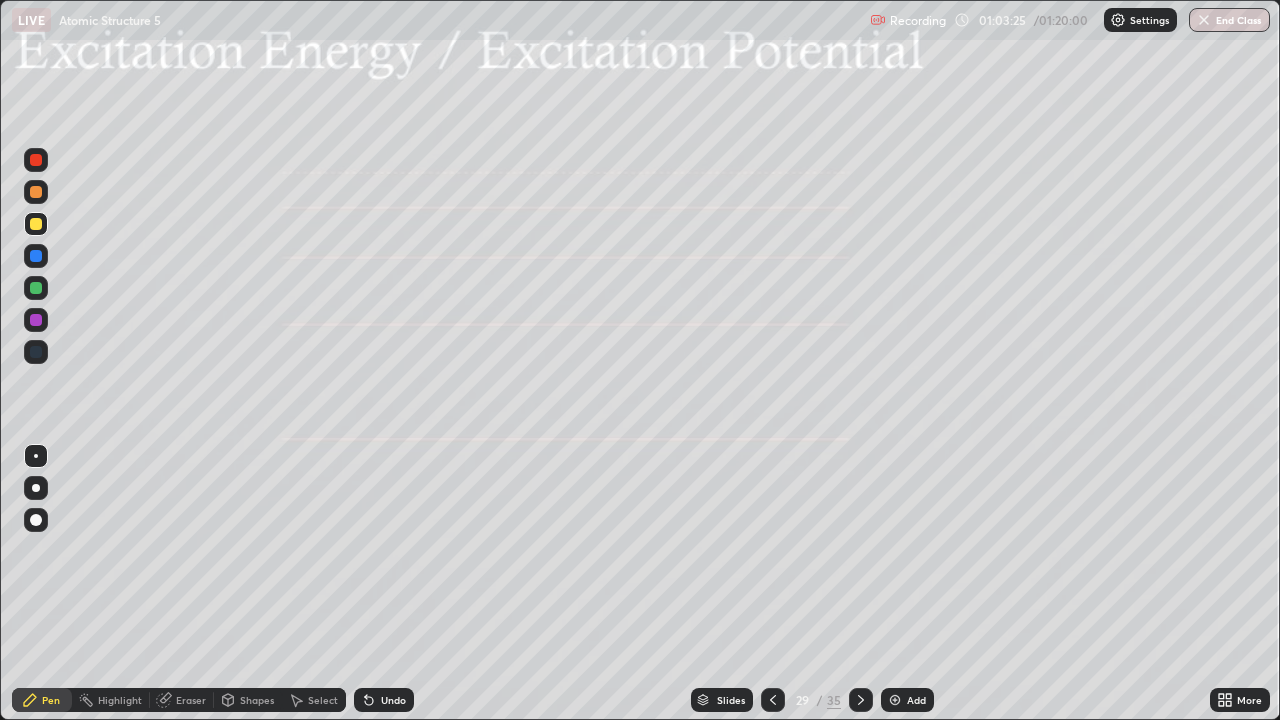 click at bounding box center (36, 224) 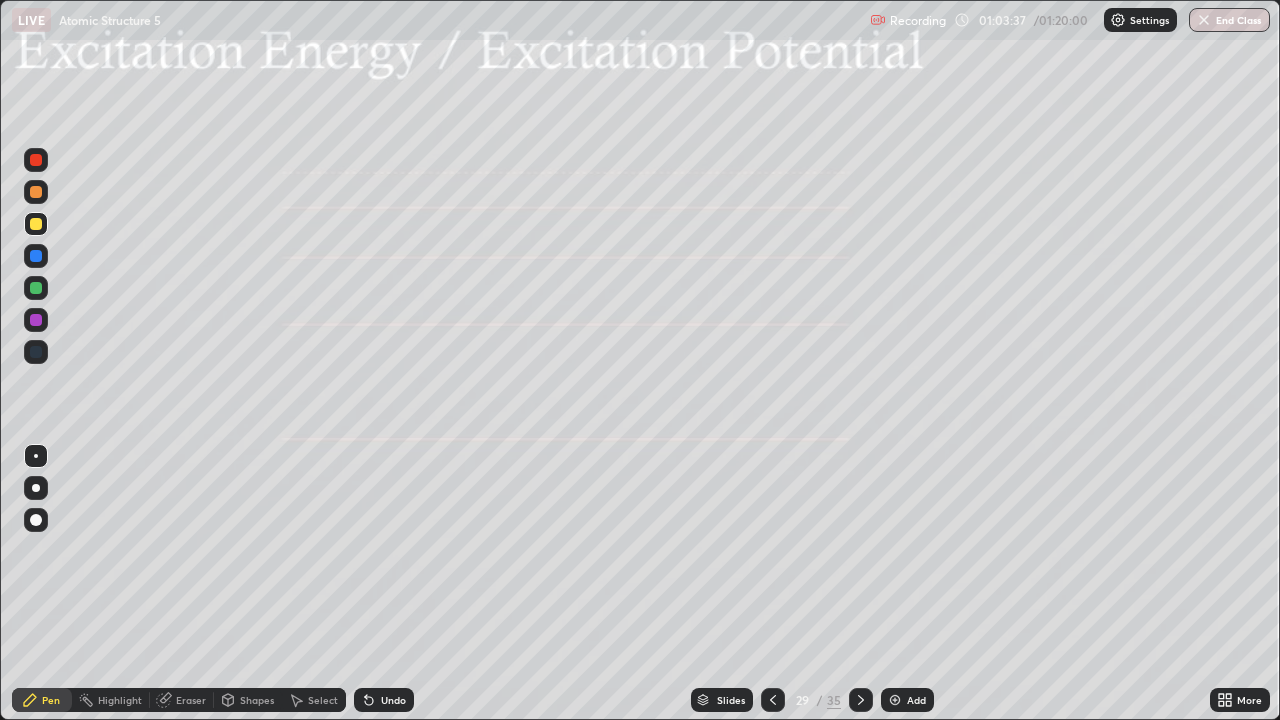click 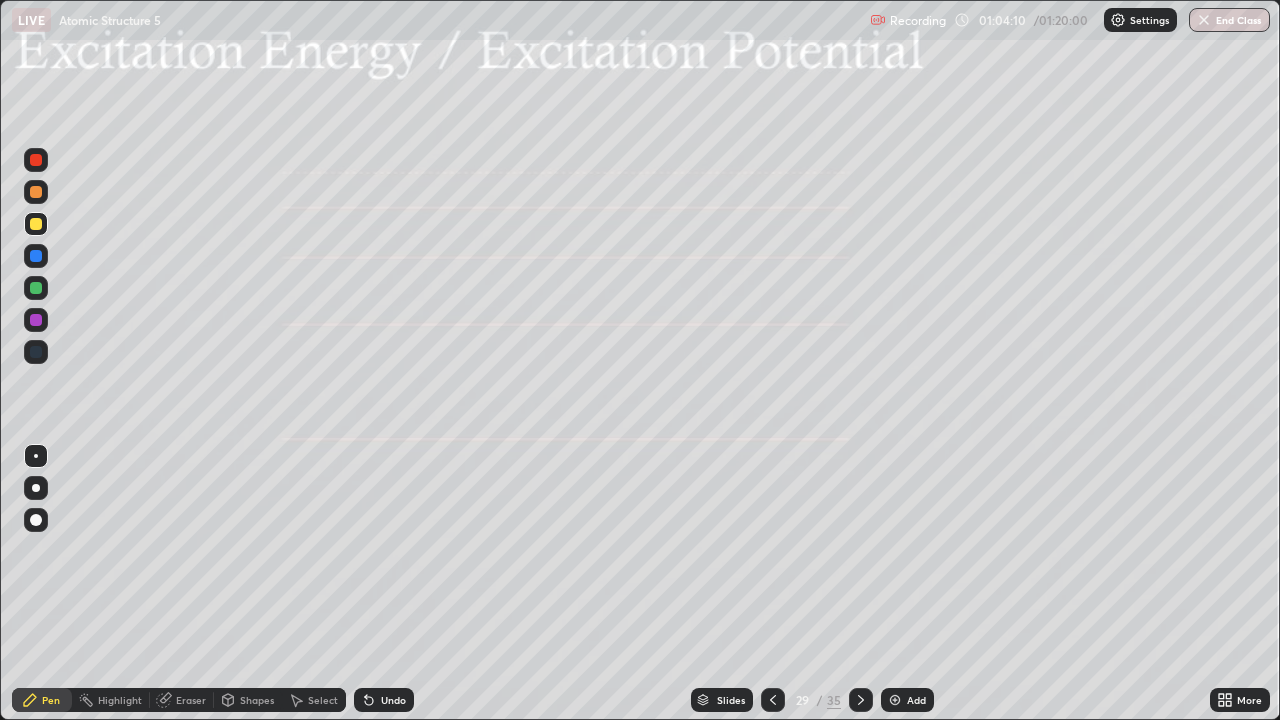 click at bounding box center [36, 288] 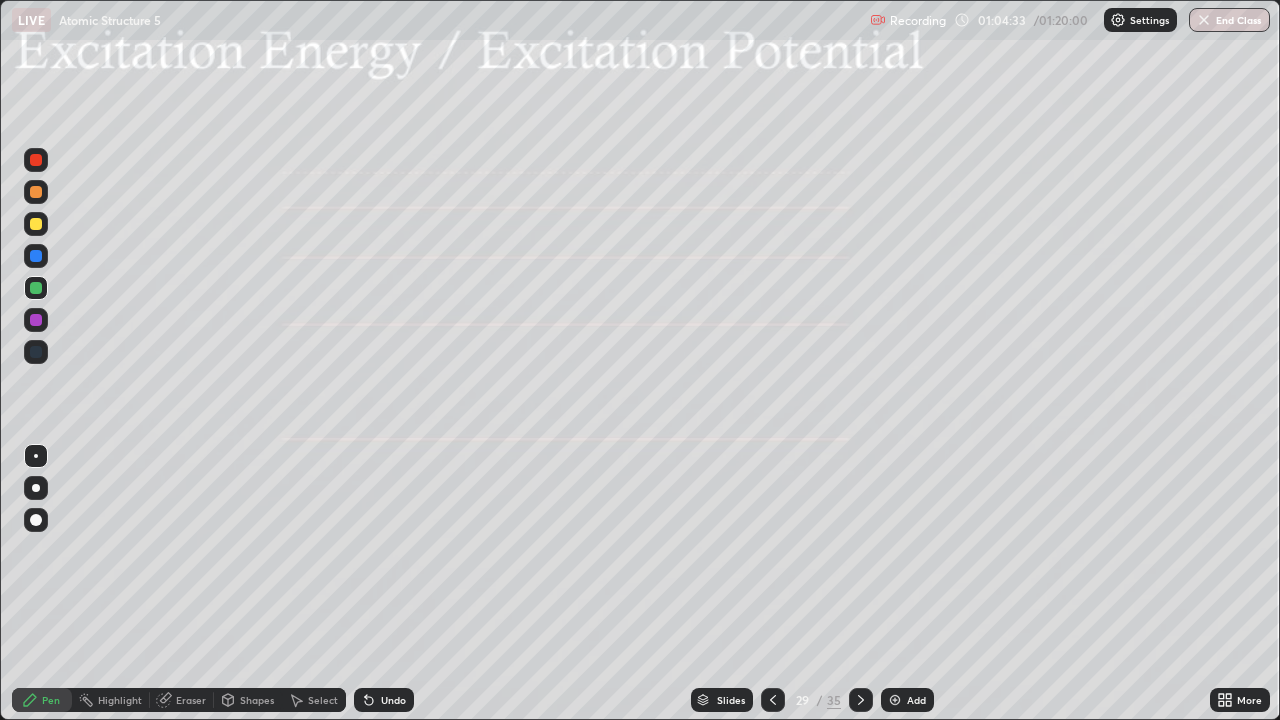 click on "Eraser" at bounding box center (182, 700) 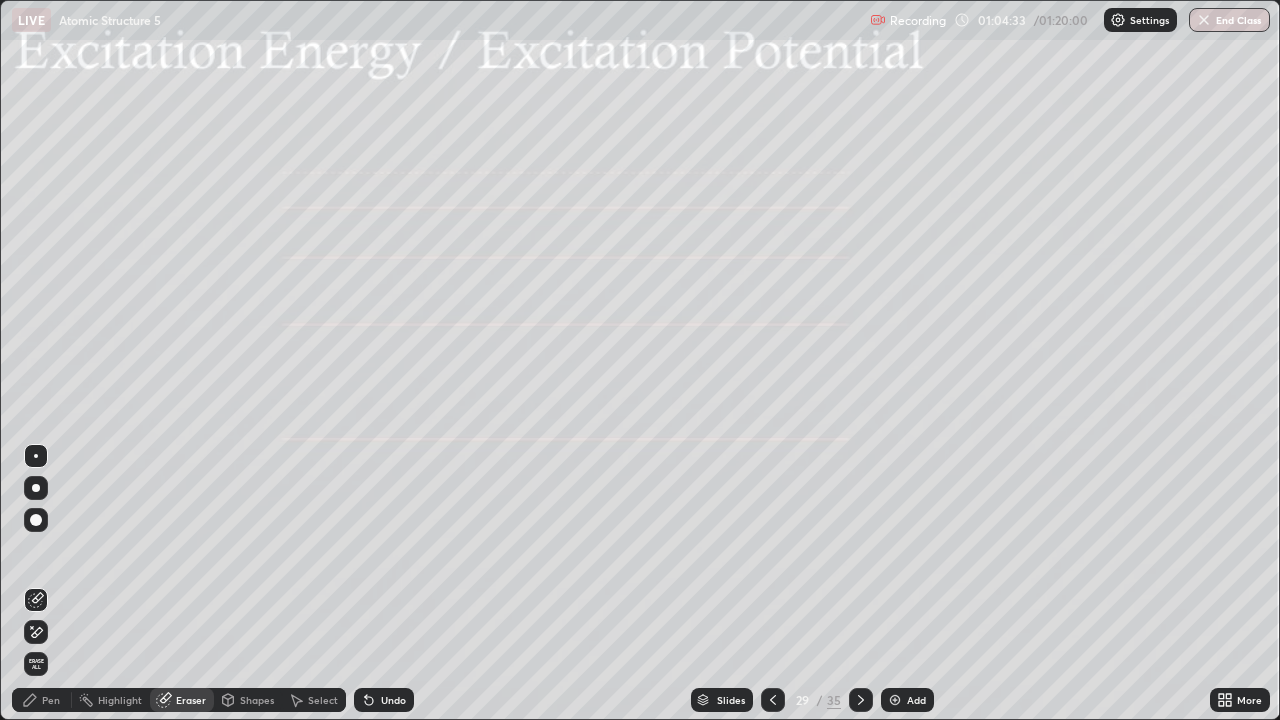 click on "Shapes" at bounding box center [248, 700] 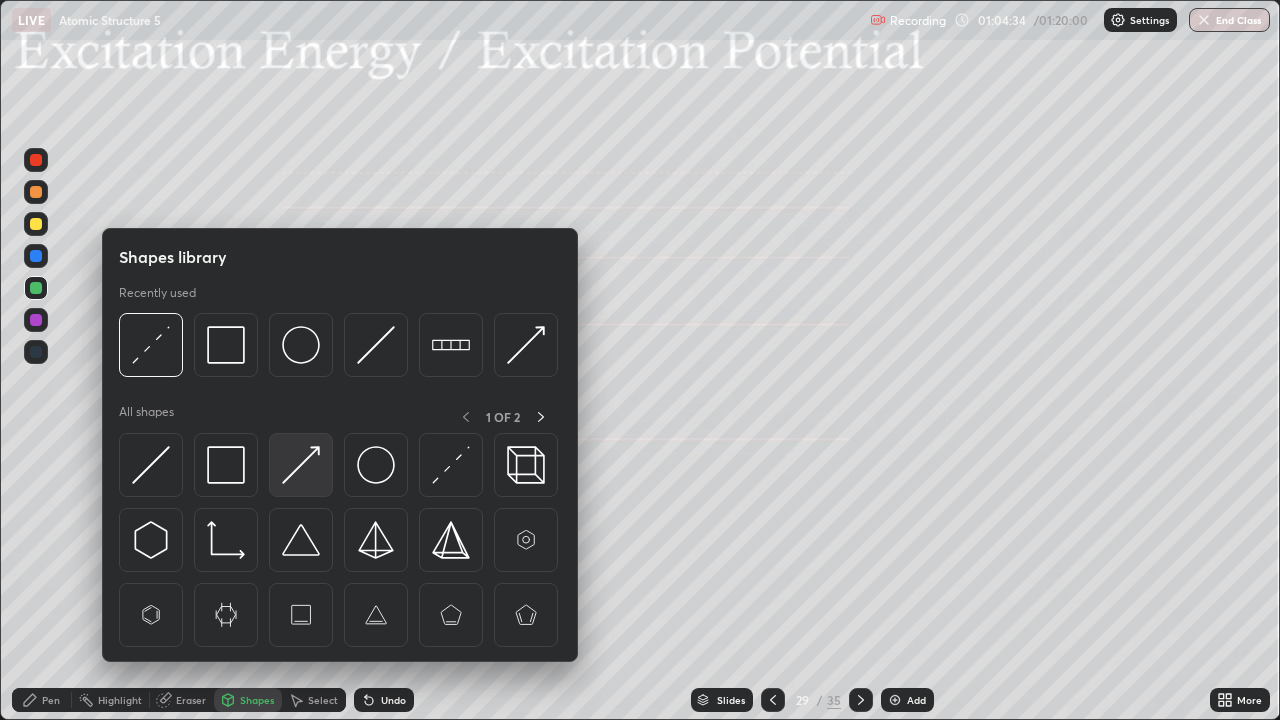 click at bounding box center (301, 465) 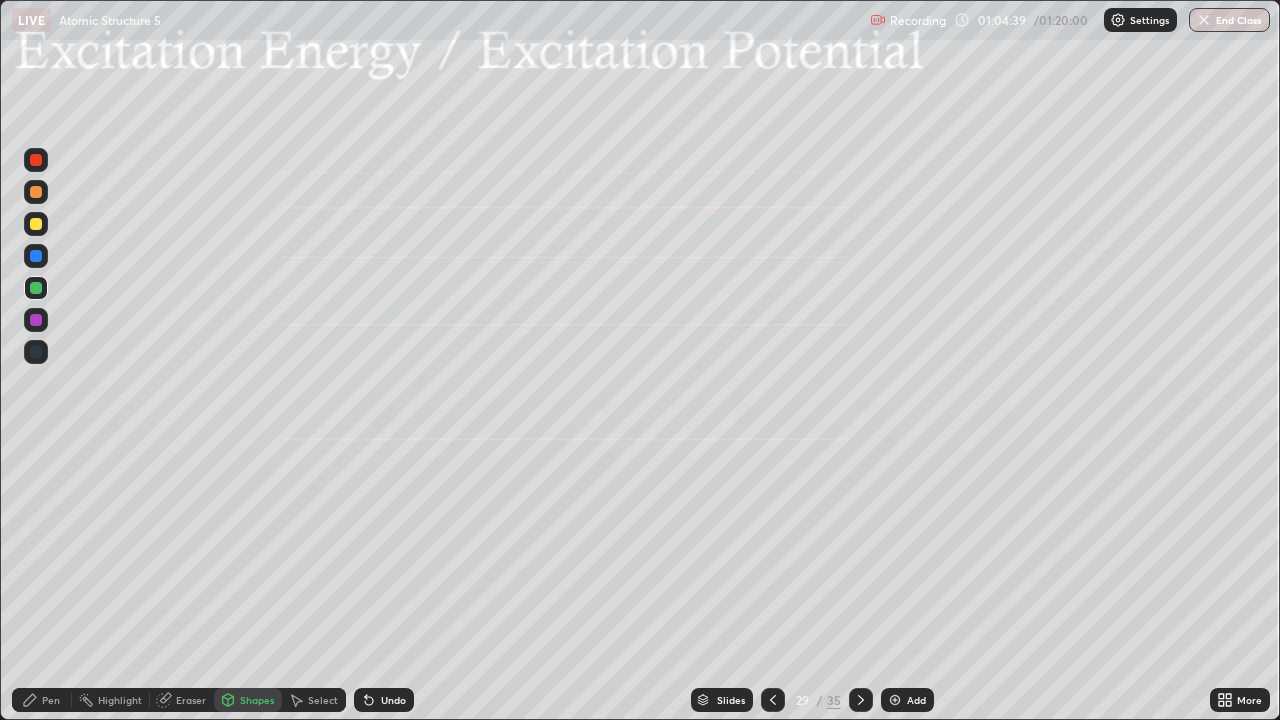 click on "Pen" at bounding box center [51, 700] 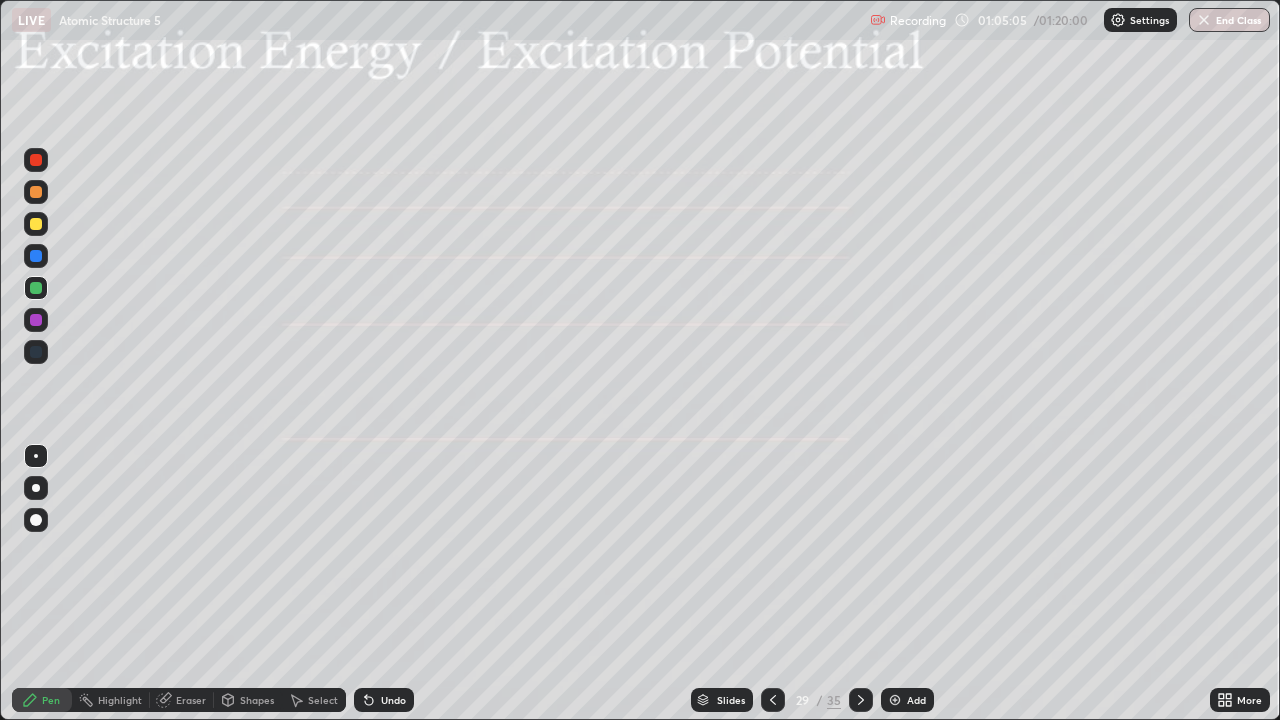 click on "Shapes" at bounding box center (248, 700) 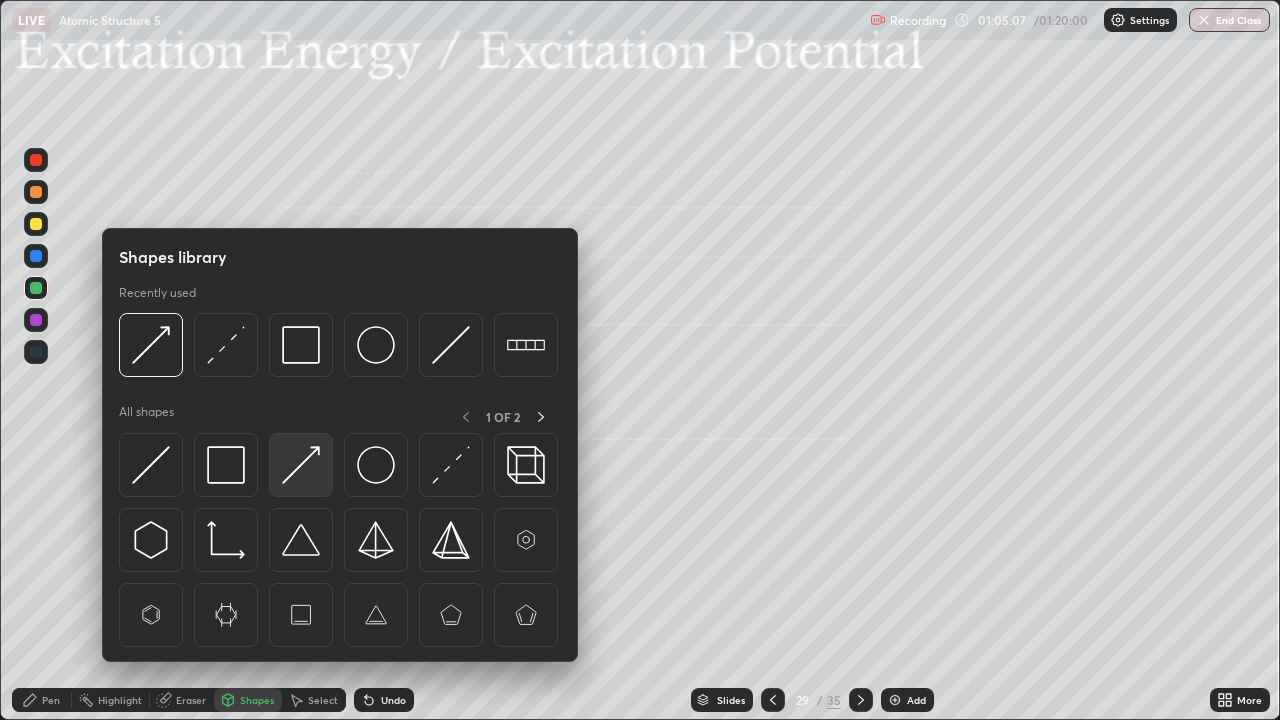 click at bounding box center [301, 465] 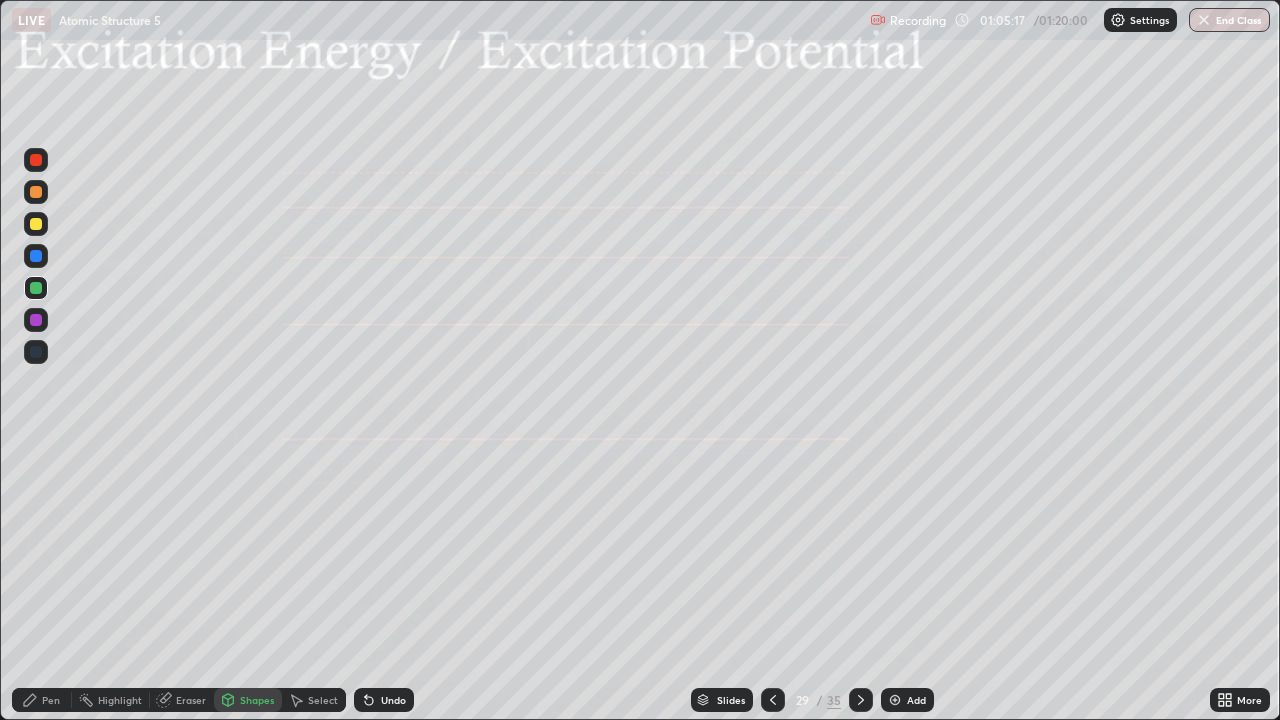 click 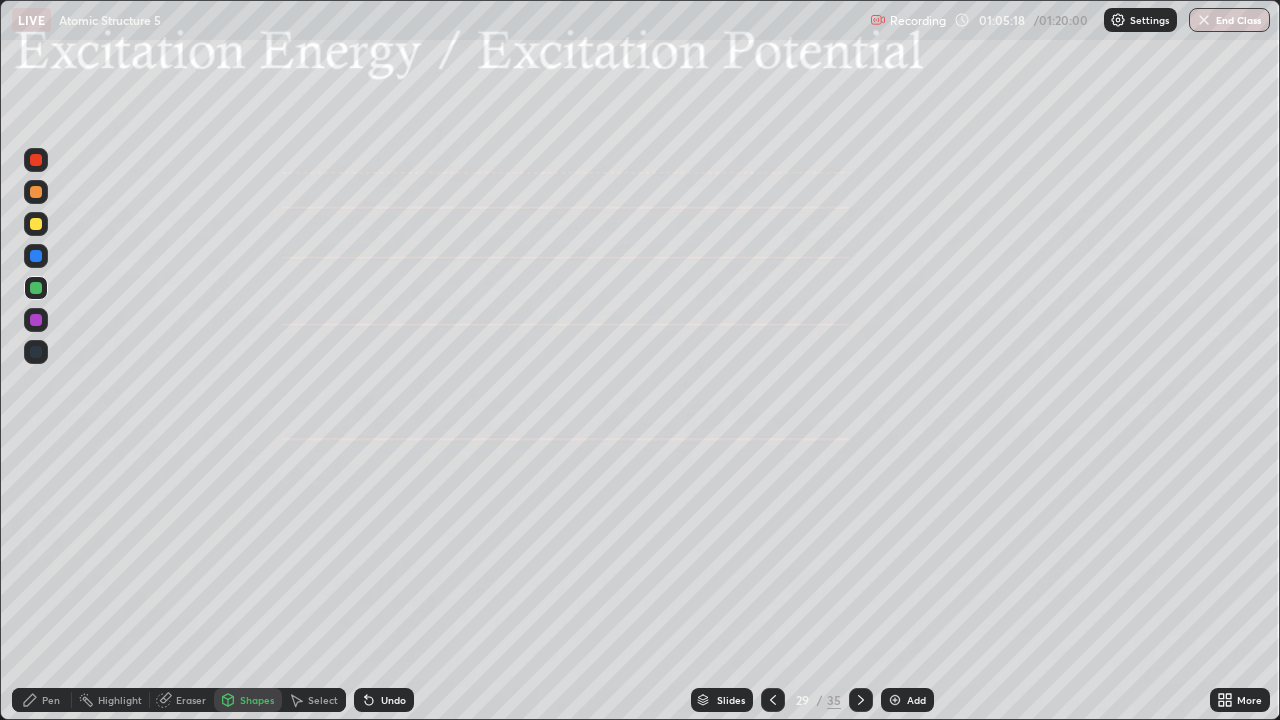 click 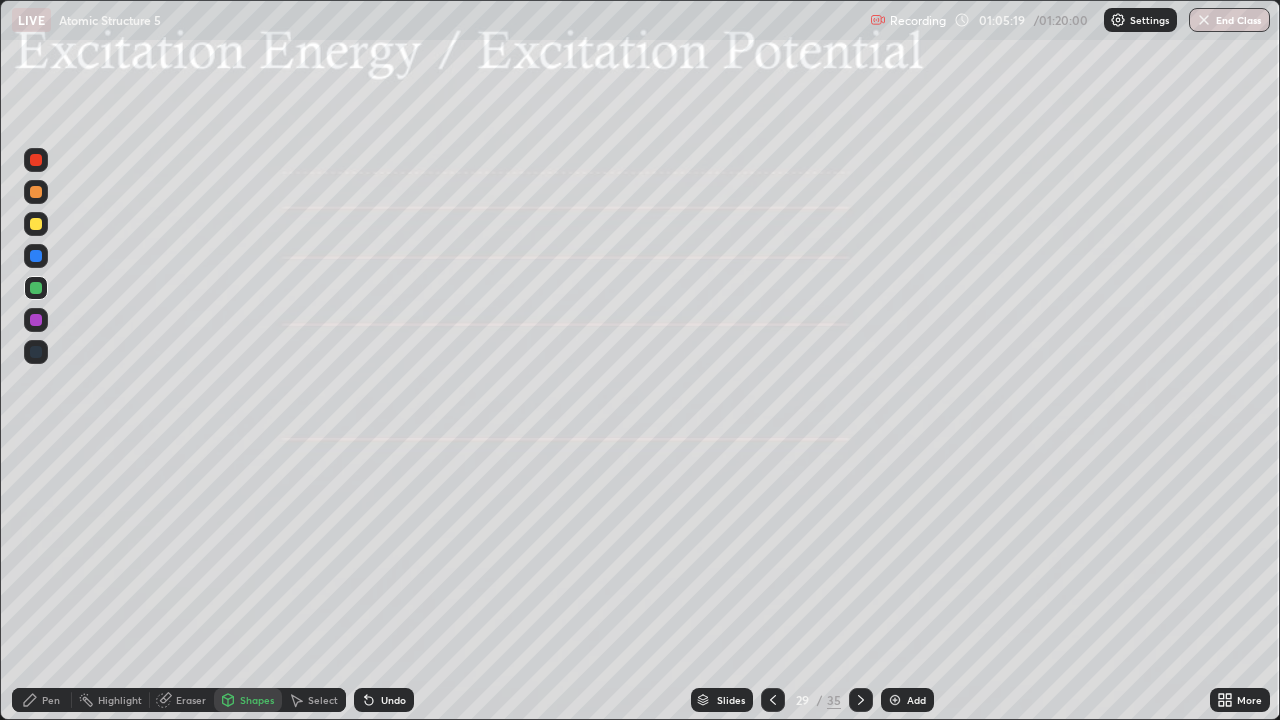 click on "Pen" at bounding box center (51, 700) 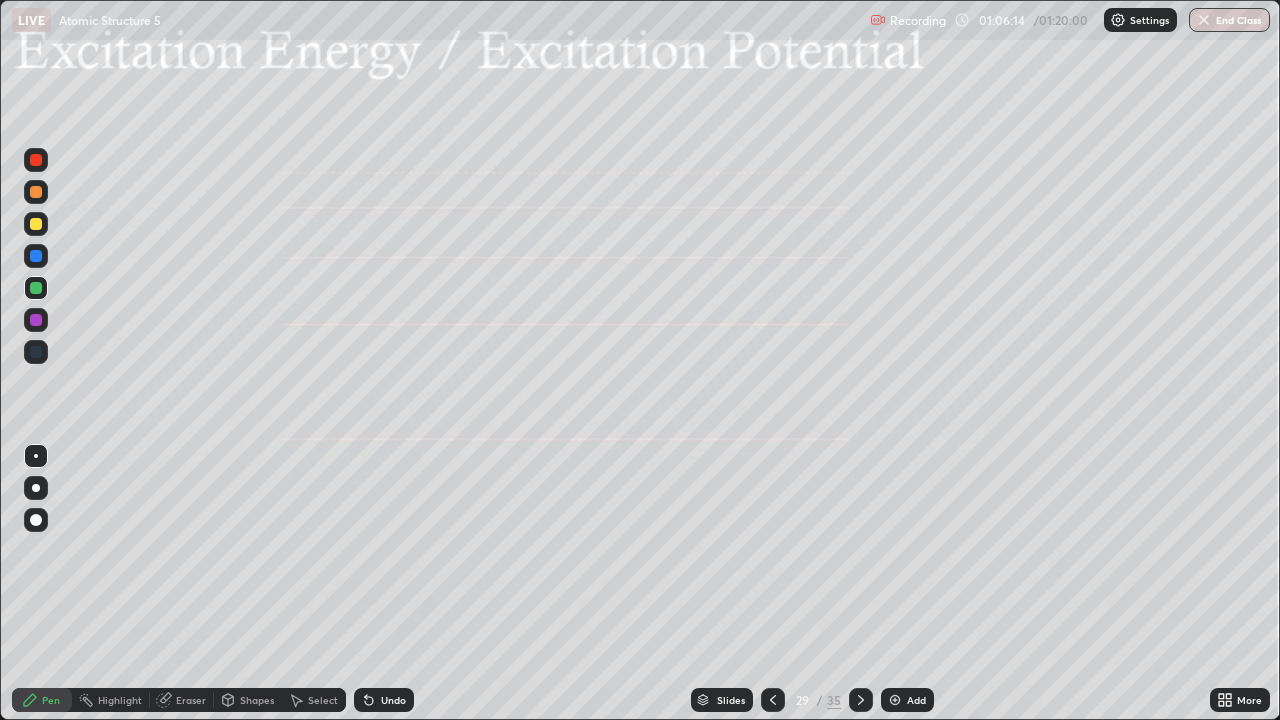 click at bounding box center (36, 224) 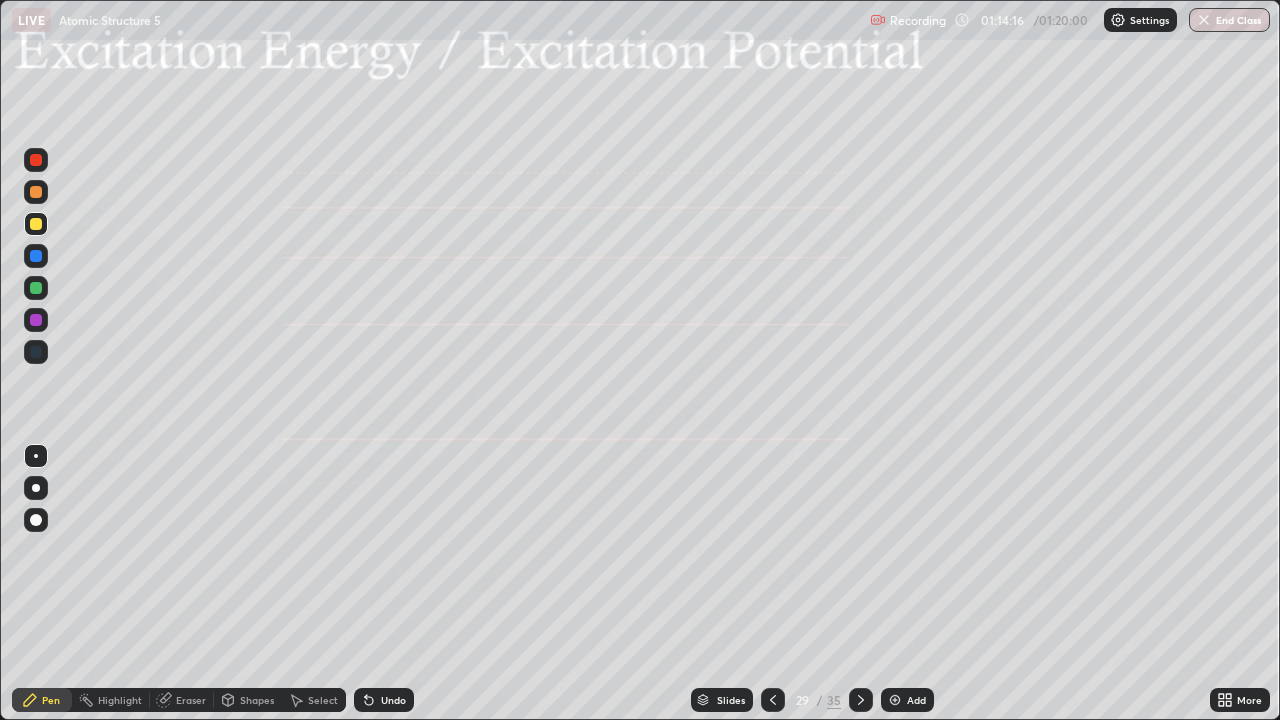 click on "End Class" at bounding box center (1229, 20) 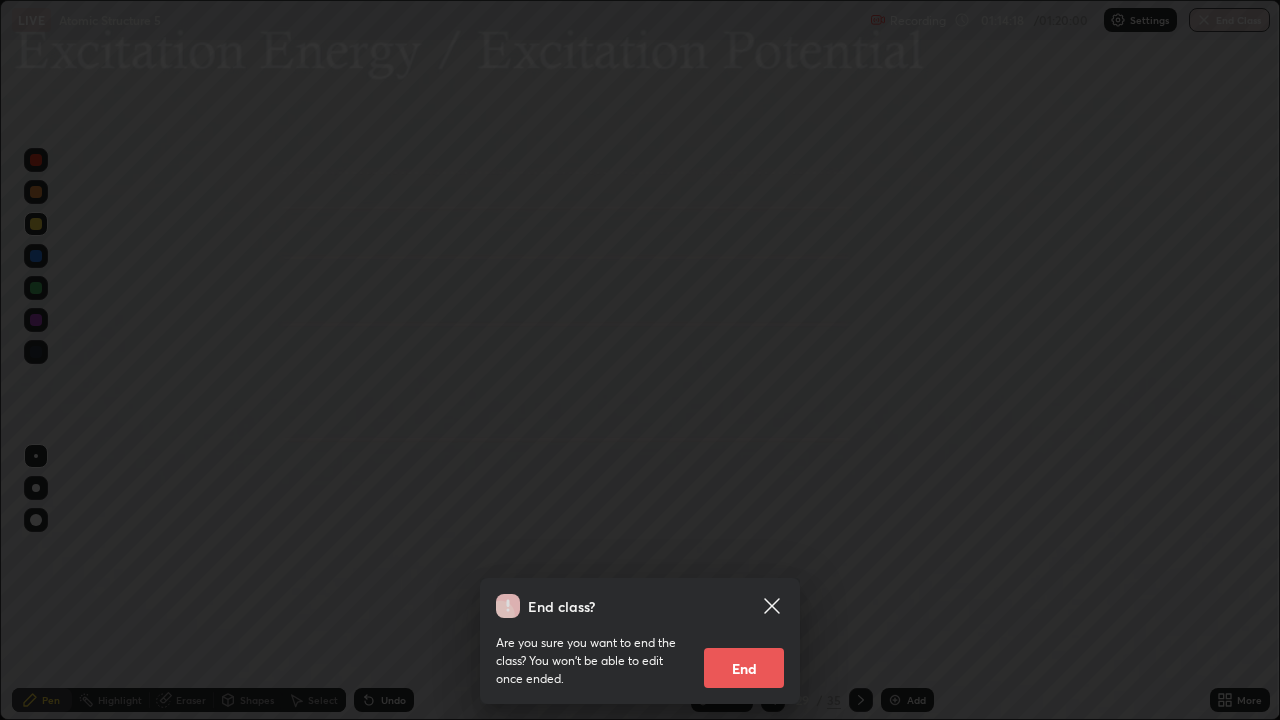 click on "End" at bounding box center [744, 668] 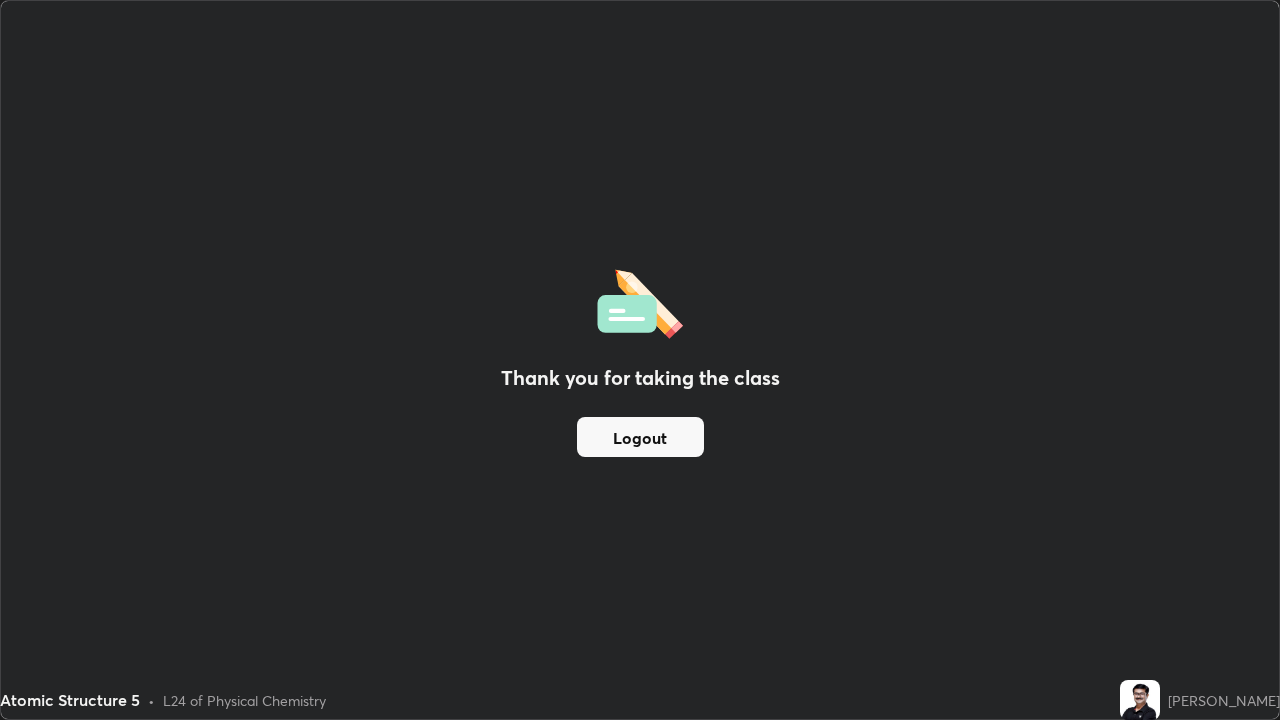 click on "Logout" at bounding box center (640, 437) 